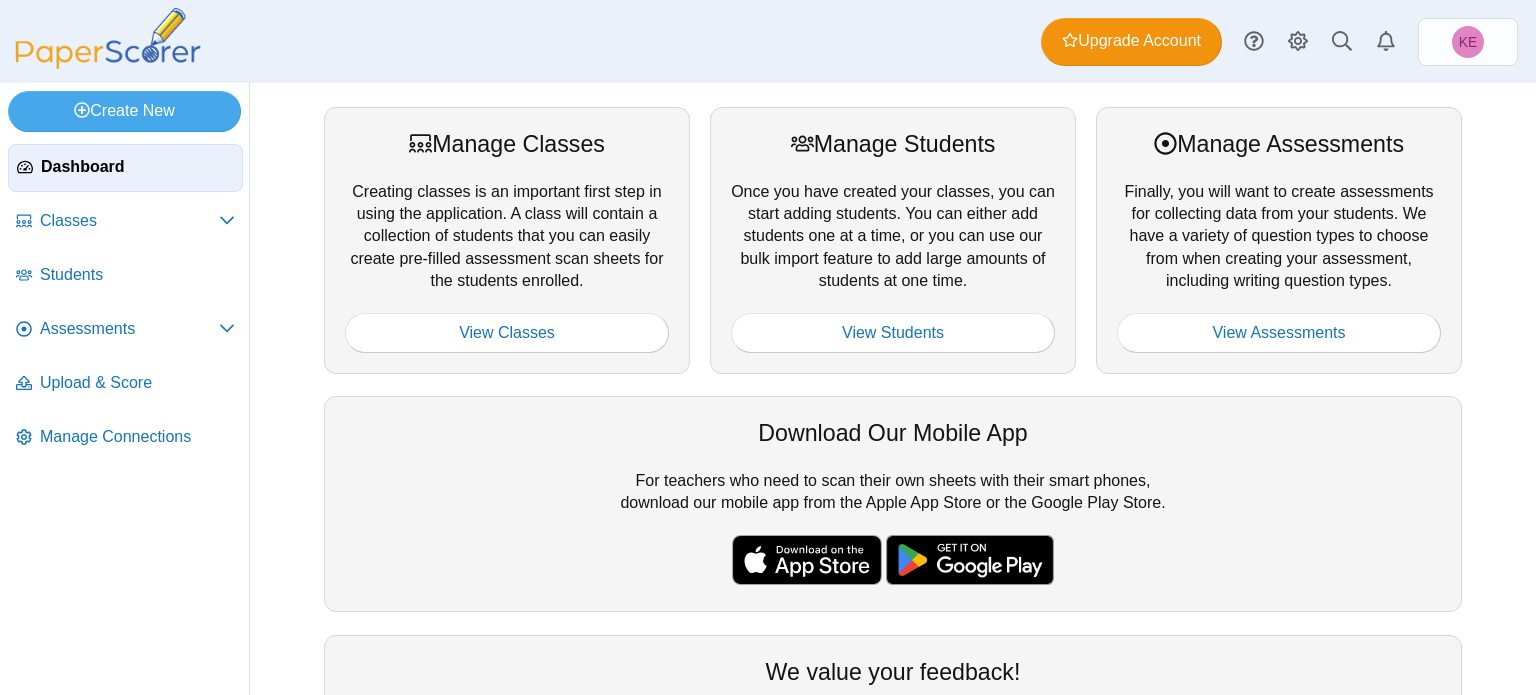 scroll, scrollTop: 0, scrollLeft: 0, axis: both 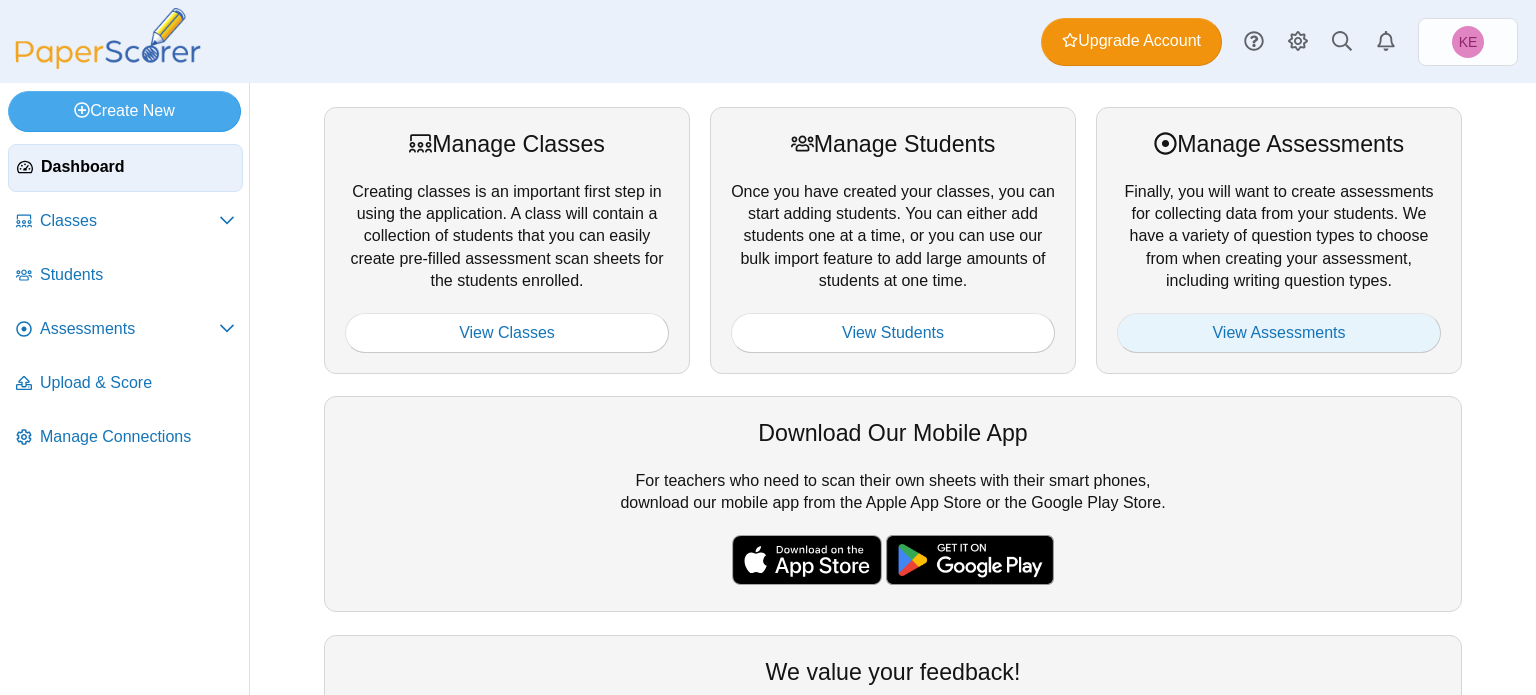 click on "View Assessments" at bounding box center (1279, 333) 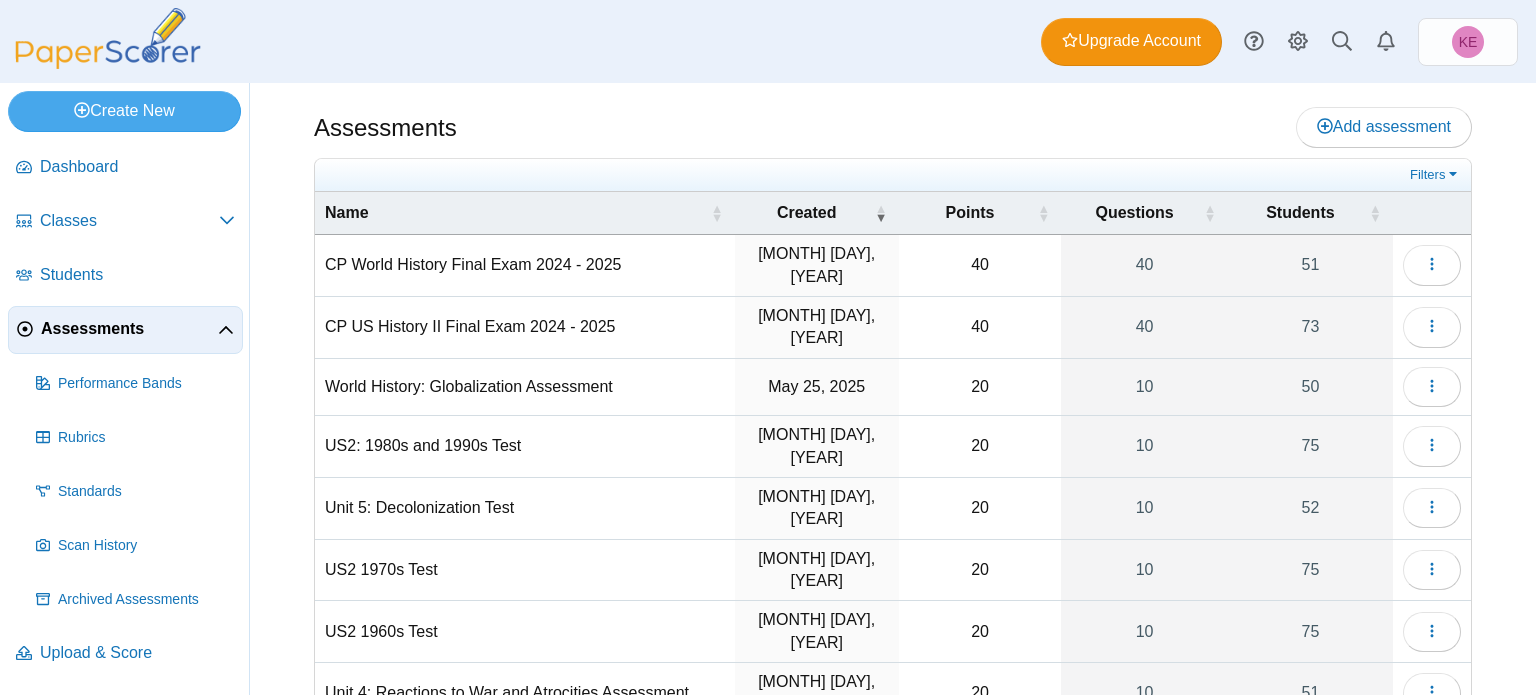 scroll, scrollTop: 0, scrollLeft: 0, axis: both 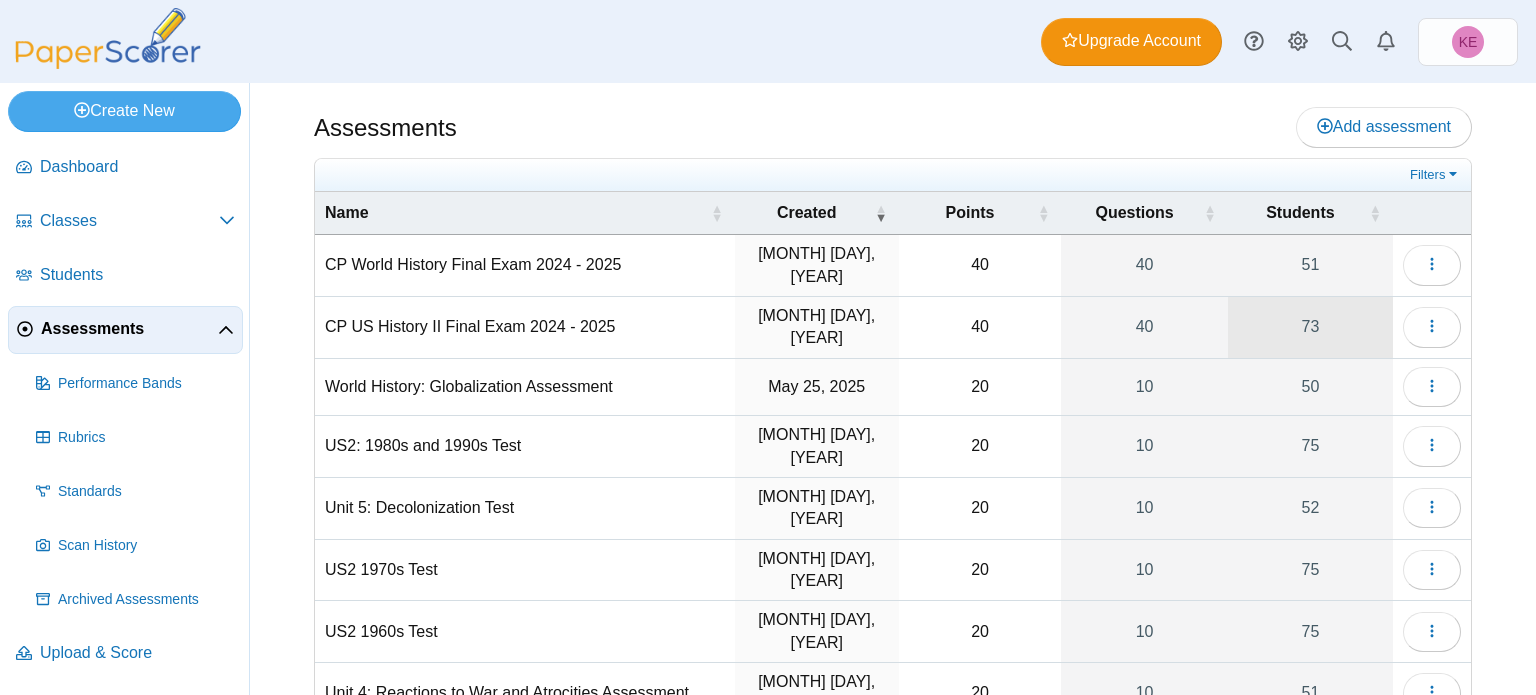 click on "73" at bounding box center [1310, 327] 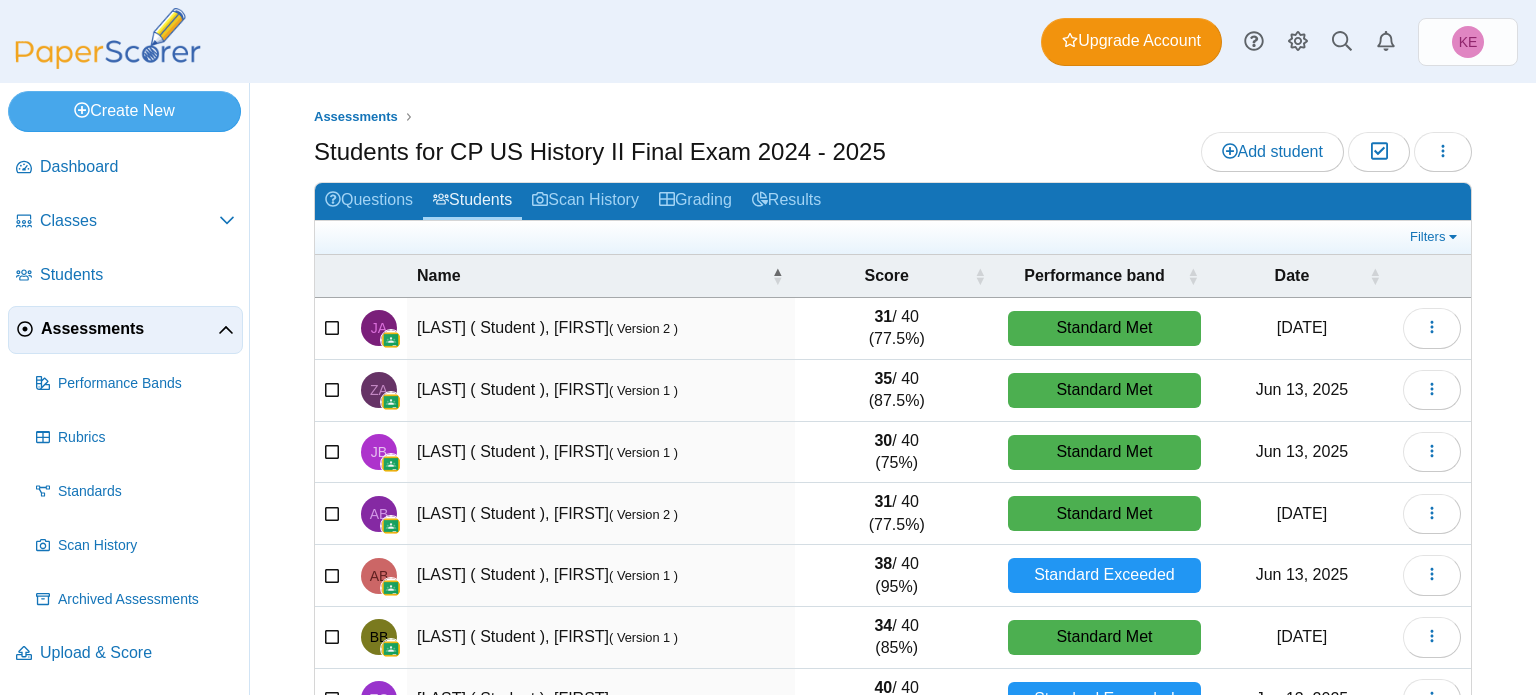 scroll, scrollTop: 0, scrollLeft: 0, axis: both 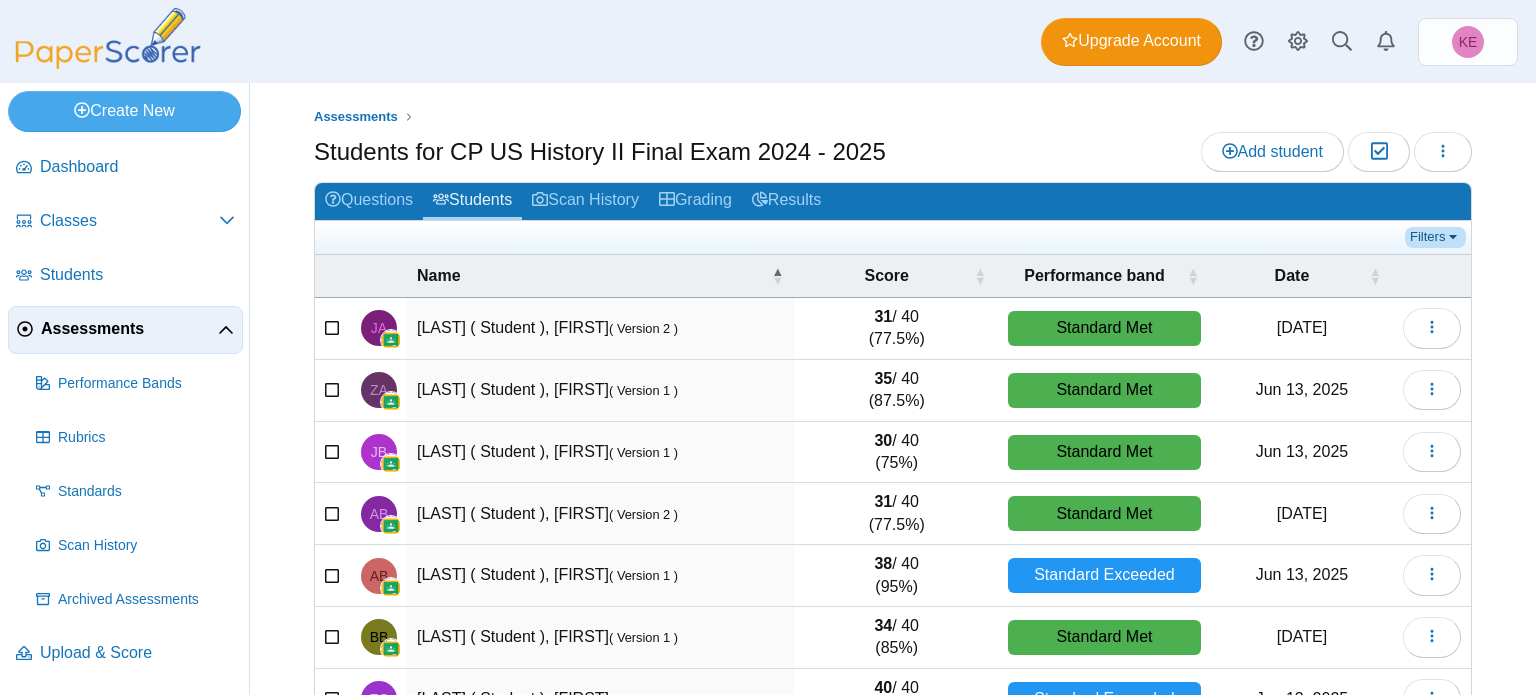 click on "Filters" at bounding box center [1435, 237] 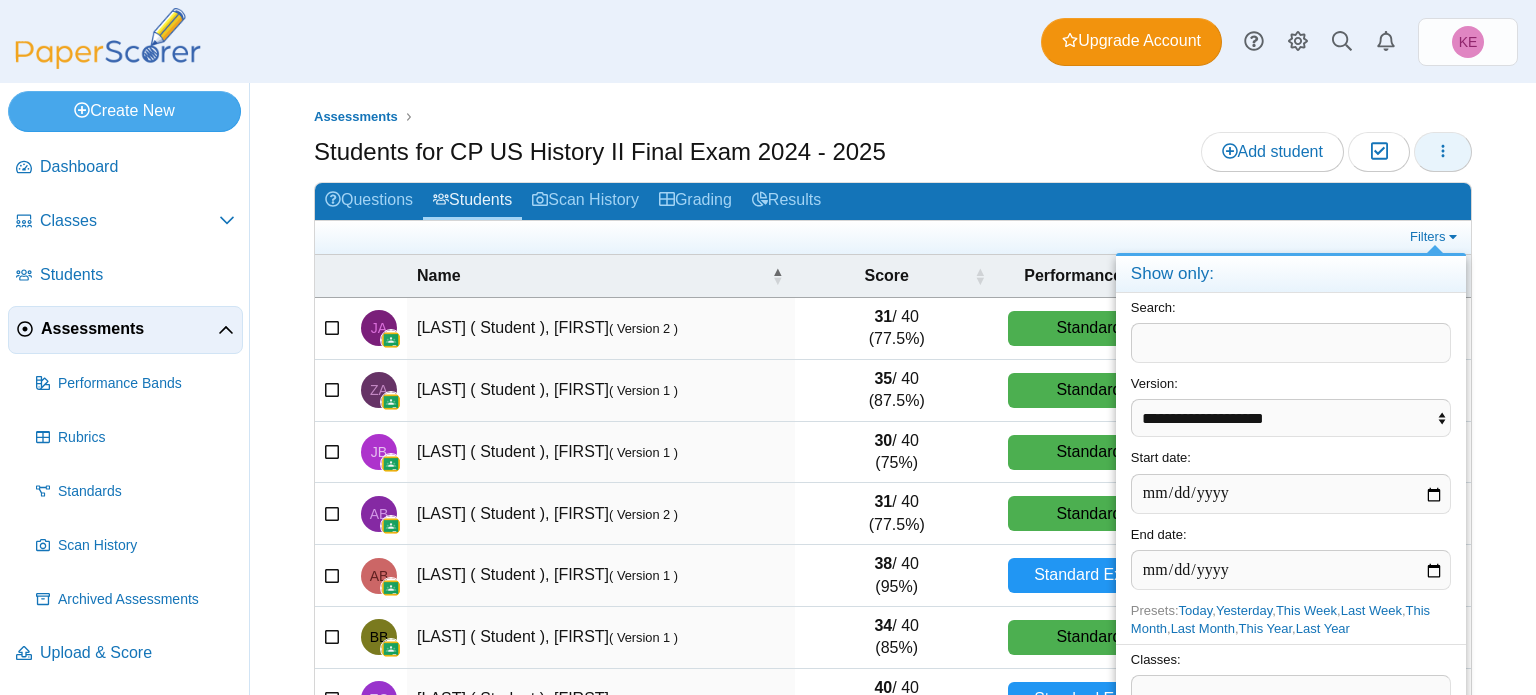 click at bounding box center [1443, 152] 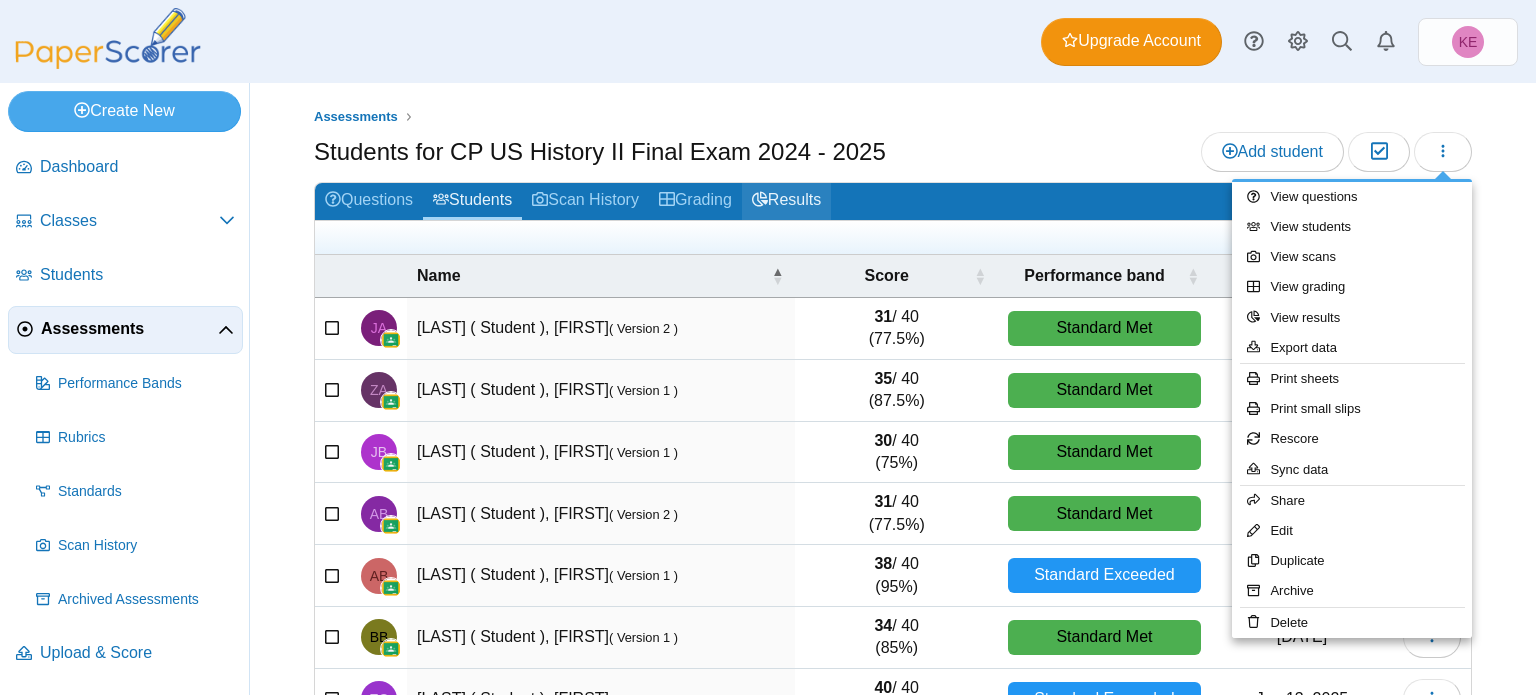 click on "Results" at bounding box center (786, 201) 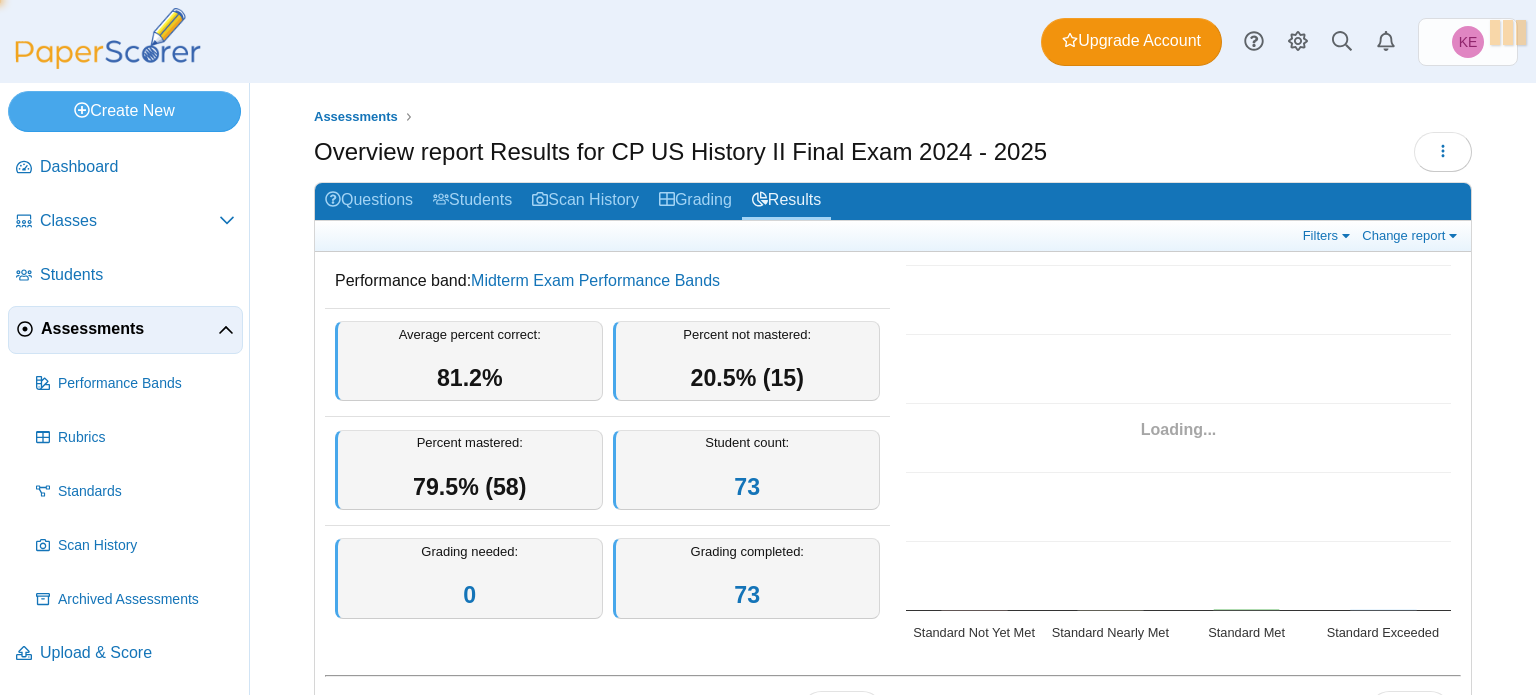 scroll, scrollTop: 0, scrollLeft: 0, axis: both 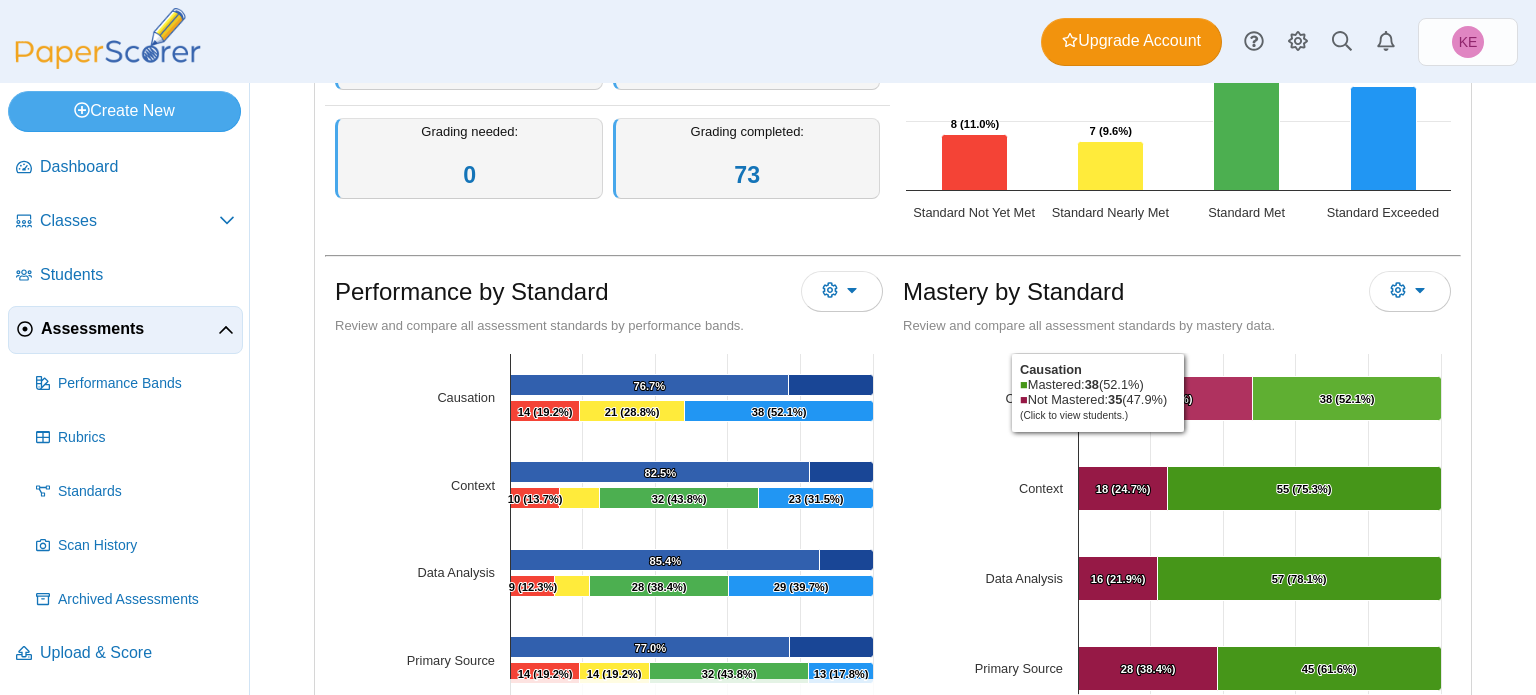 click on "35 (47.9%) ​ 35 (47.9%)" at bounding box center [1165, 399] 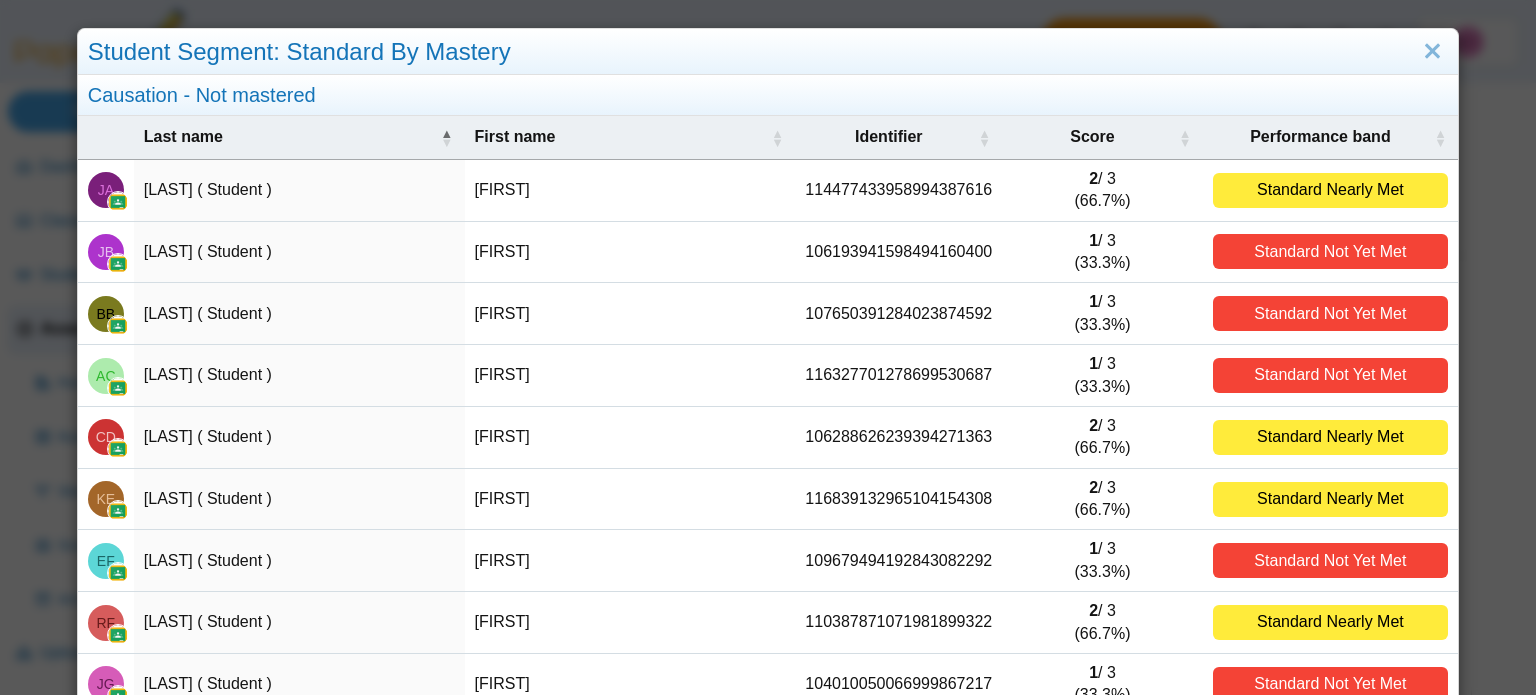 scroll, scrollTop: 203, scrollLeft: 0, axis: vertical 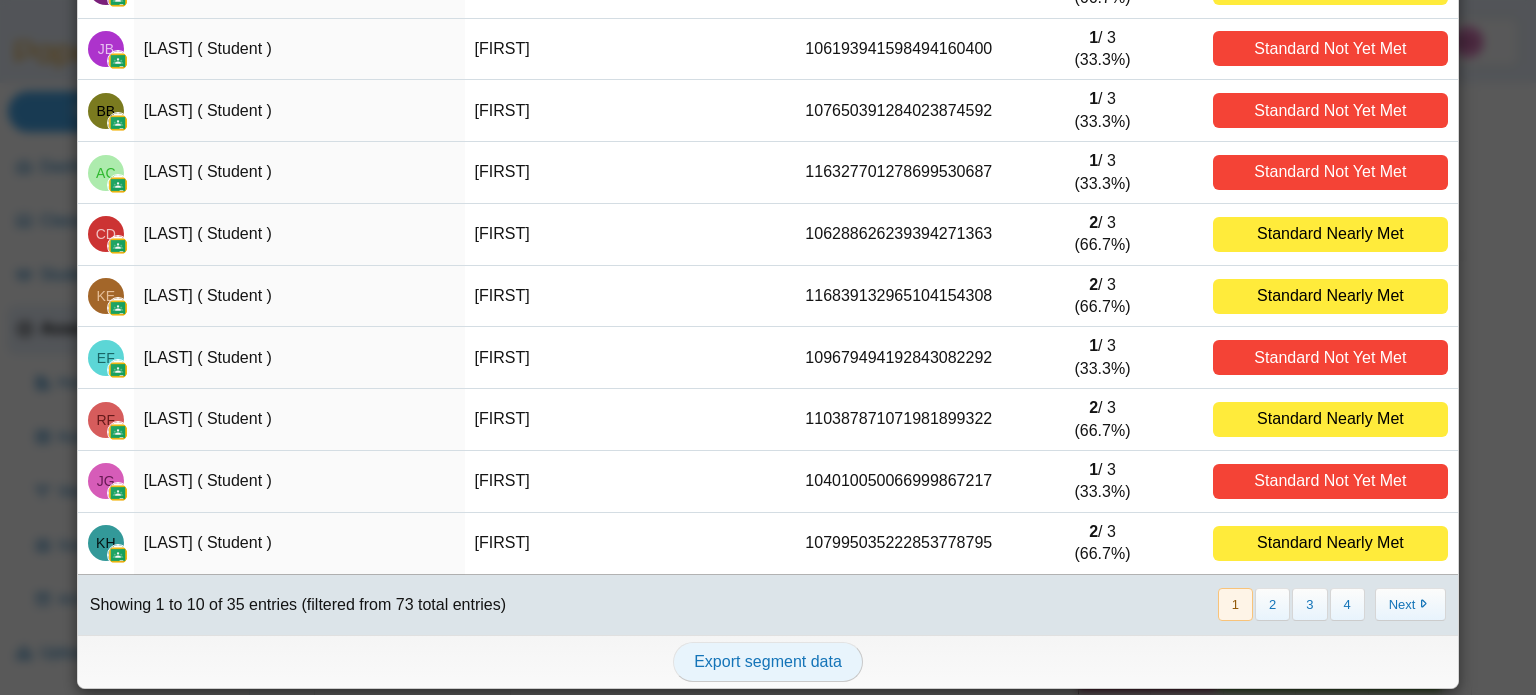 click on "Export segment data" at bounding box center [768, 661] 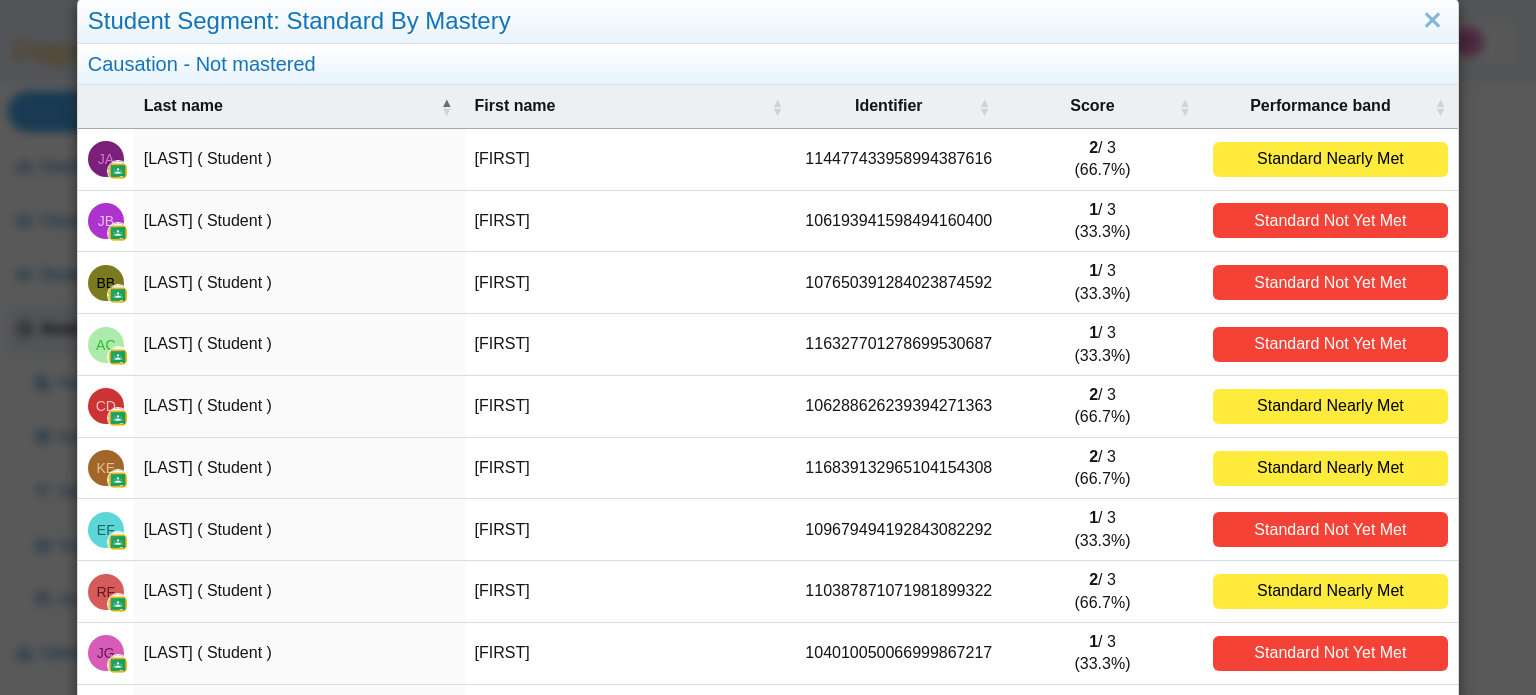 scroll, scrollTop: 0, scrollLeft: 0, axis: both 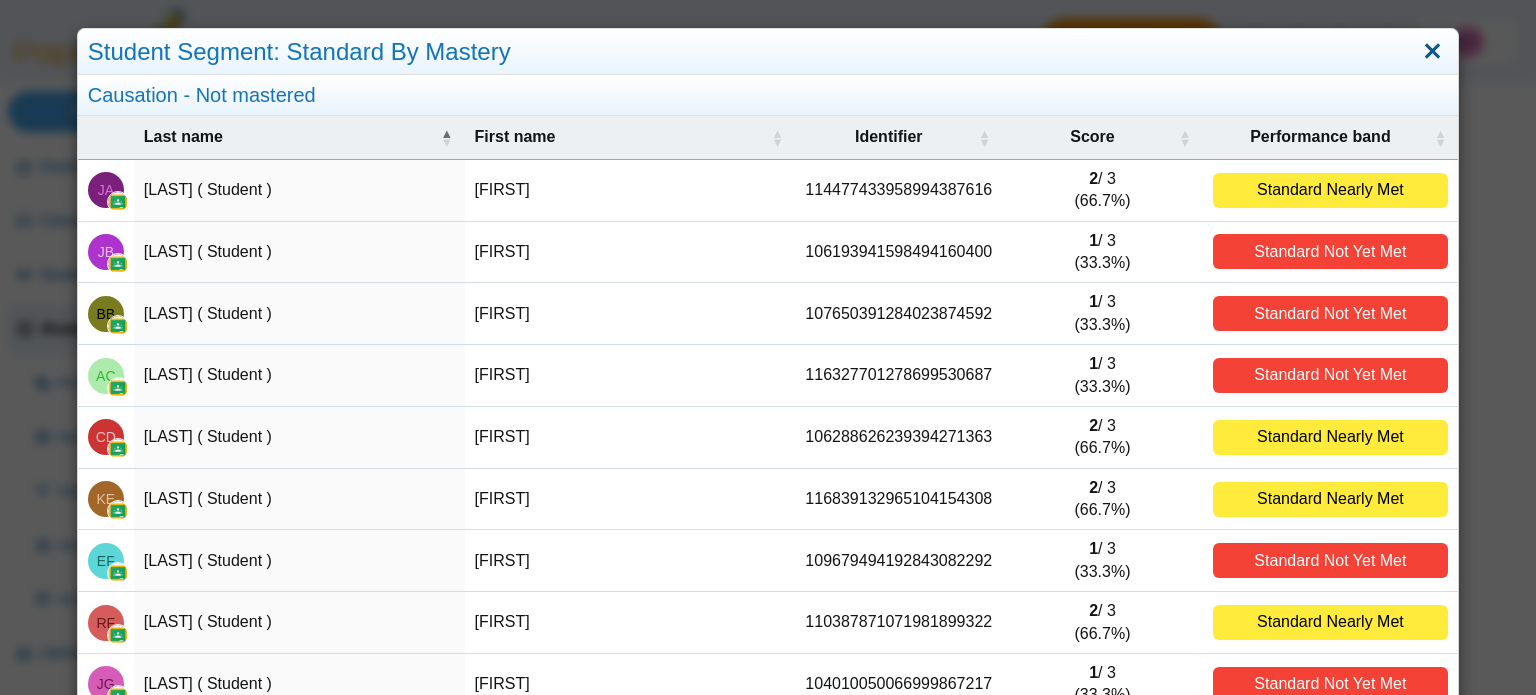 click at bounding box center [1432, 52] 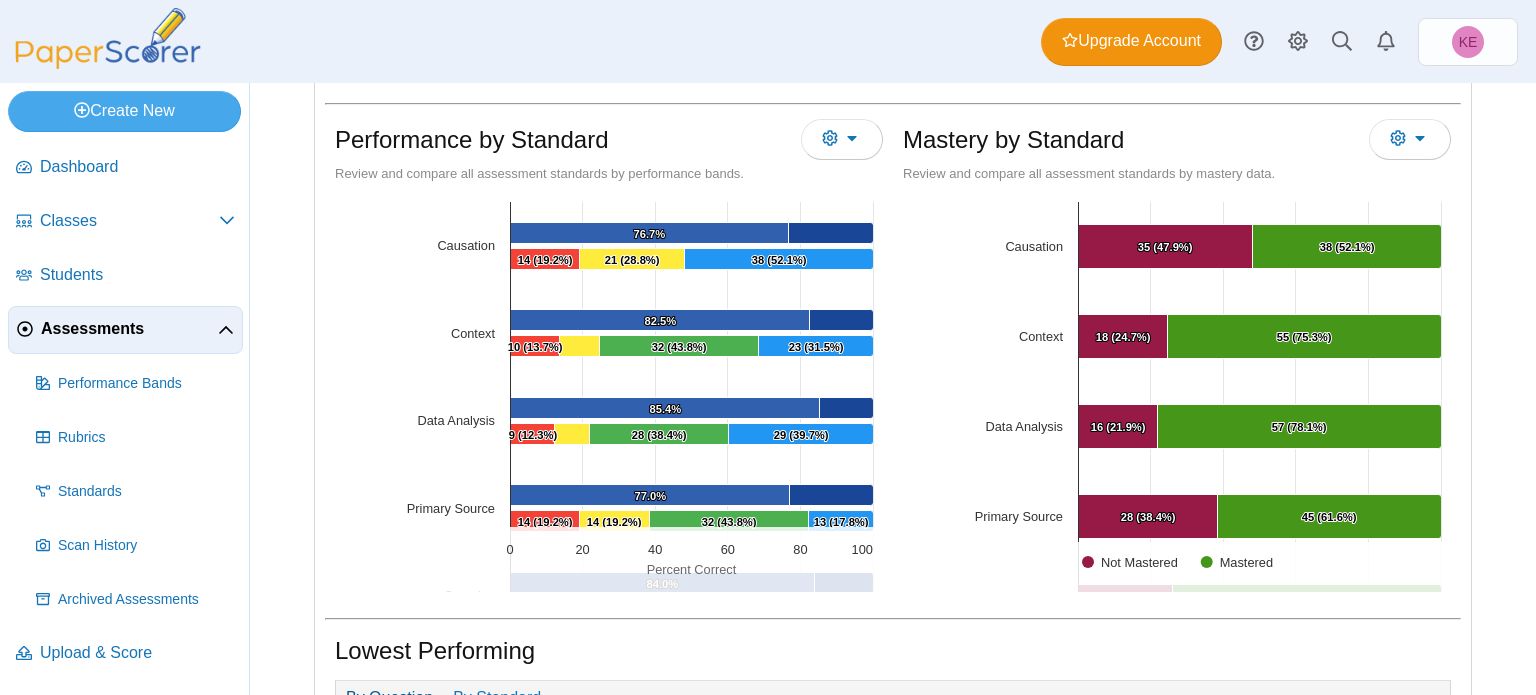 scroll, scrollTop: 576, scrollLeft: 0, axis: vertical 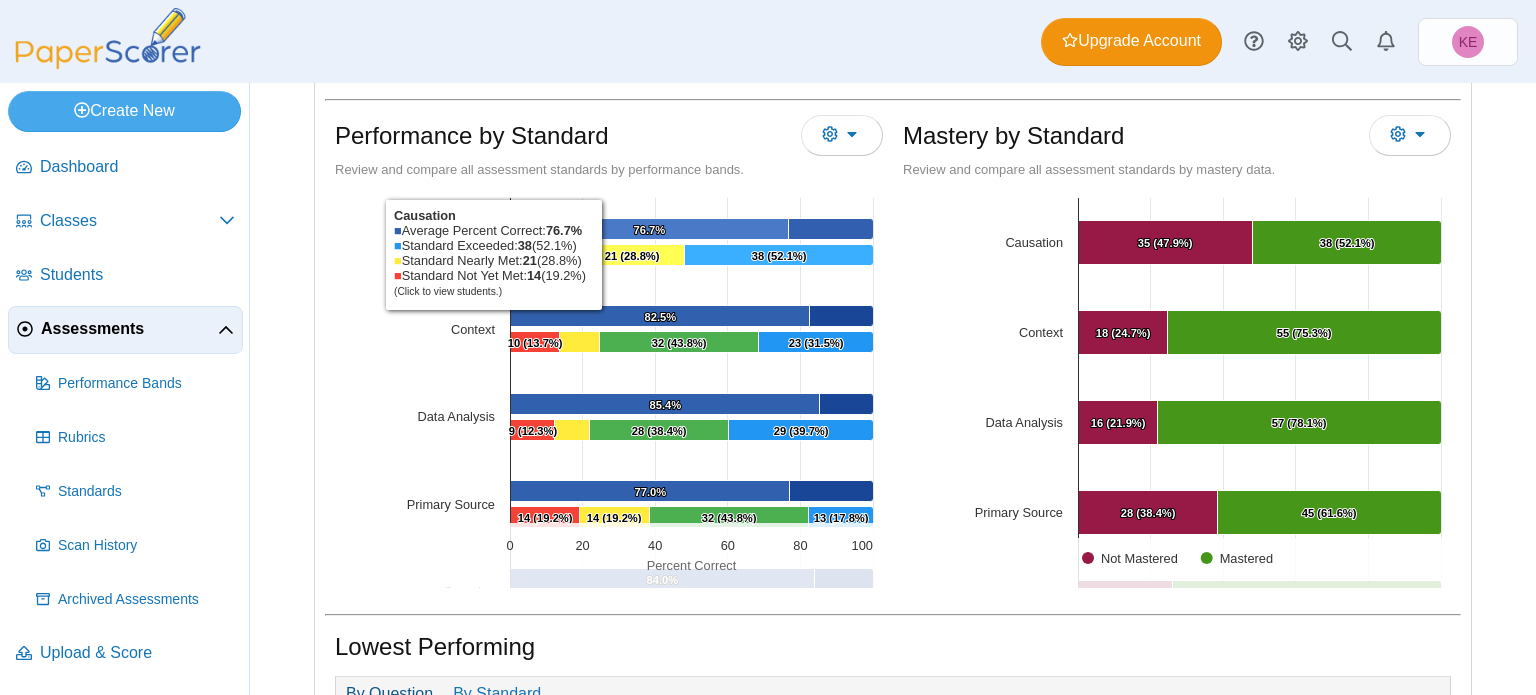 click on "21 (28.8%) ​ 21 (28.8%)" at bounding box center [632, 256] 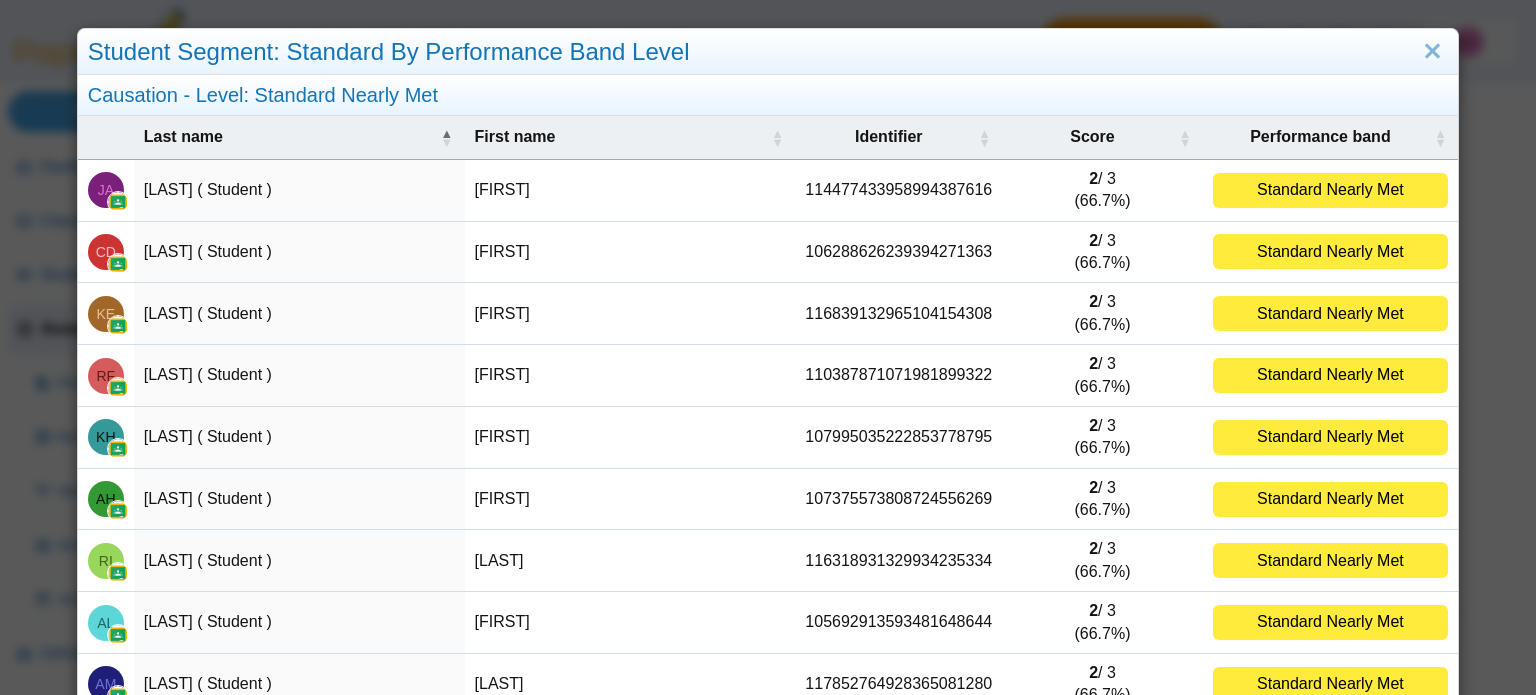scroll, scrollTop: 203, scrollLeft: 0, axis: vertical 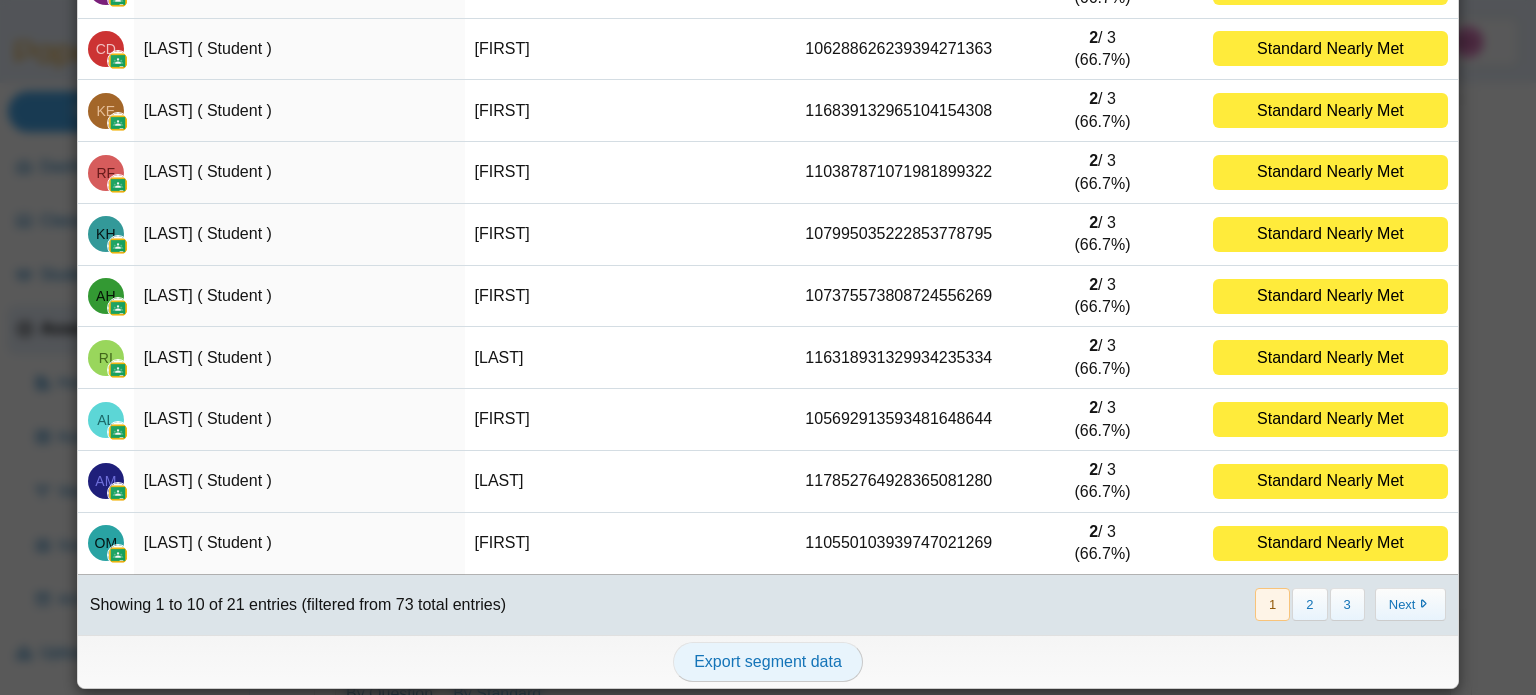 click on "Export segment data" at bounding box center [768, 661] 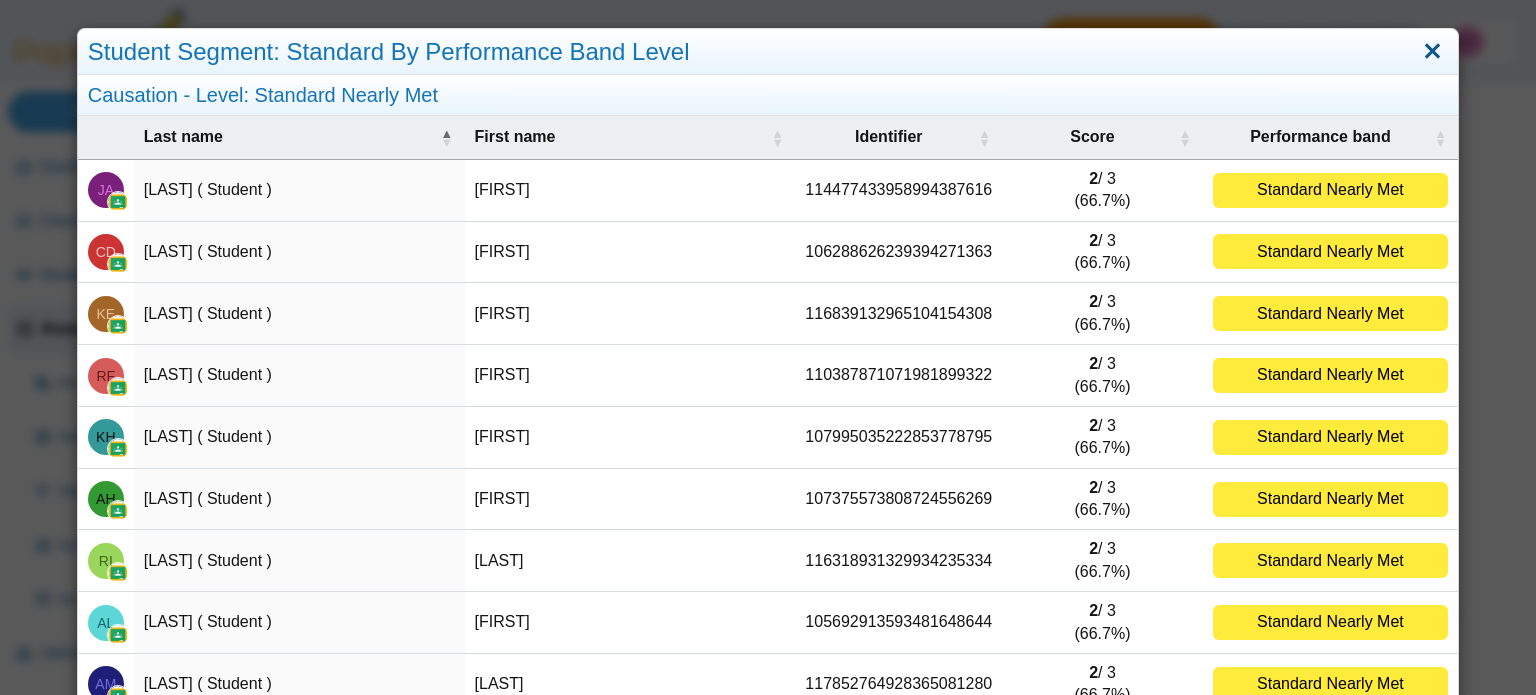 click at bounding box center (1432, 52) 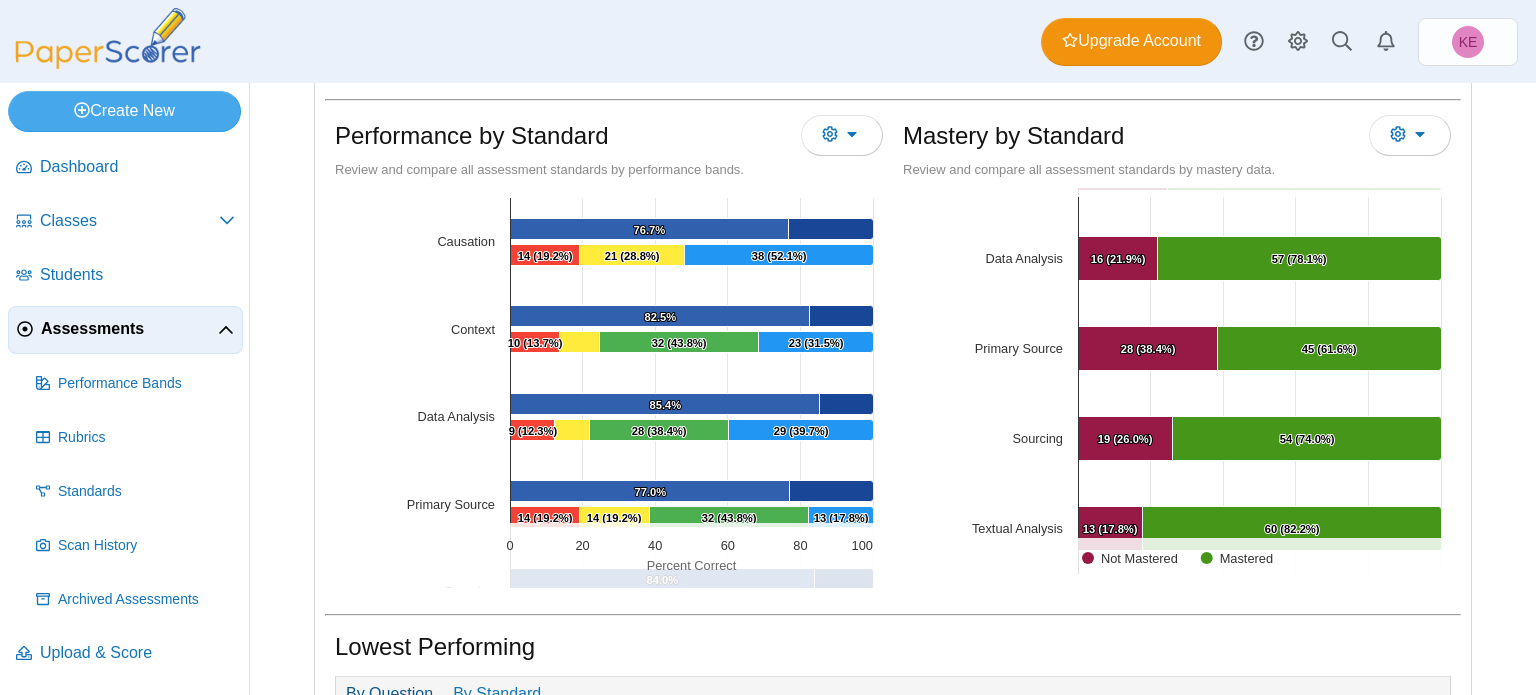 scroll, scrollTop: 200, scrollLeft: 0, axis: vertical 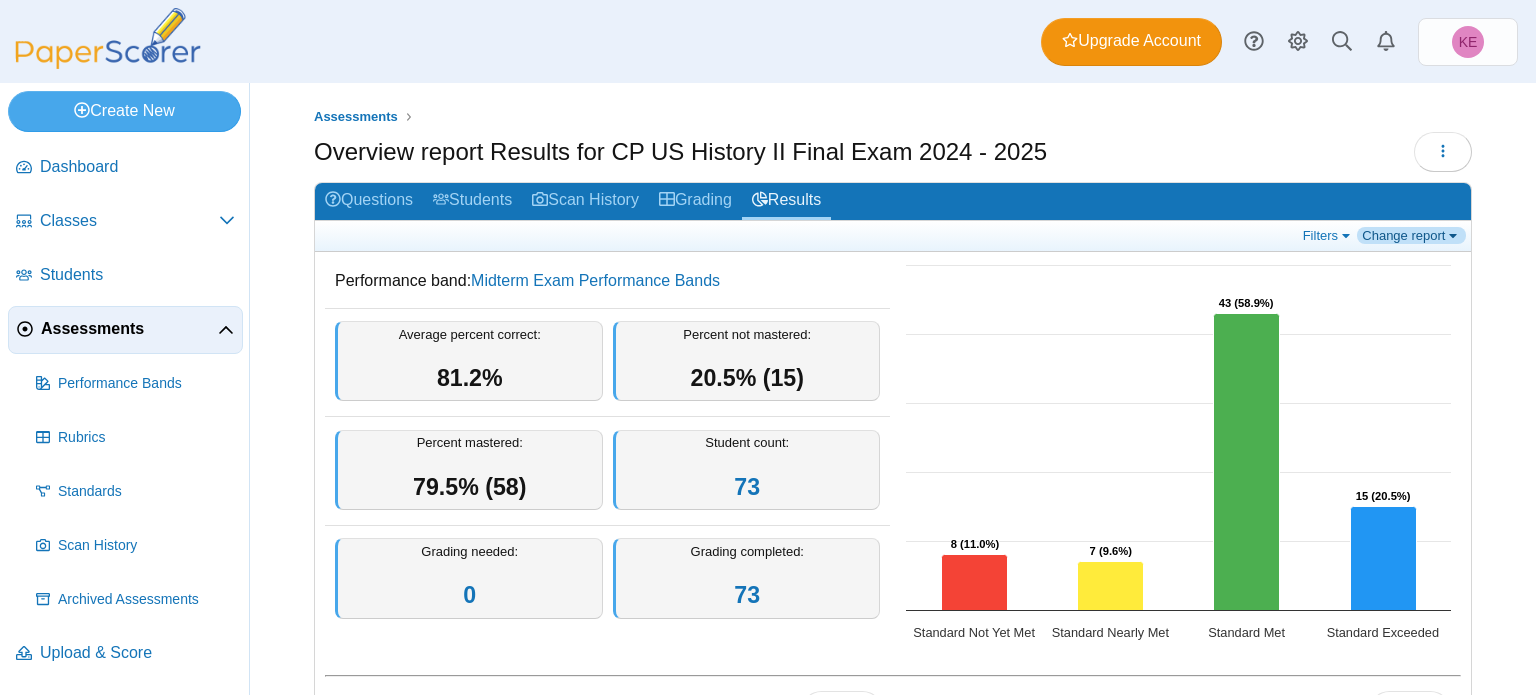 click on "Change report" at bounding box center (1411, 235) 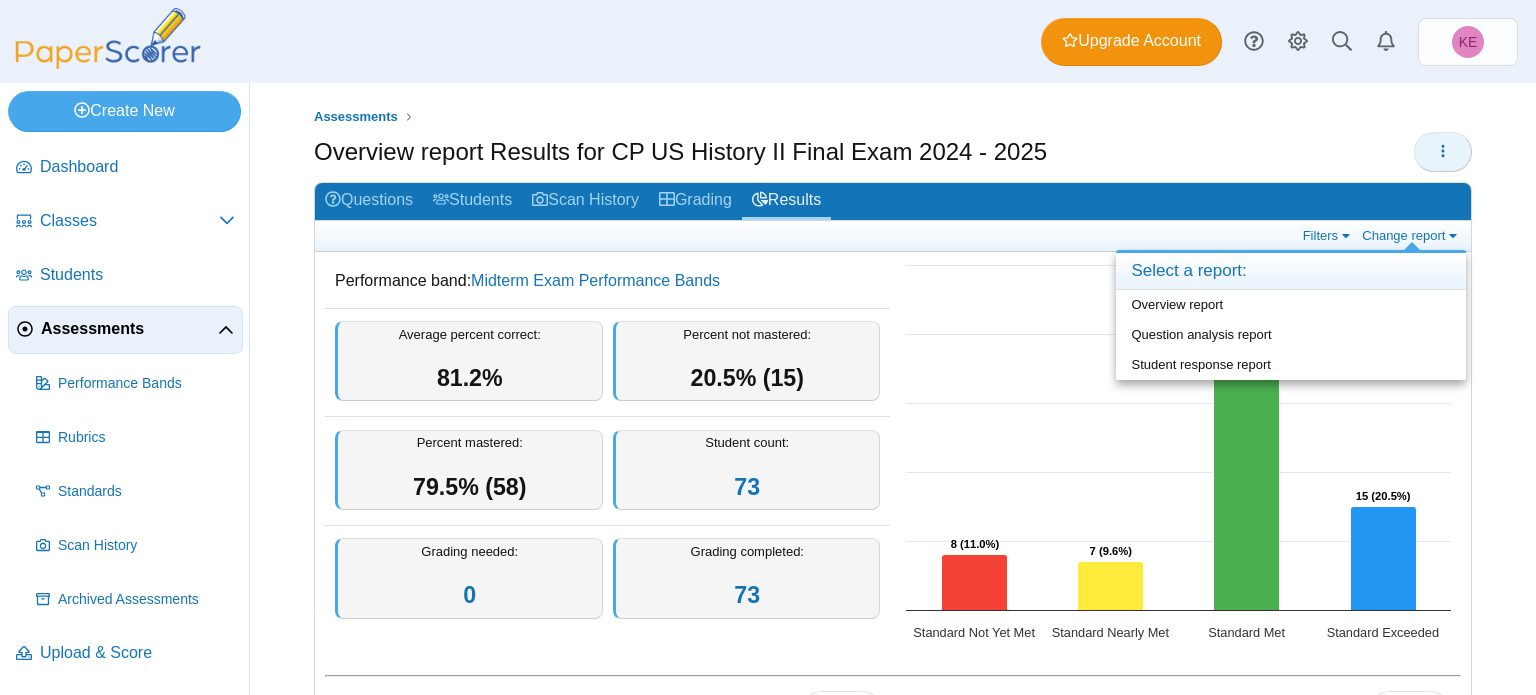 click at bounding box center (1443, 152) 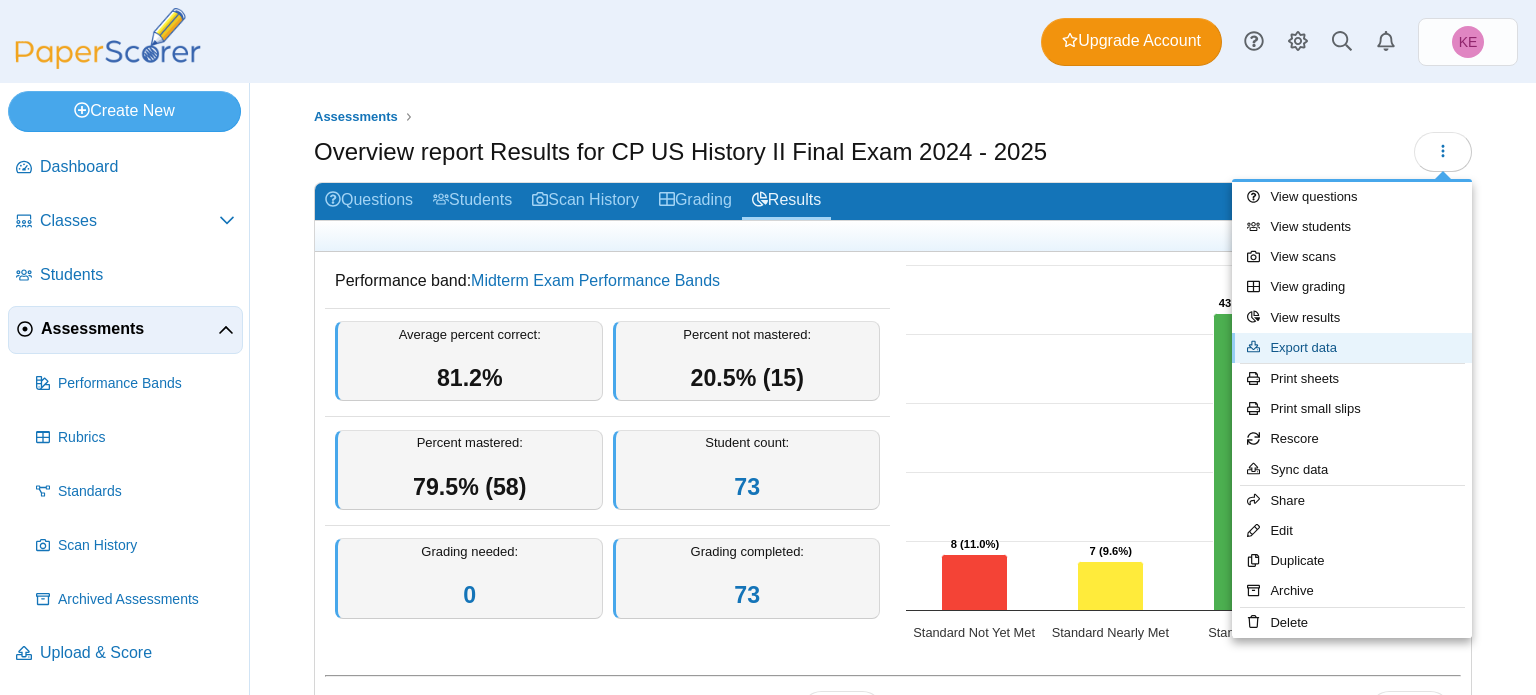 click on "Export data" at bounding box center [1352, 348] 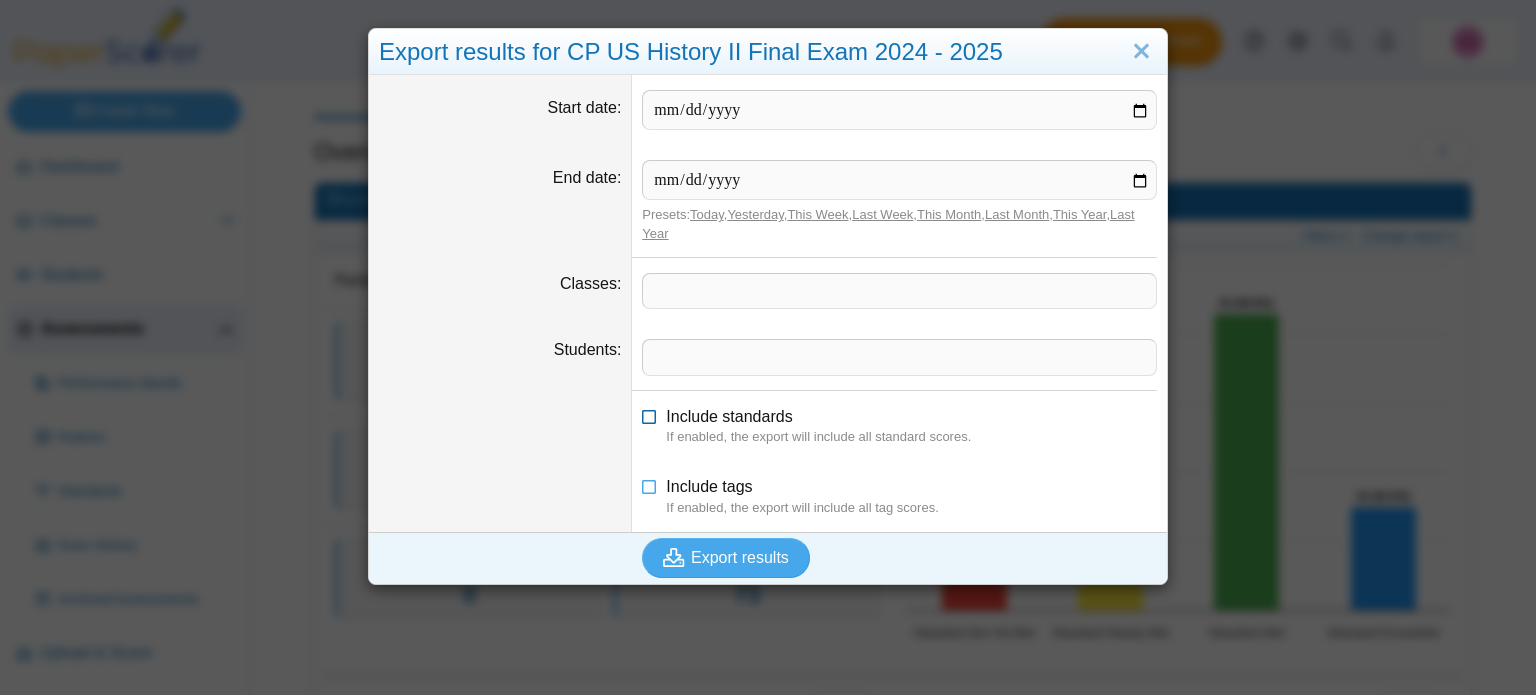 click on "Include standards" at bounding box center (729, 416) 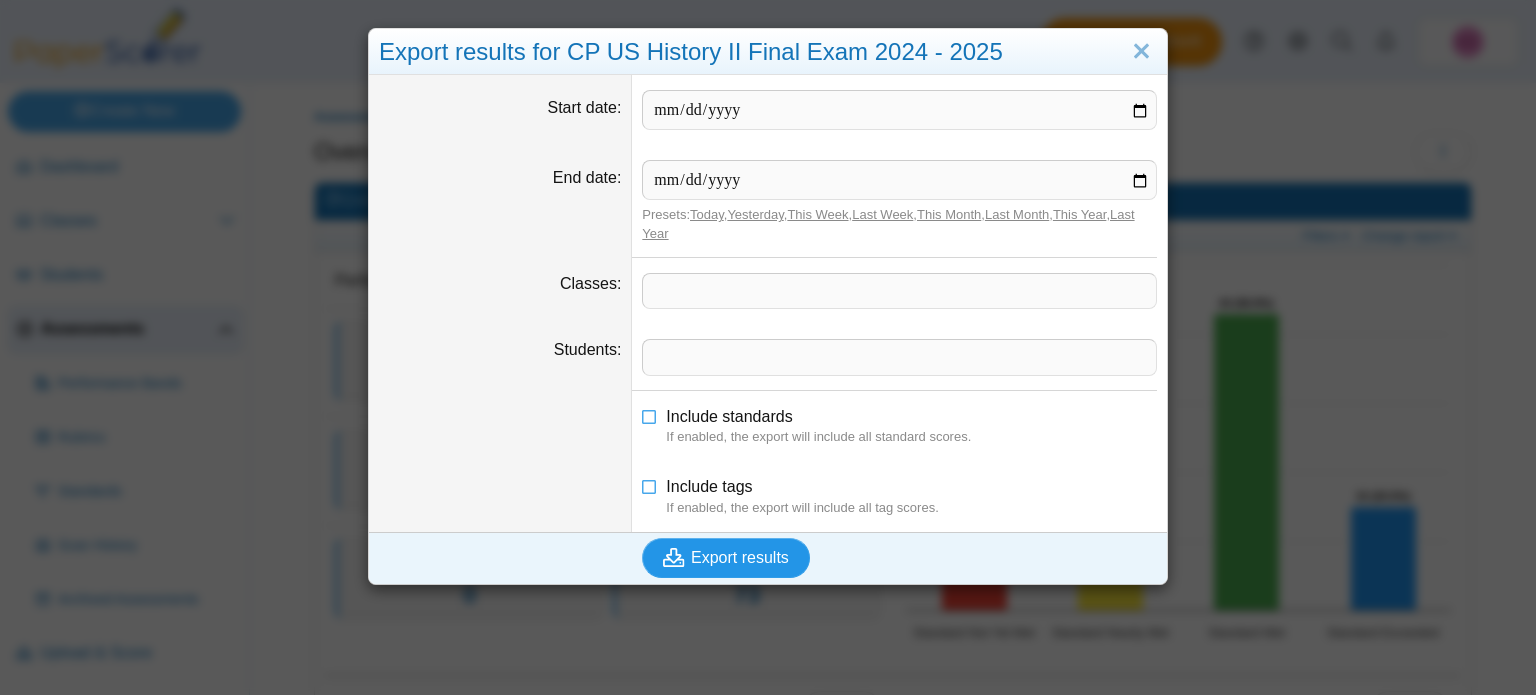 click on "Export results" at bounding box center (726, 558) 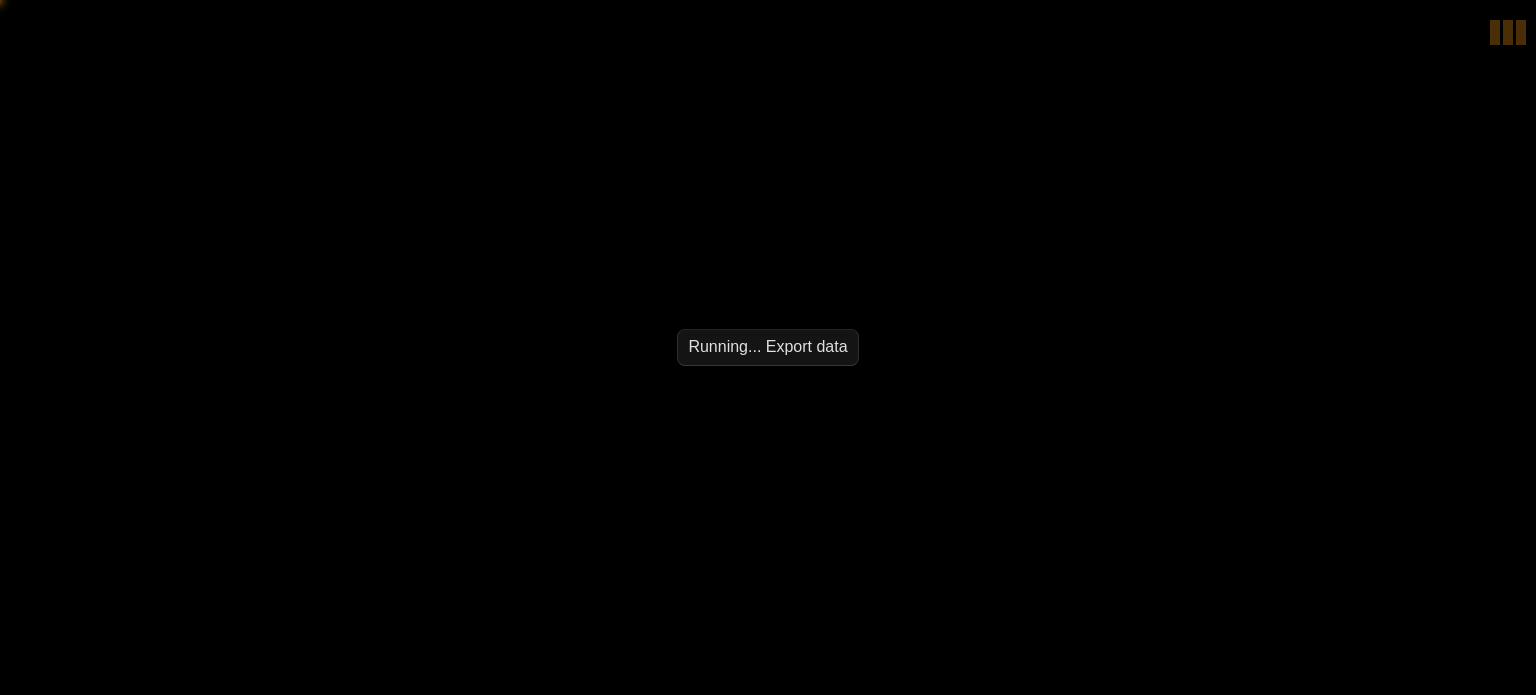 scroll, scrollTop: 0, scrollLeft: 0, axis: both 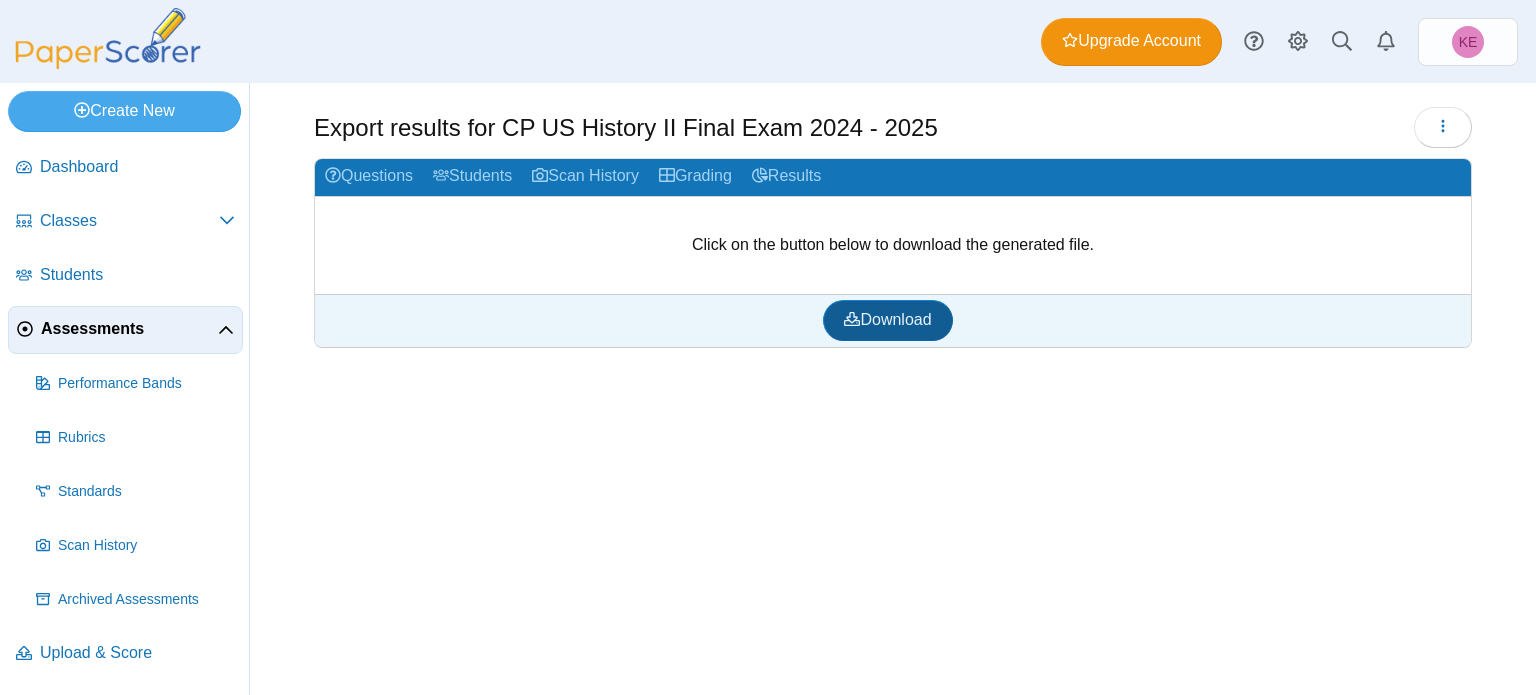 click on "Download" at bounding box center (887, 319) 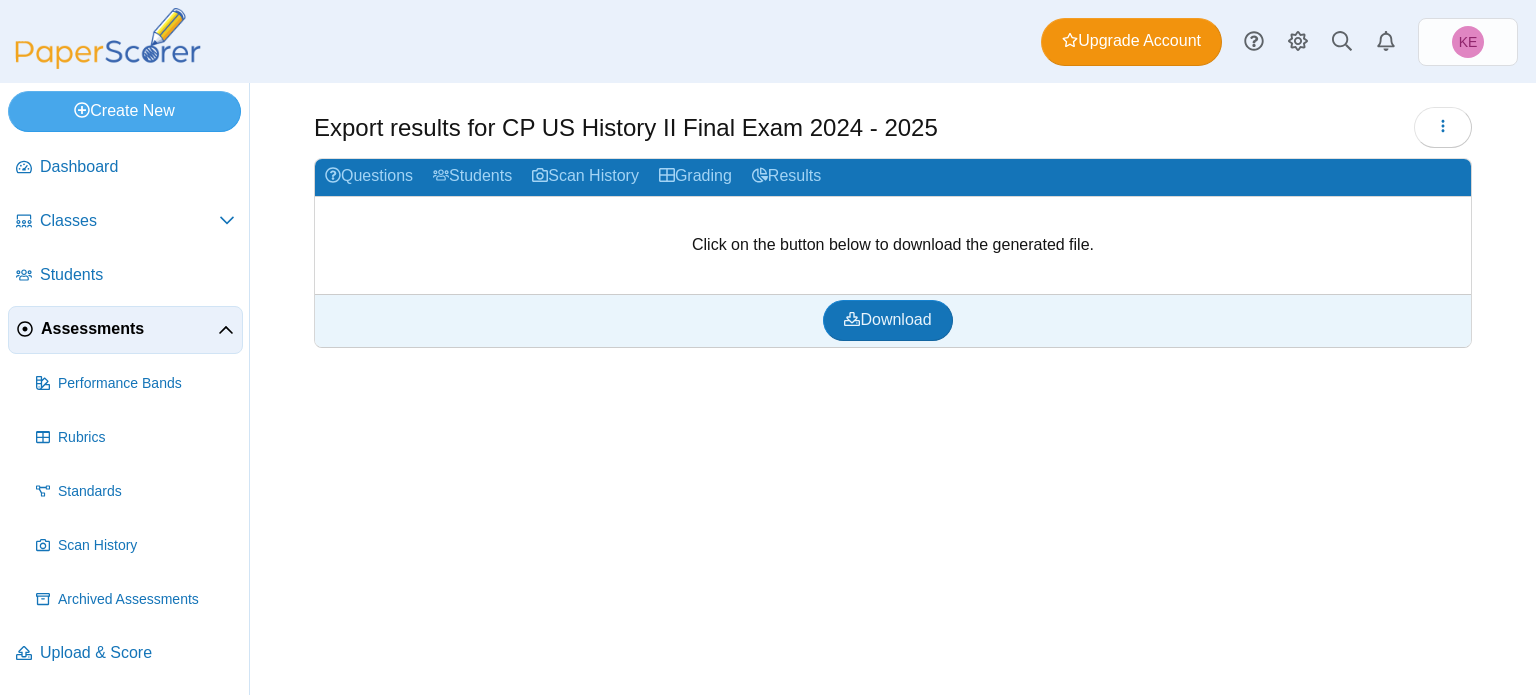 scroll, scrollTop: 0, scrollLeft: 0, axis: both 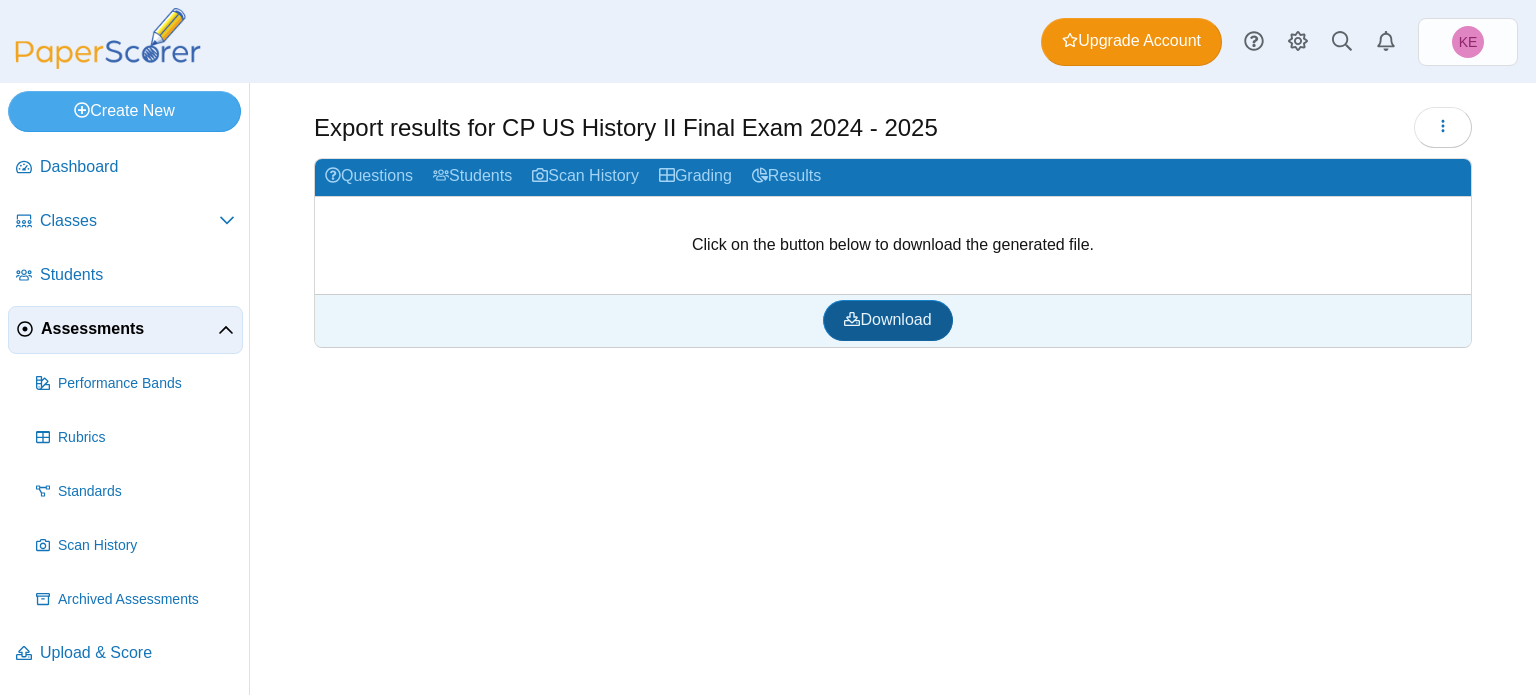 click on "Download" at bounding box center (887, 320) 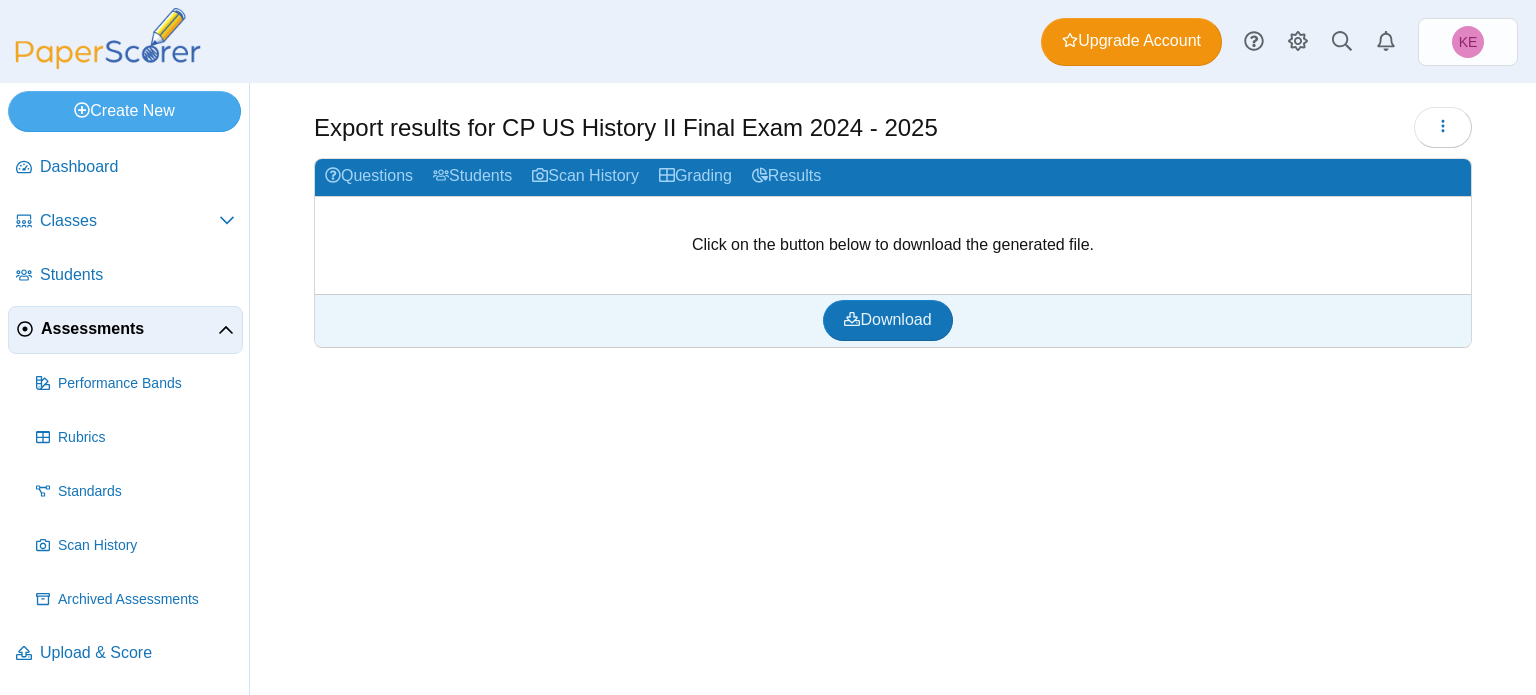 scroll, scrollTop: 0, scrollLeft: 0, axis: both 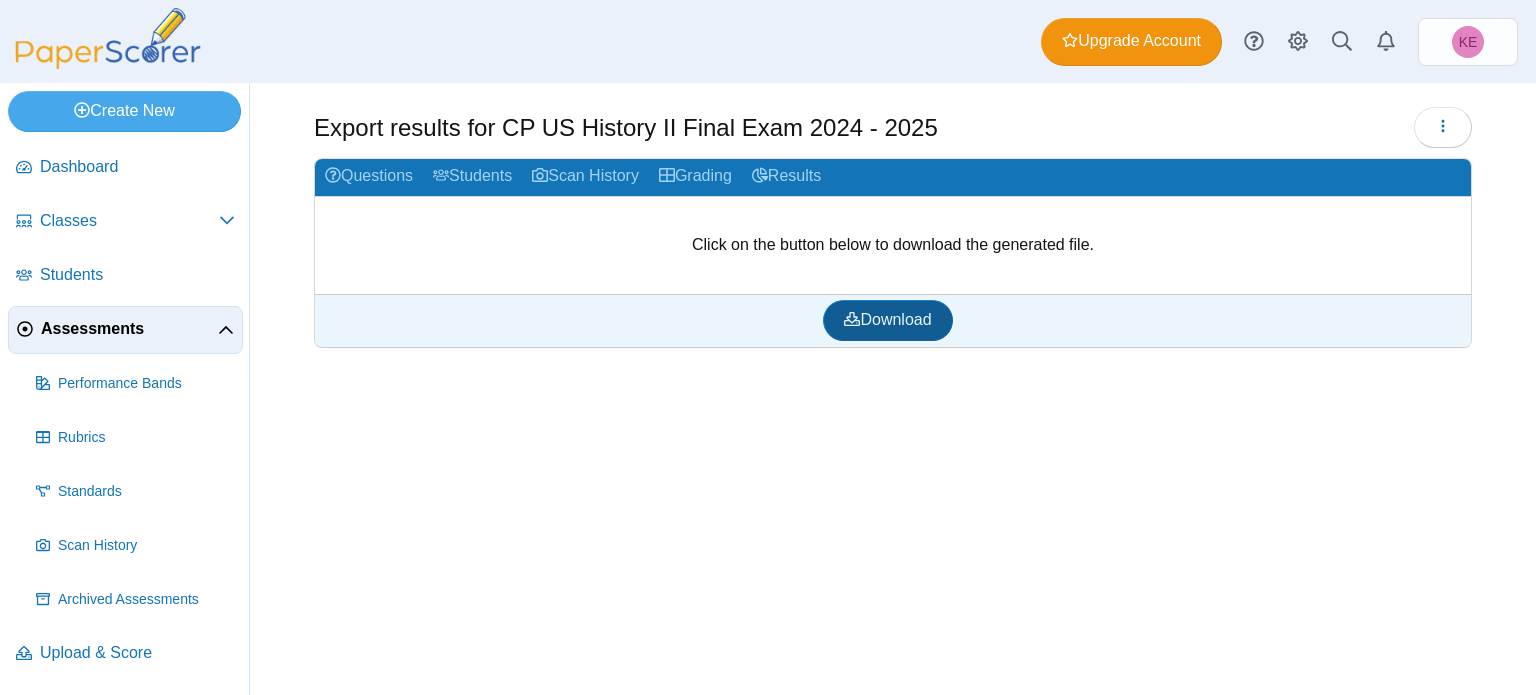 click on "Download" at bounding box center [887, 319] 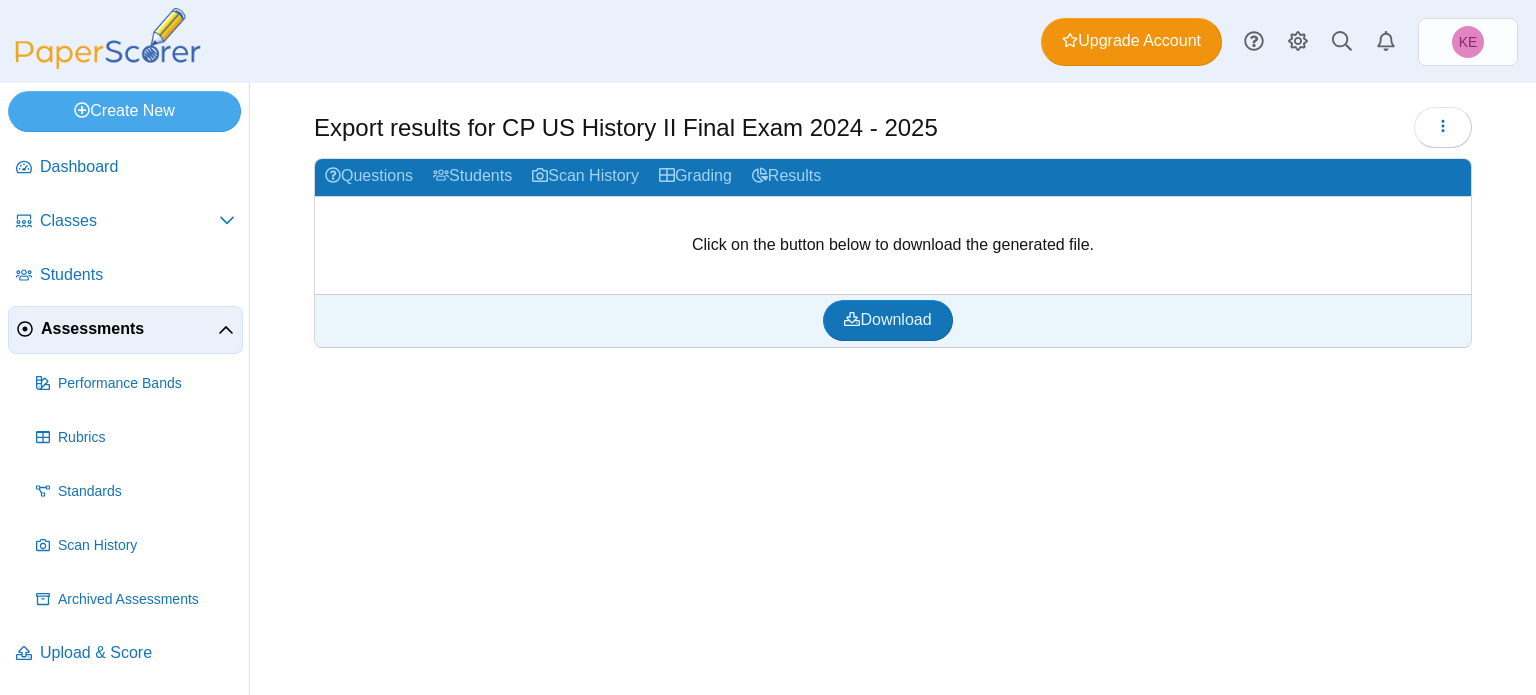 scroll, scrollTop: 0, scrollLeft: 0, axis: both 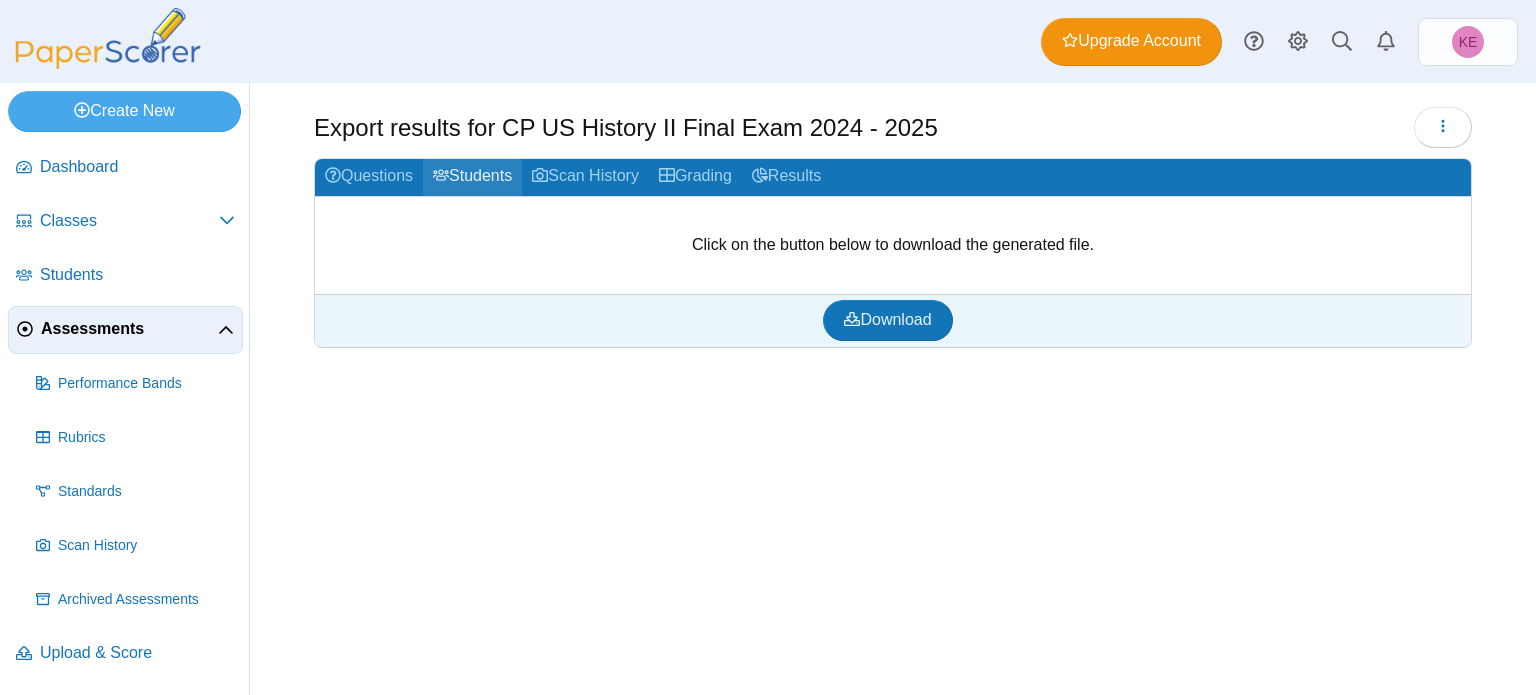 click on "Students" at bounding box center [472, 177] 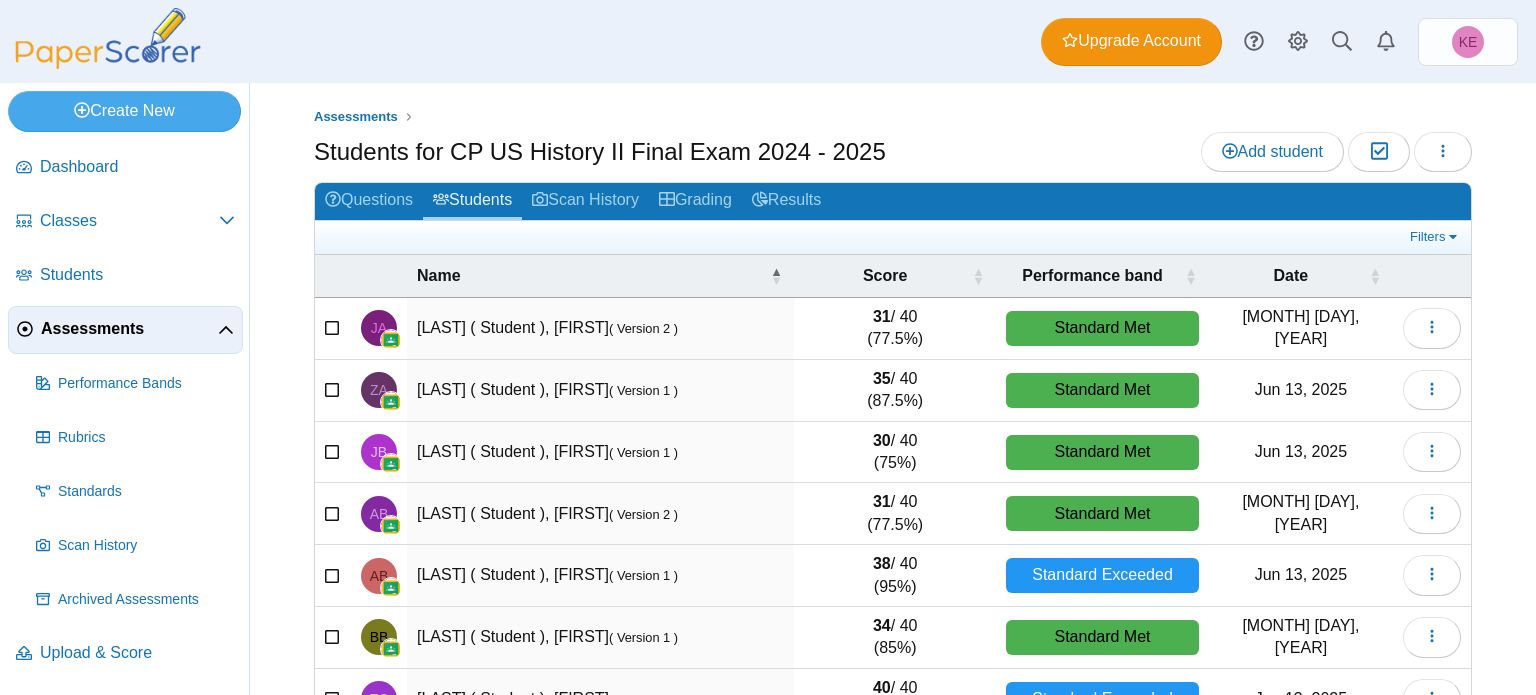scroll, scrollTop: 0, scrollLeft: 0, axis: both 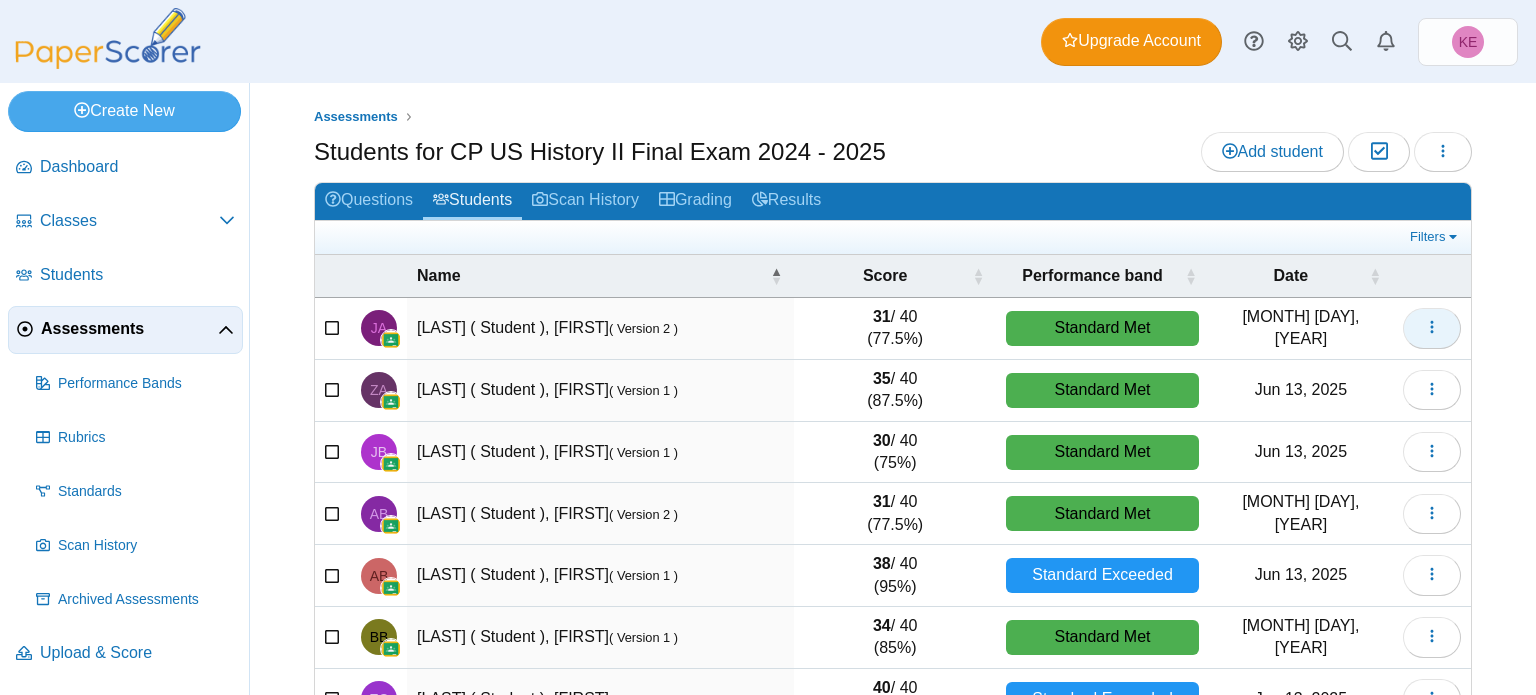 click at bounding box center (1432, 328) 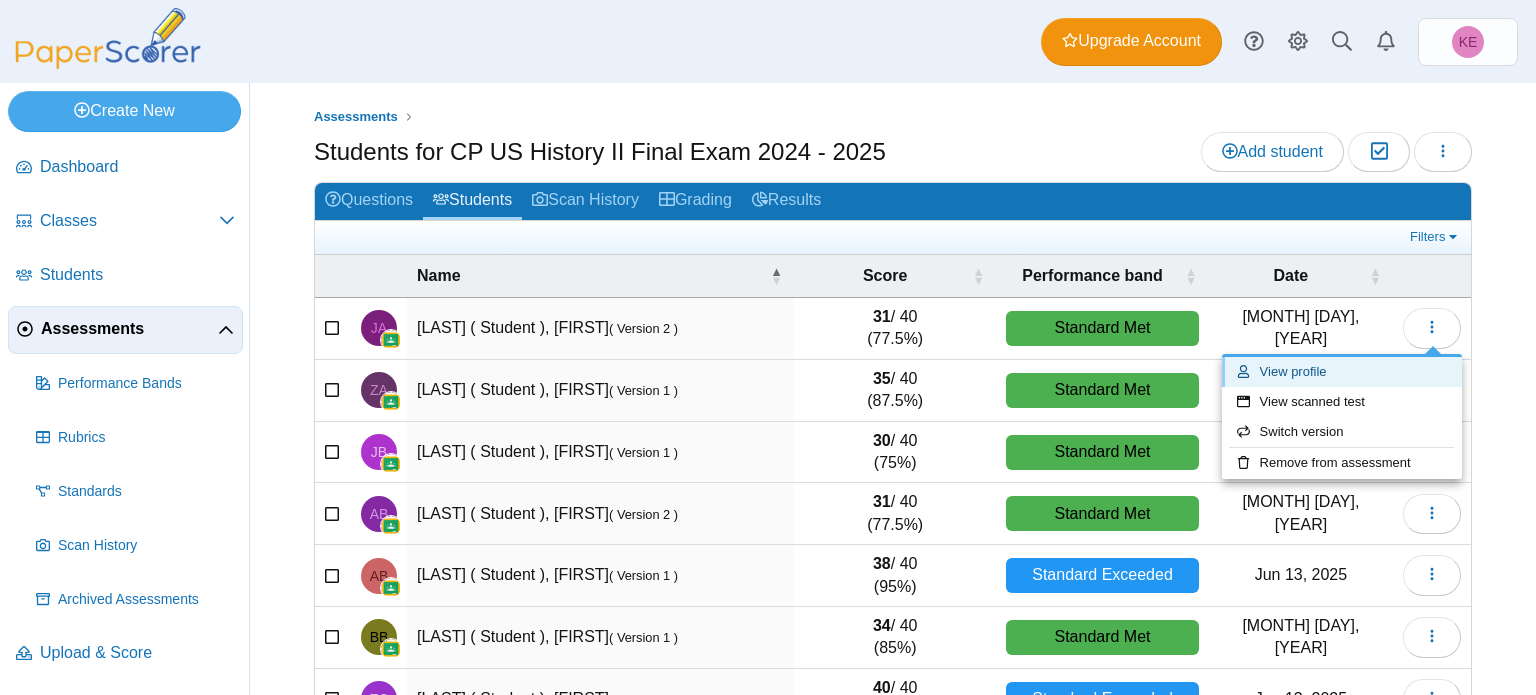 click on "View profile" at bounding box center [1342, 372] 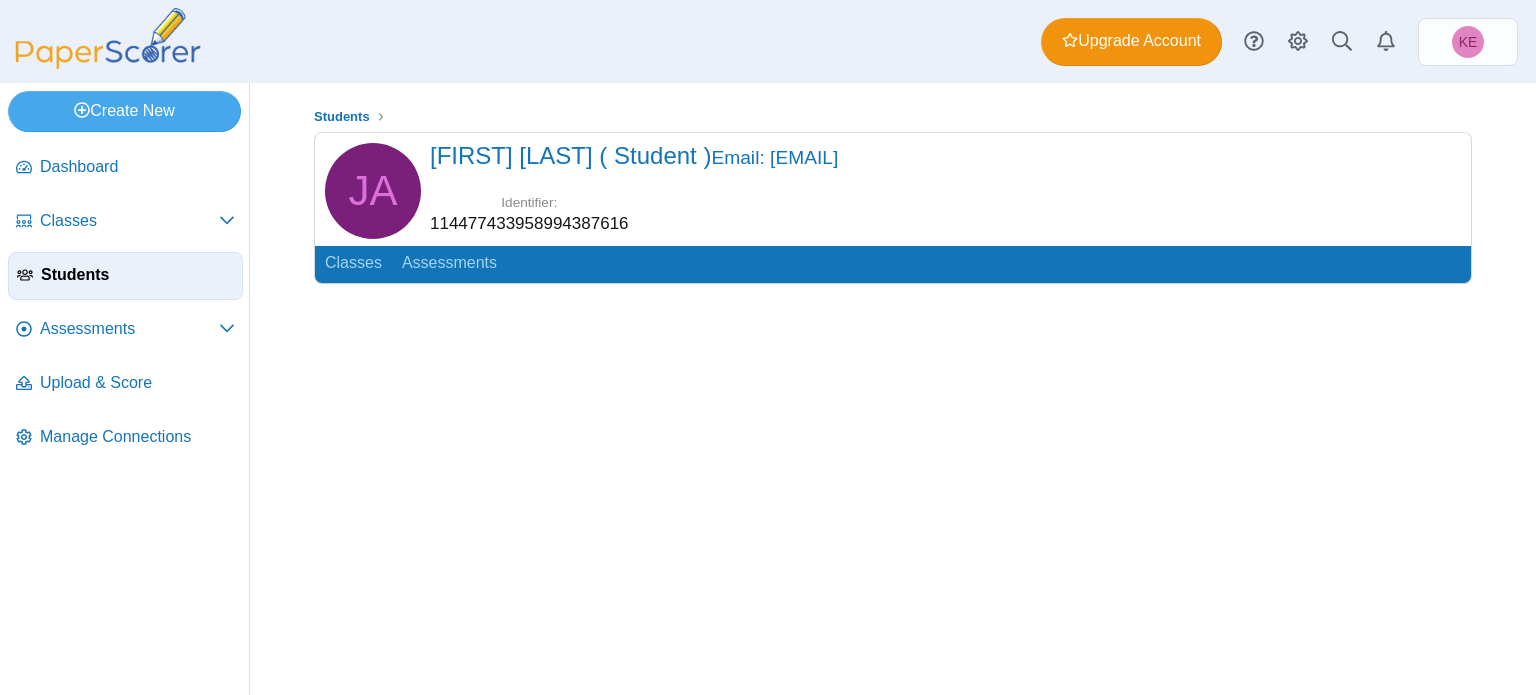 scroll, scrollTop: 0, scrollLeft: 0, axis: both 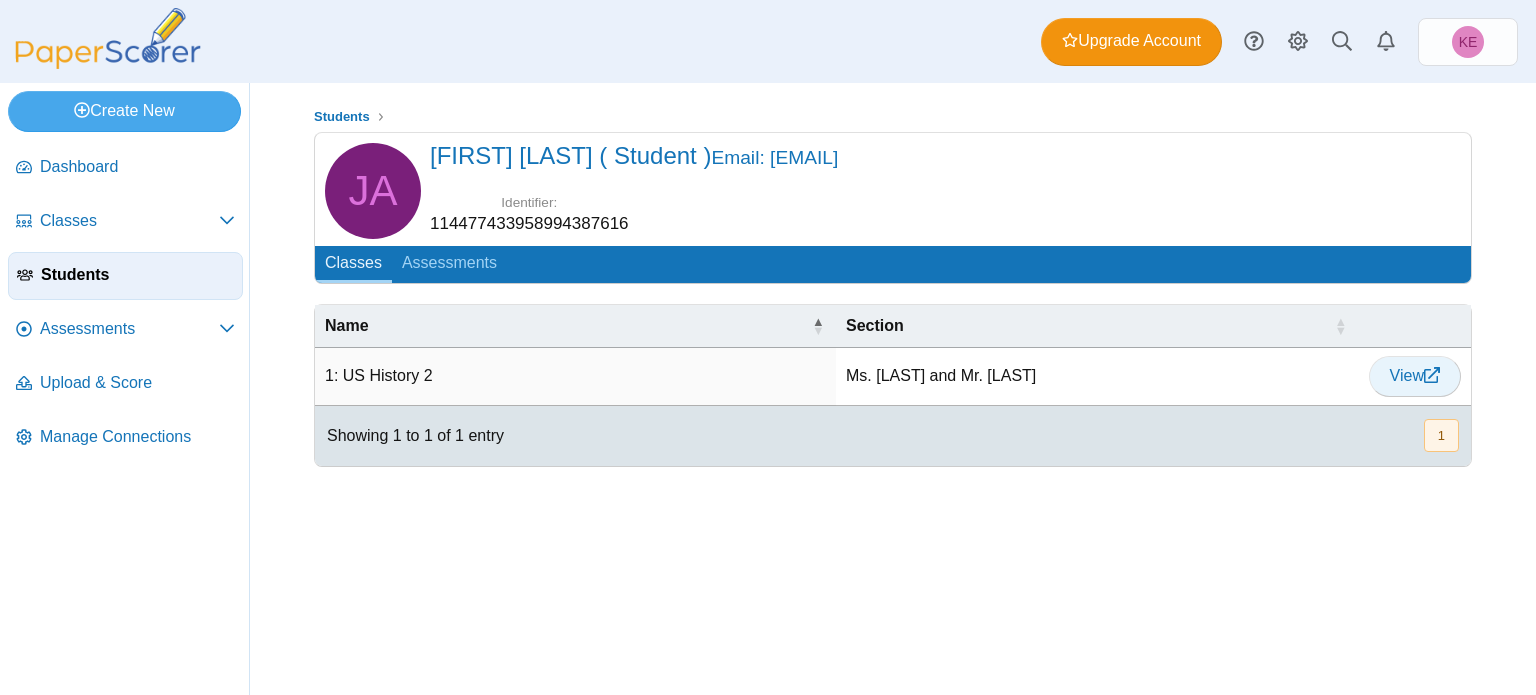 click on "View" at bounding box center (1415, 375) 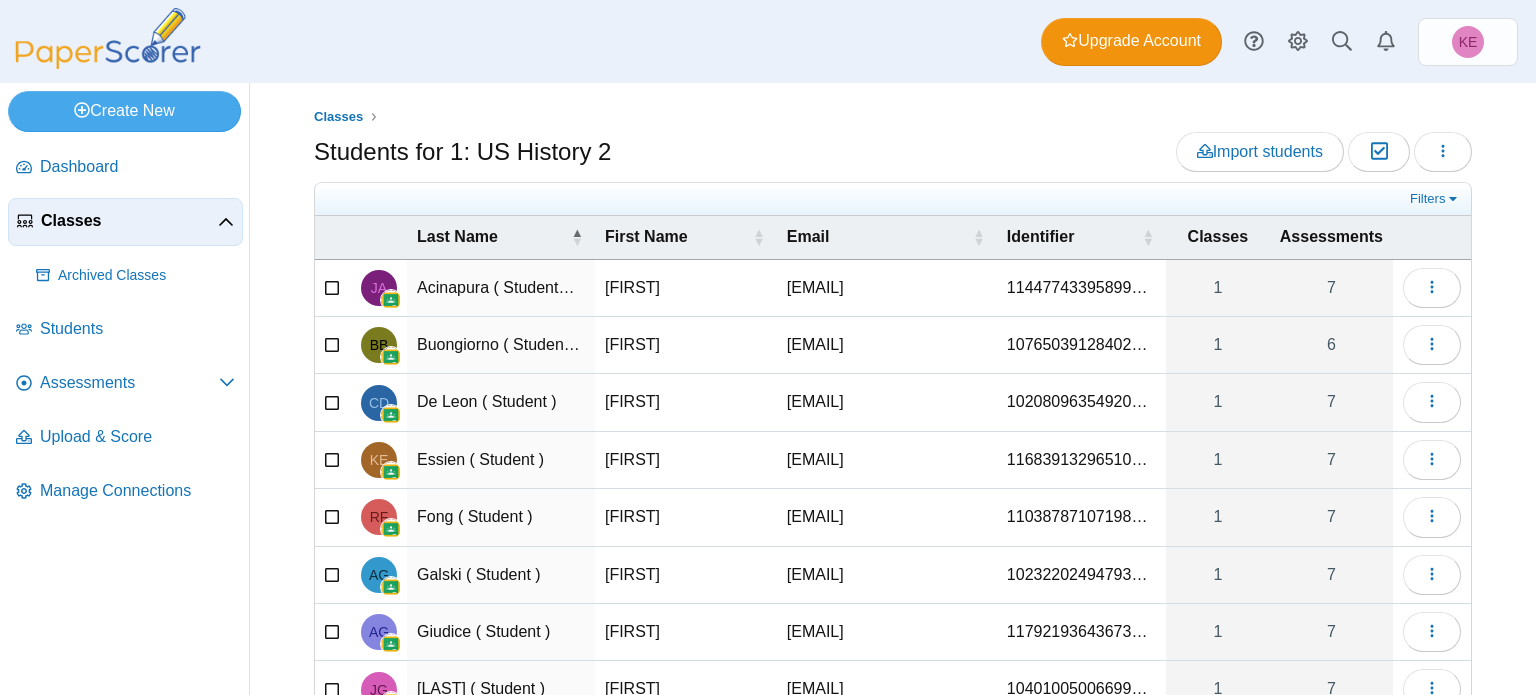 scroll, scrollTop: 0, scrollLeft: 0, axis: both 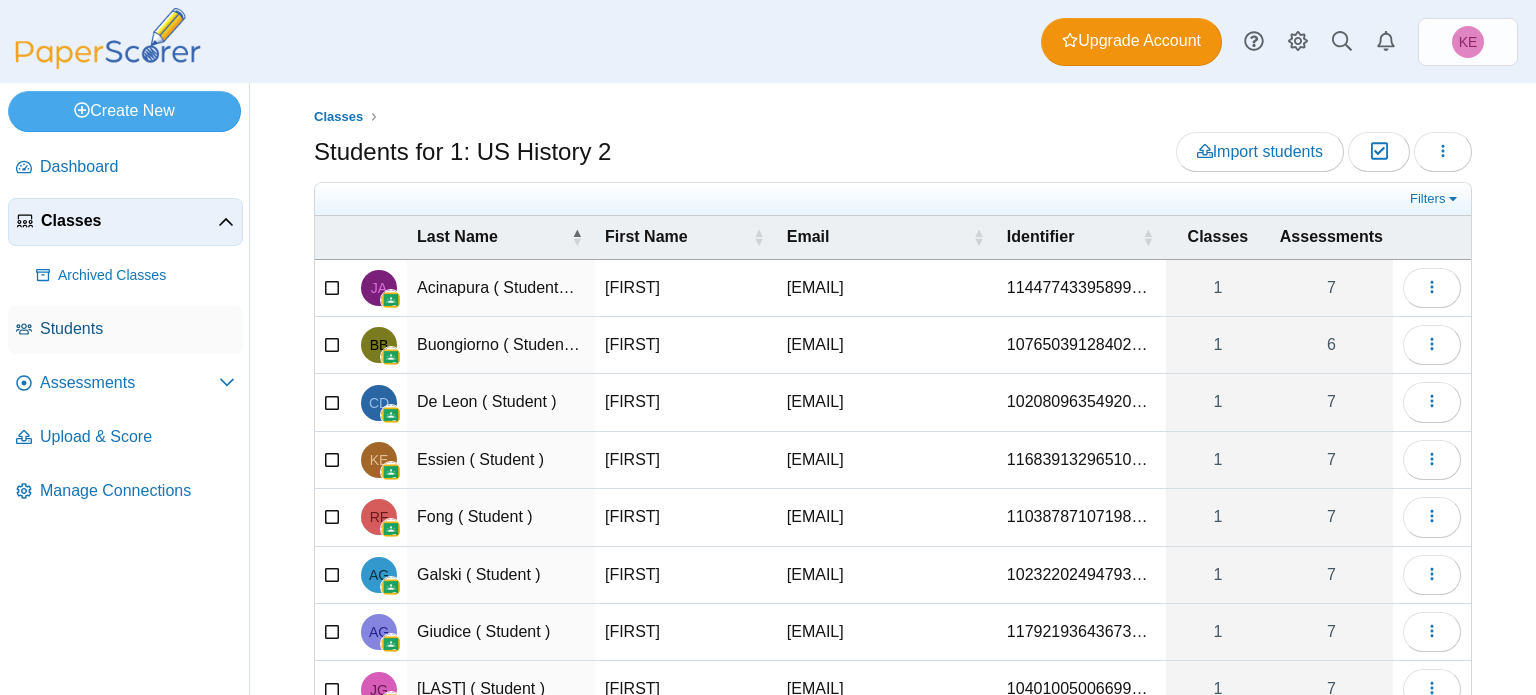 click on "Students" at bounding box center [137, 329] 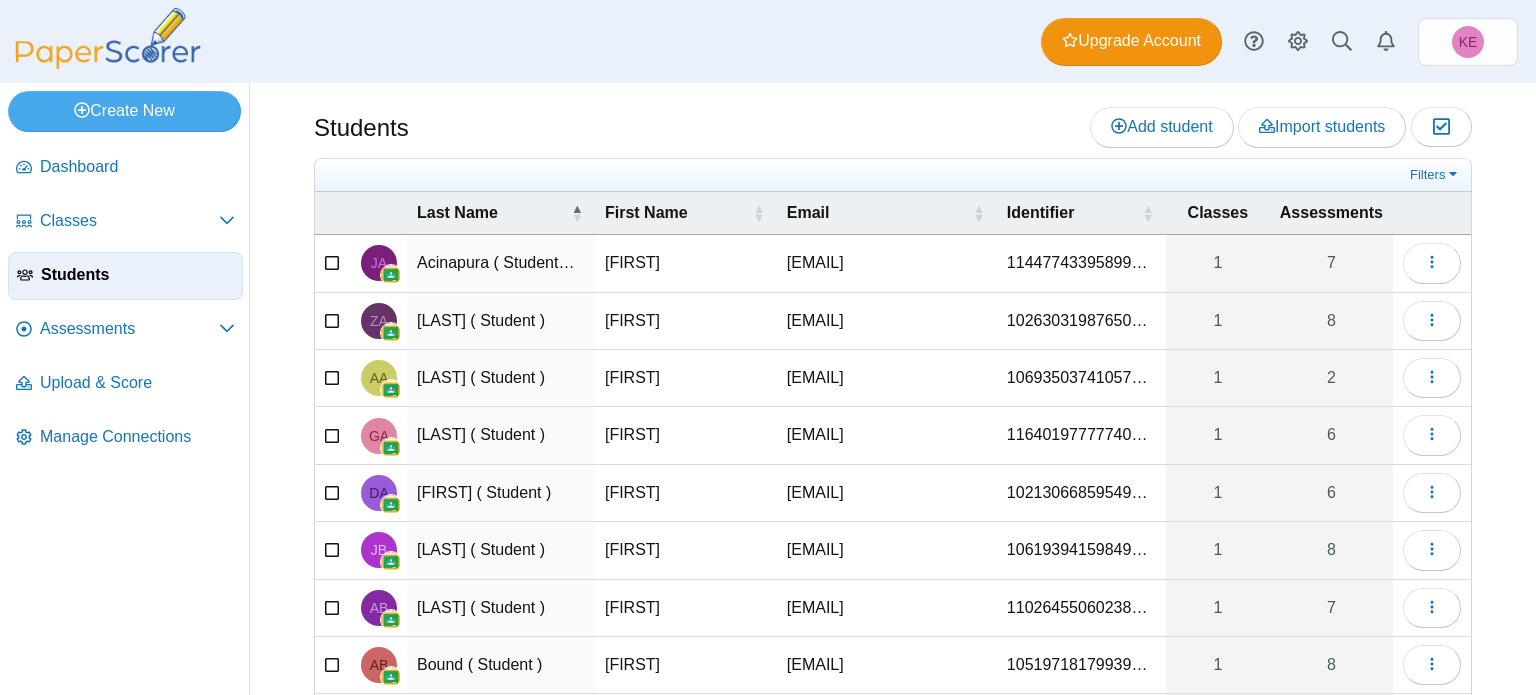 scroll, scrollTop: 0, scrollLeft: 0, axis: both 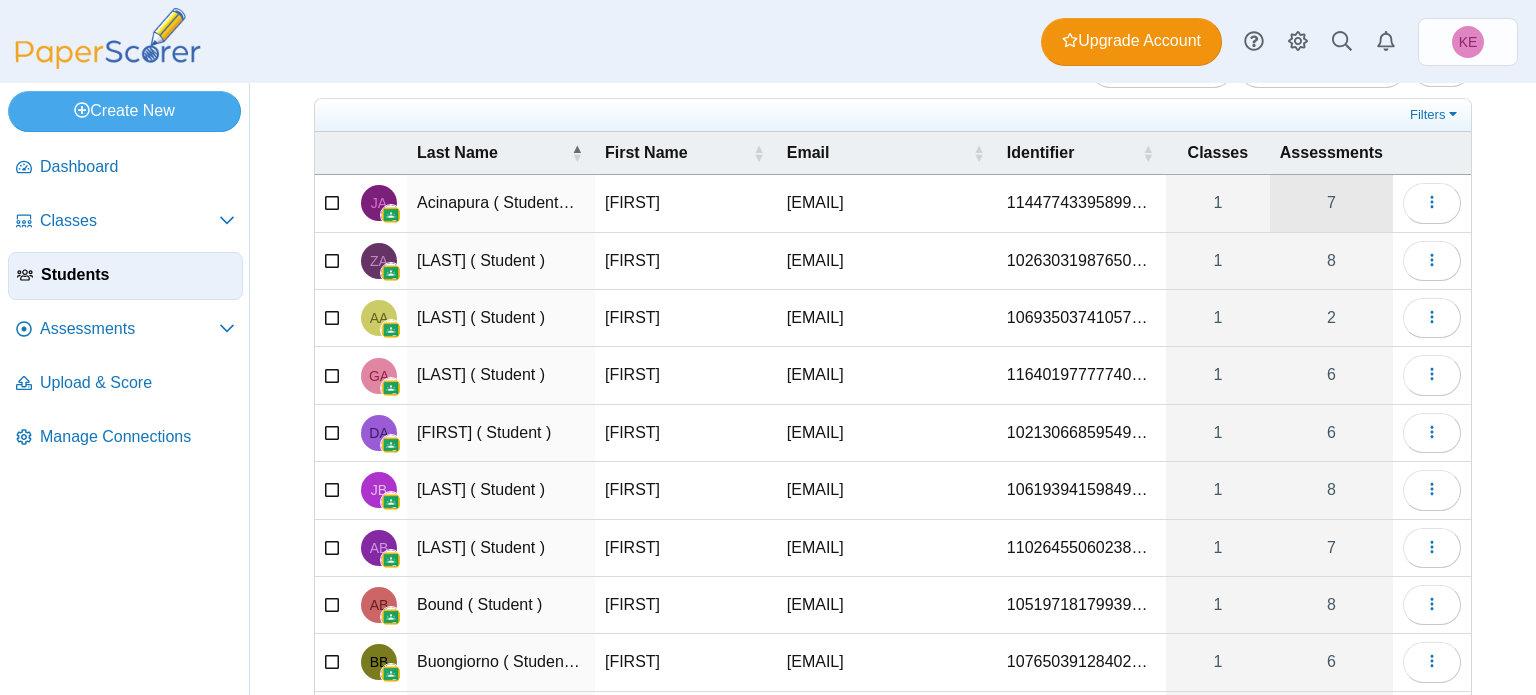 click on "7" at bounding box center (1331, 203) 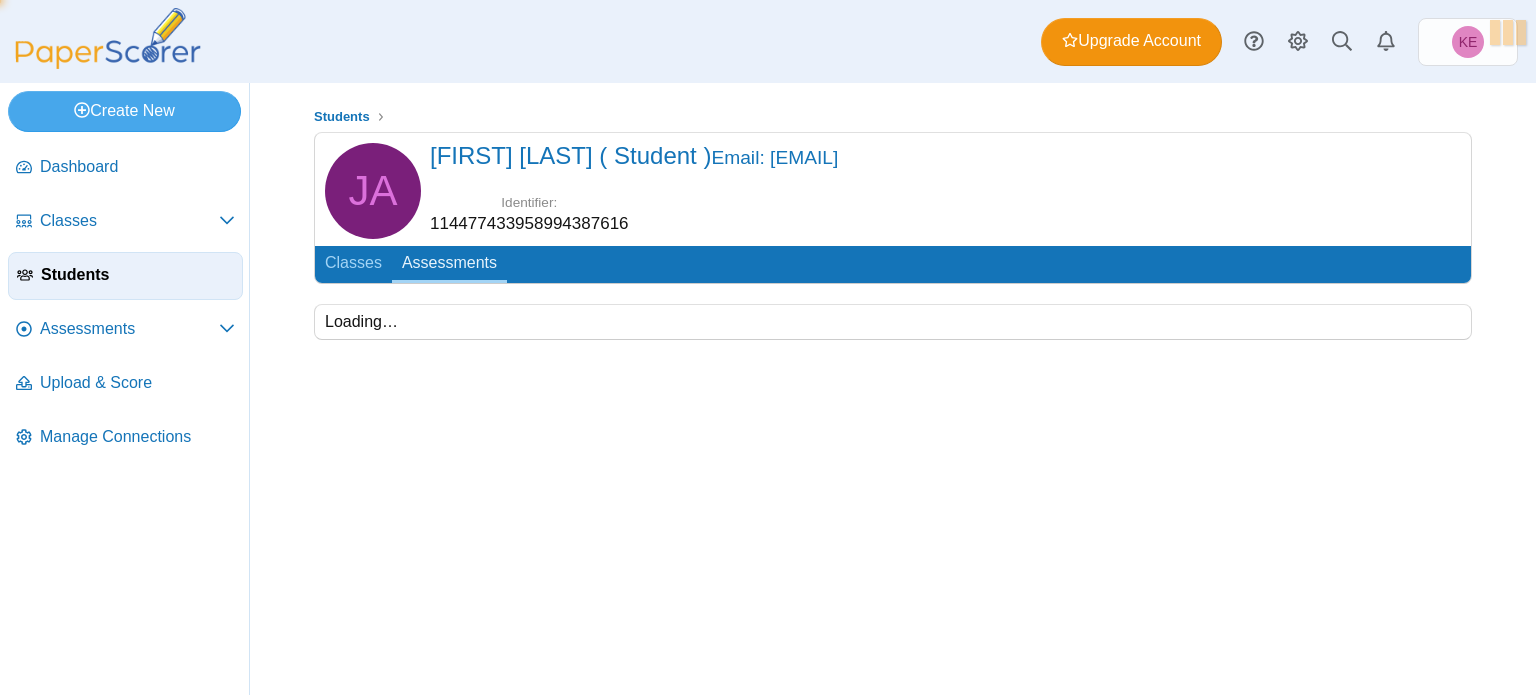 scroll, scrollTop: 0, scrollLeft: 0, axis: both 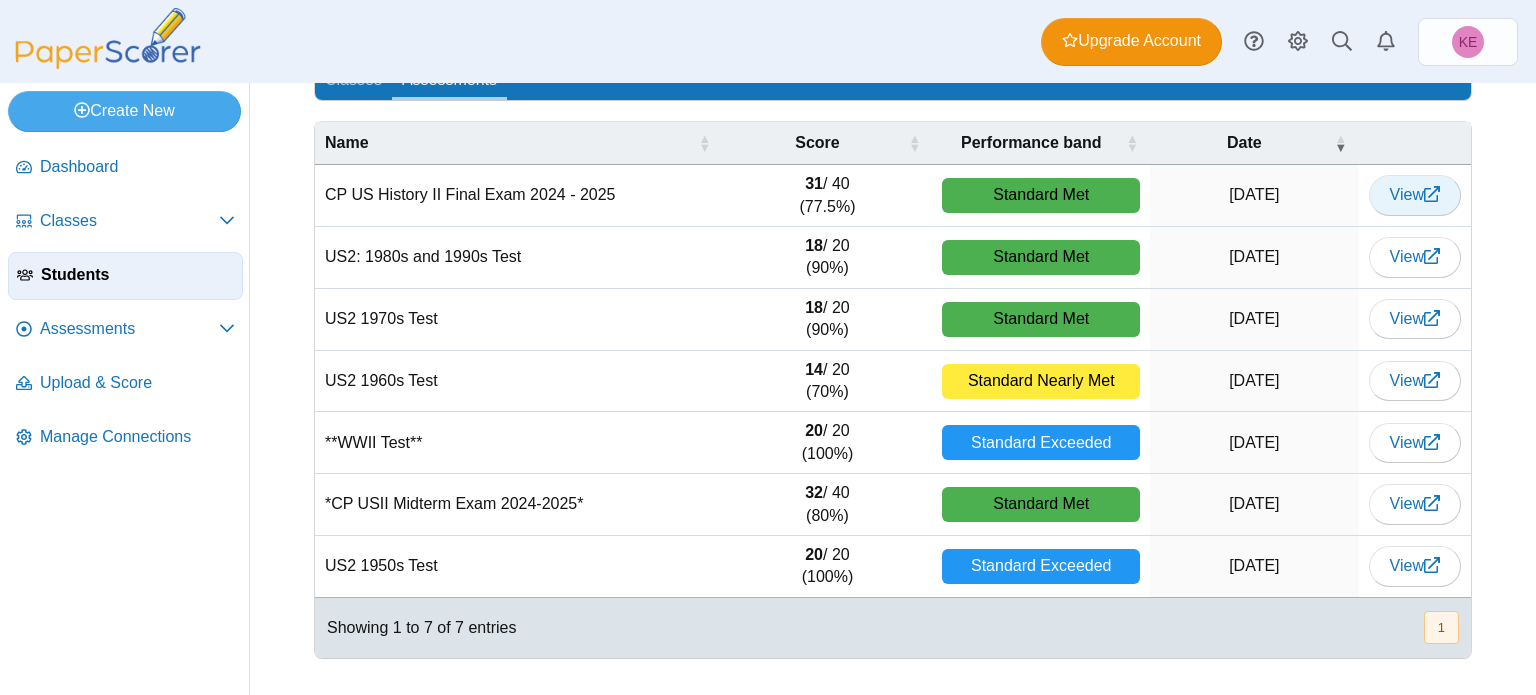 click on "View" at bounding box center [1415, 194] 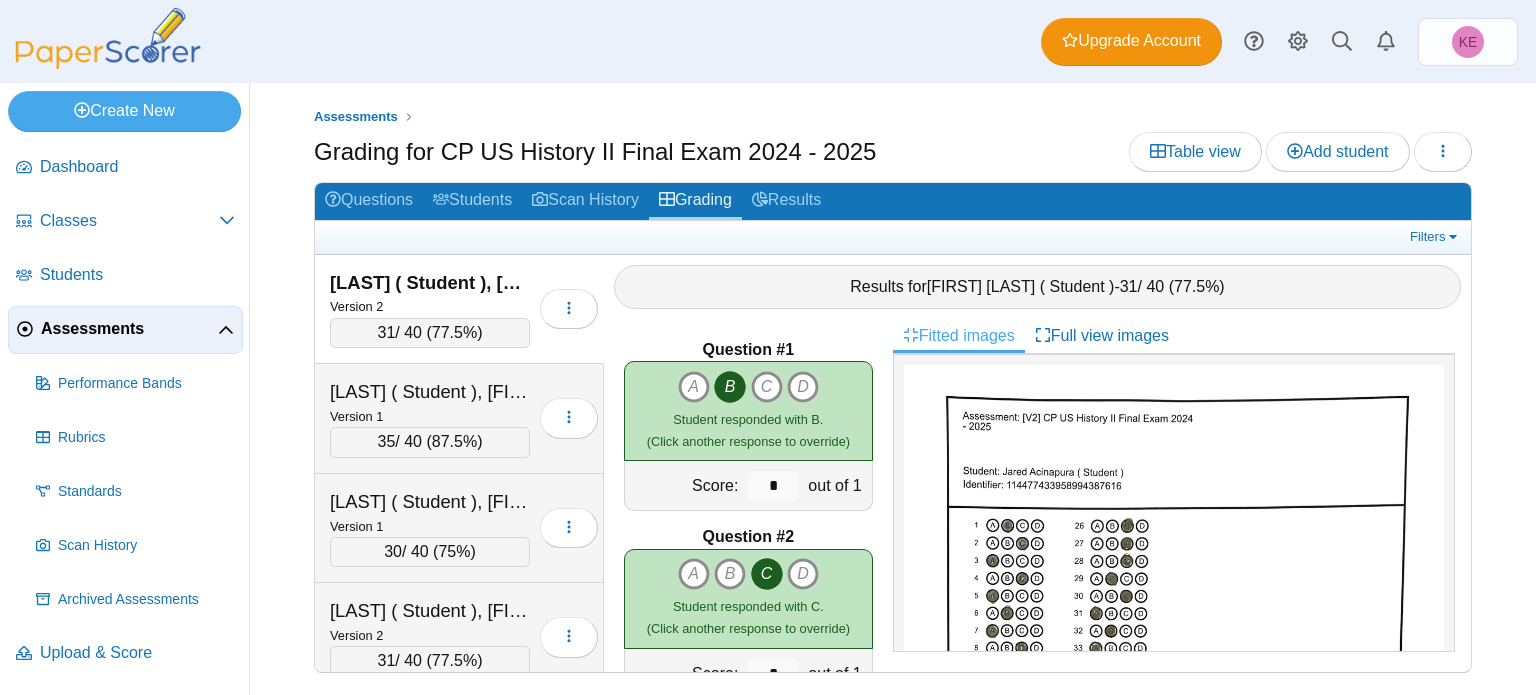 scroll, scrollTop: 0, scrollLeft: 0, axis: both 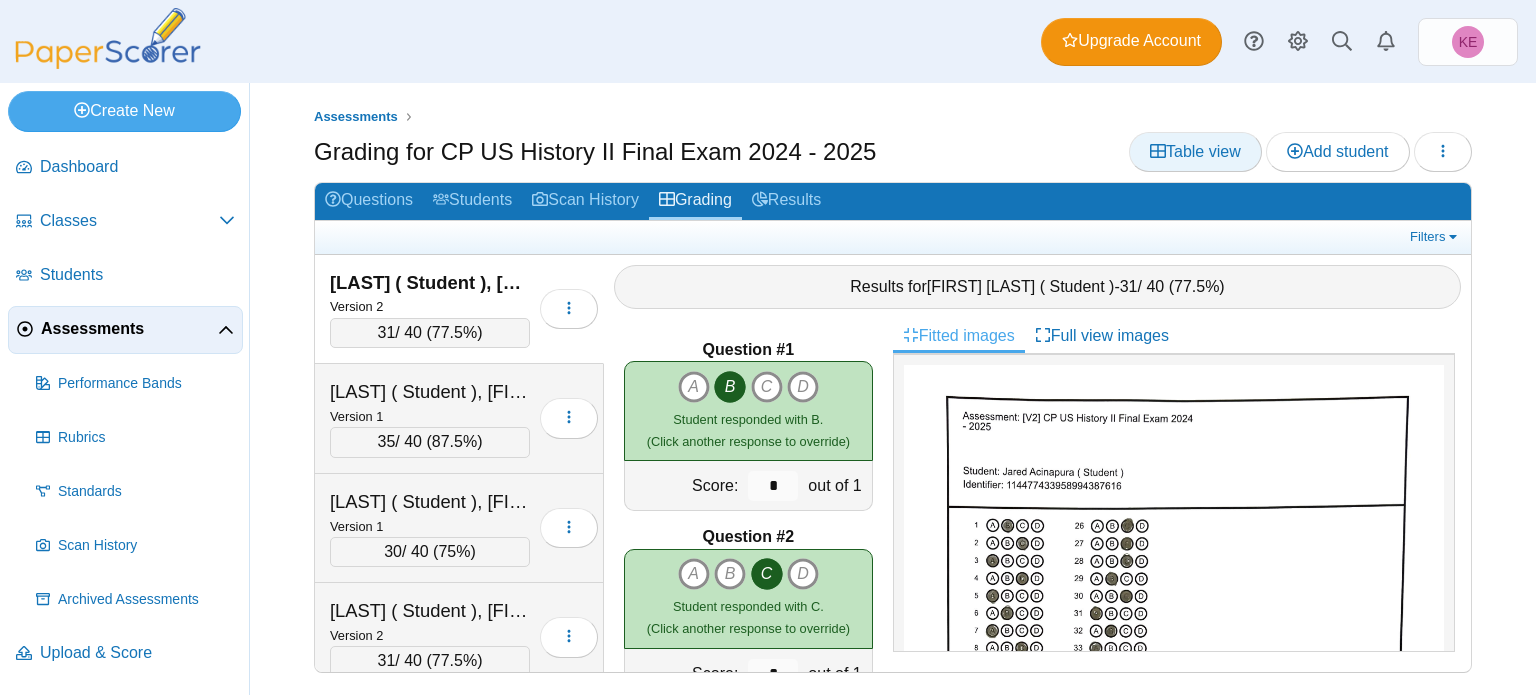 click on "Table view" at bounding box center (1195, 151) 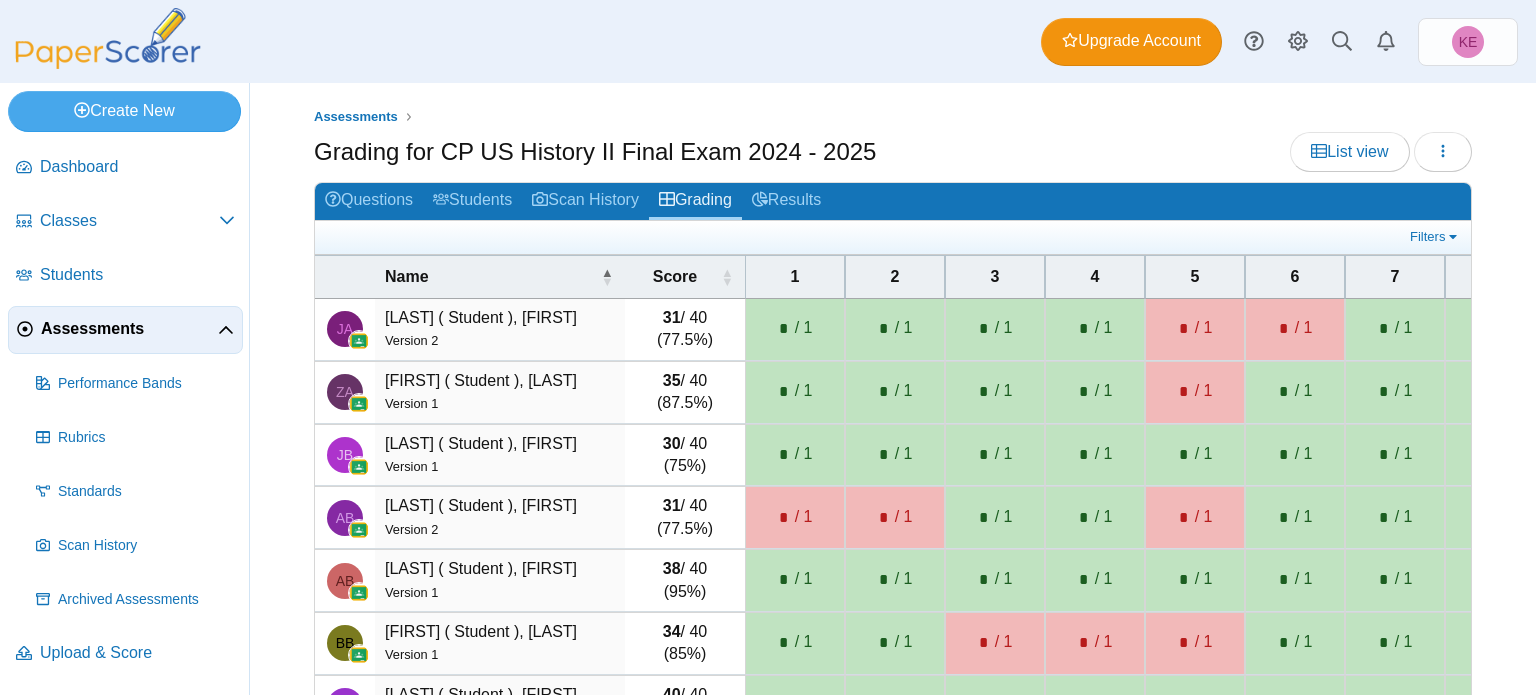 scroll, scrollTop: 0, scrollLeft: 0, axis: both 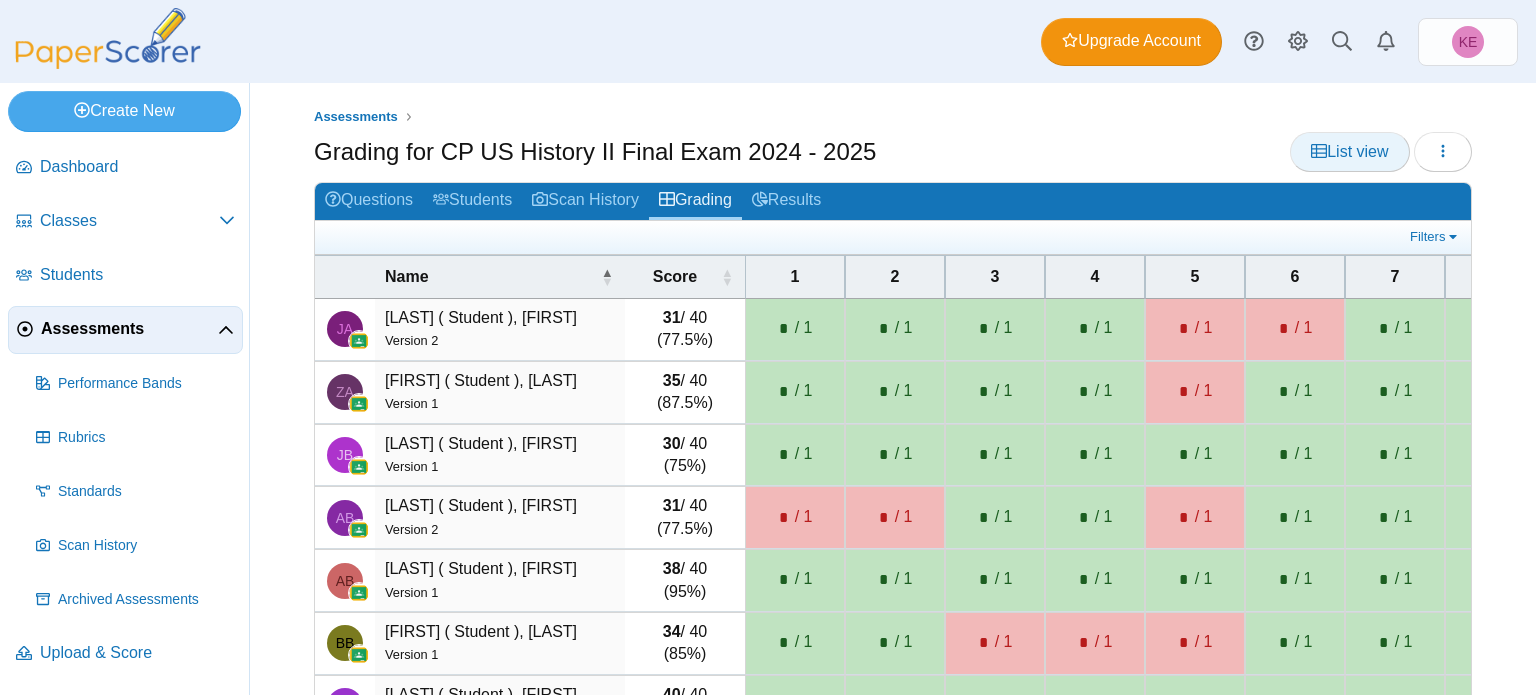 click on "List view" at bounding box center [1349, 152] 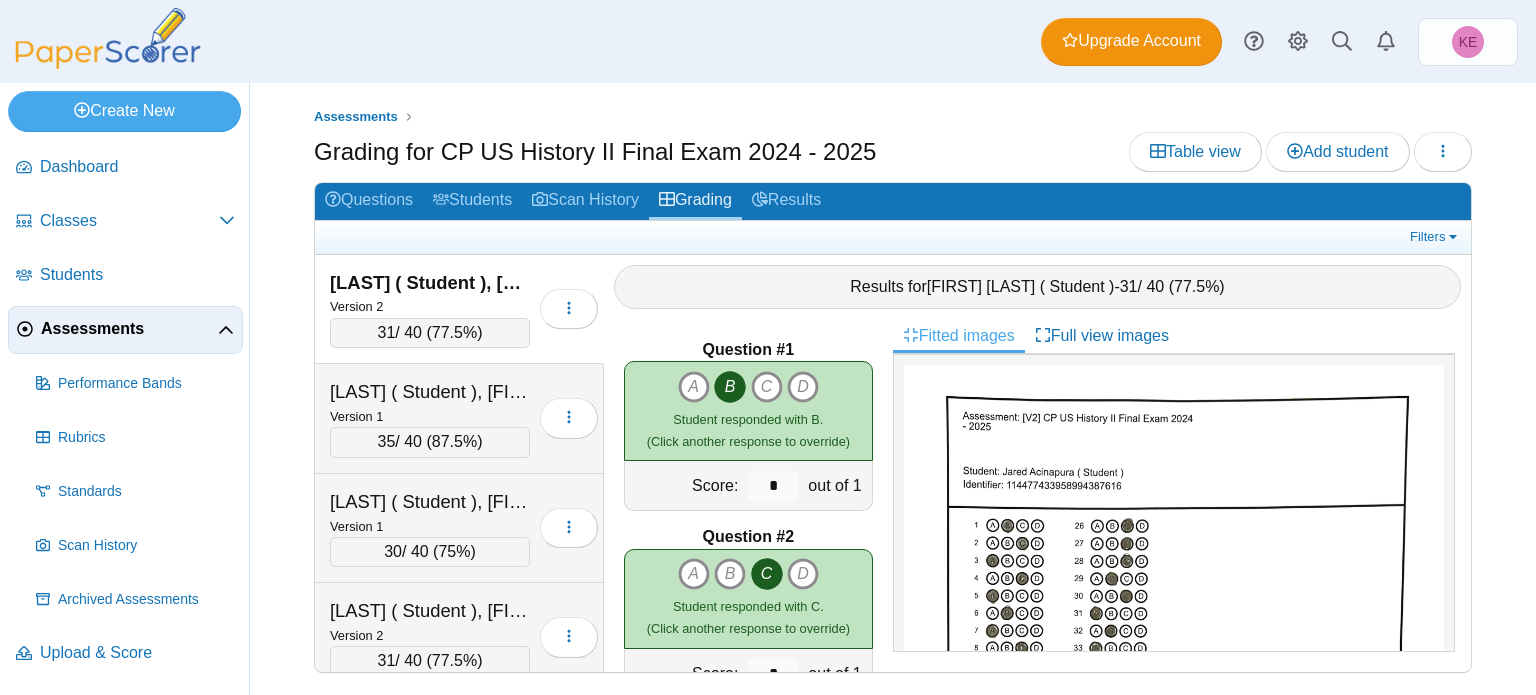 scroll, scrollTop: 0, scrollLeft: 0, axis: both 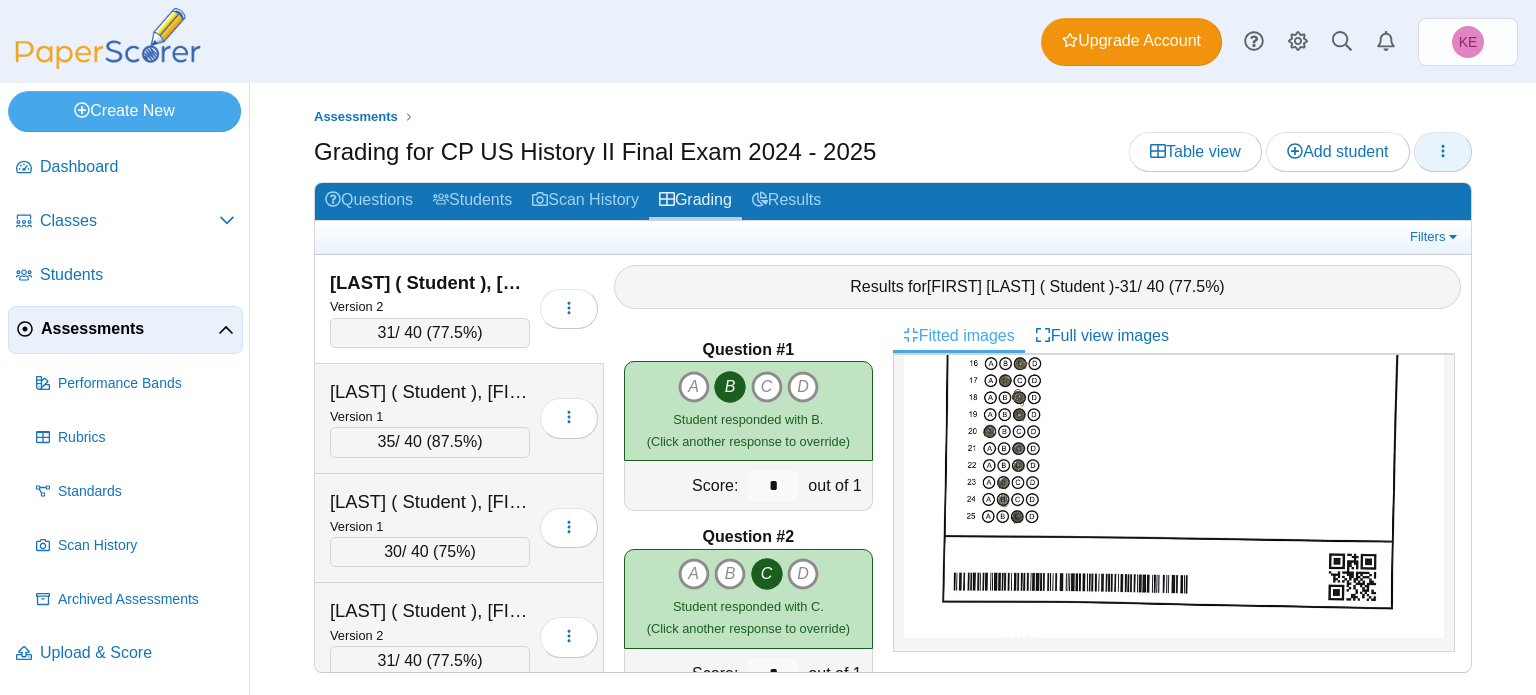 click at bounding box center [1443, 152] 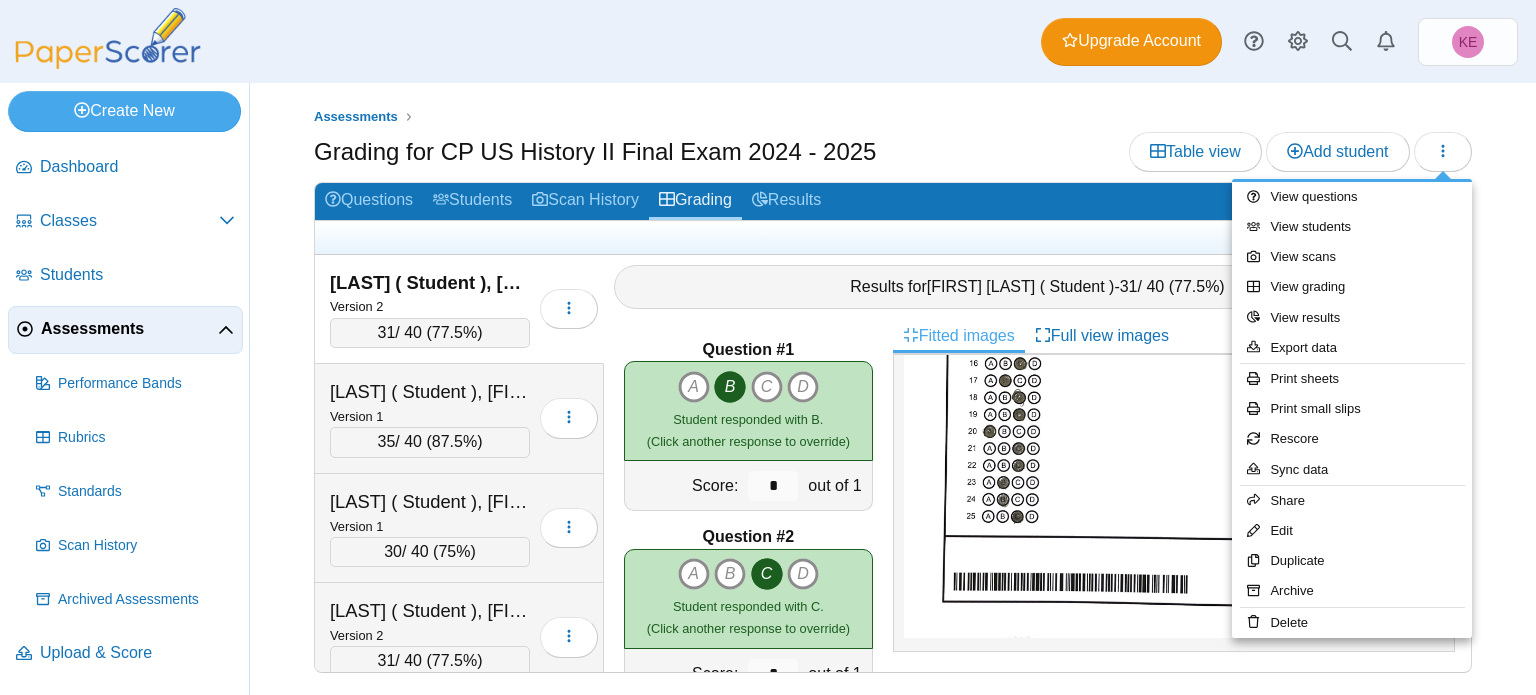 click on "Assessments
Grading for CP US History II Final Exam 2024 - 2025
Table view
Add student
31 A" at bounding box center (893, 389) 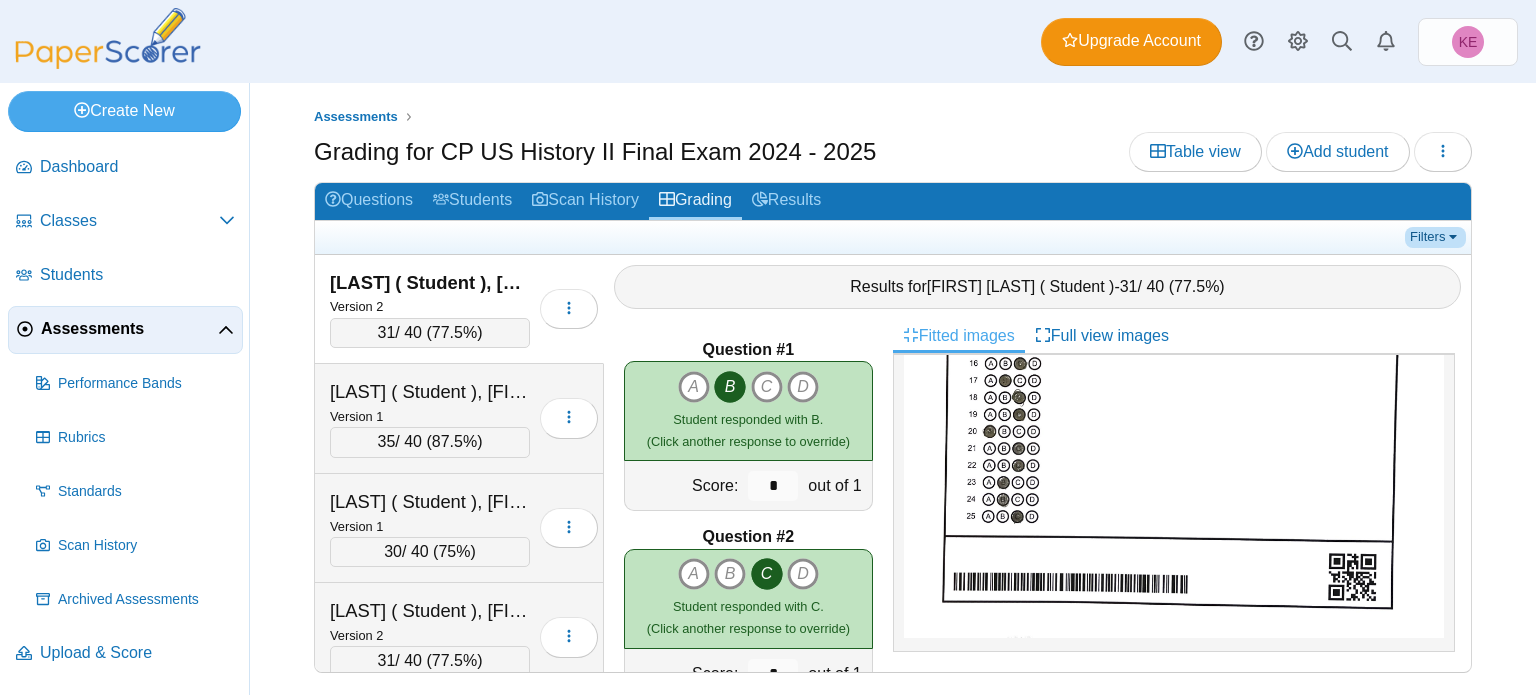click on "Filters" at bounding box center [1435, 237] 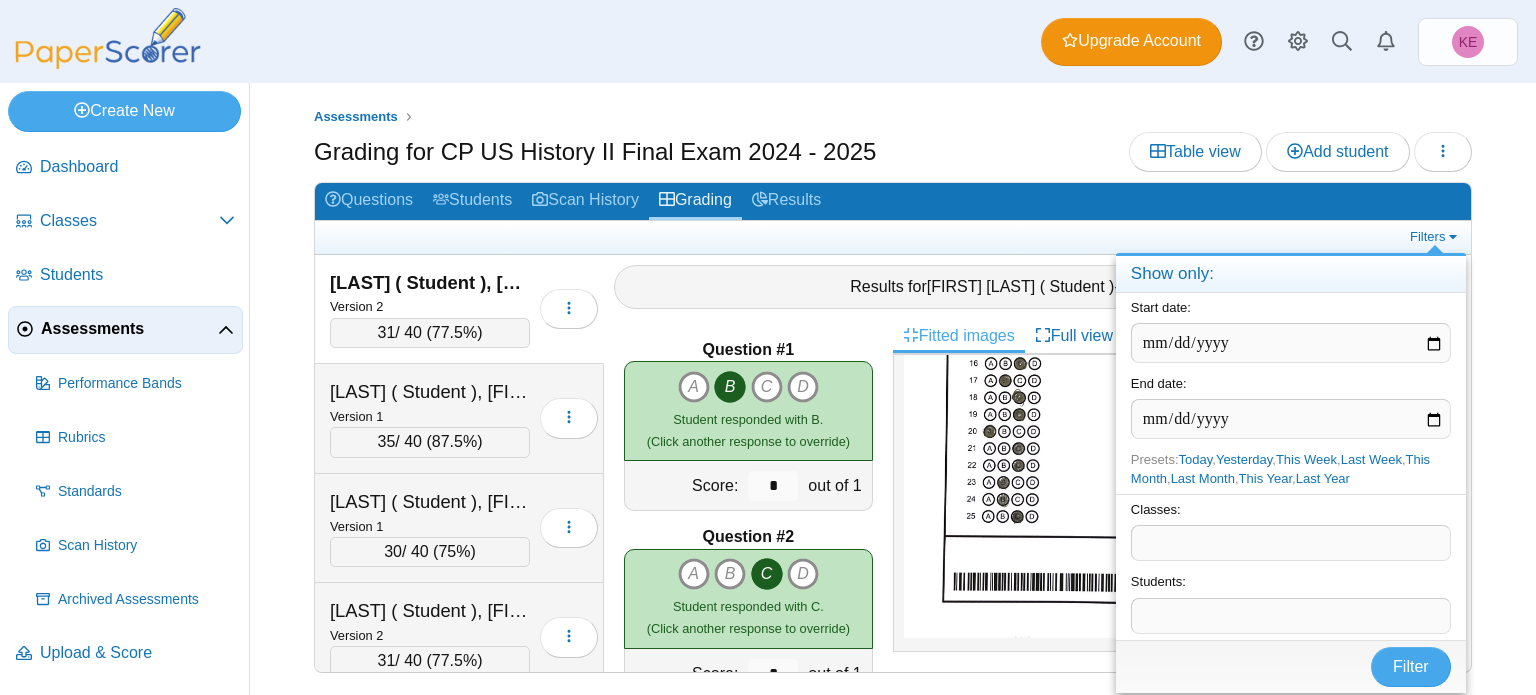 click on "Questions
Students
Scan History
Grading
Results" at bounding box center (893, 202) 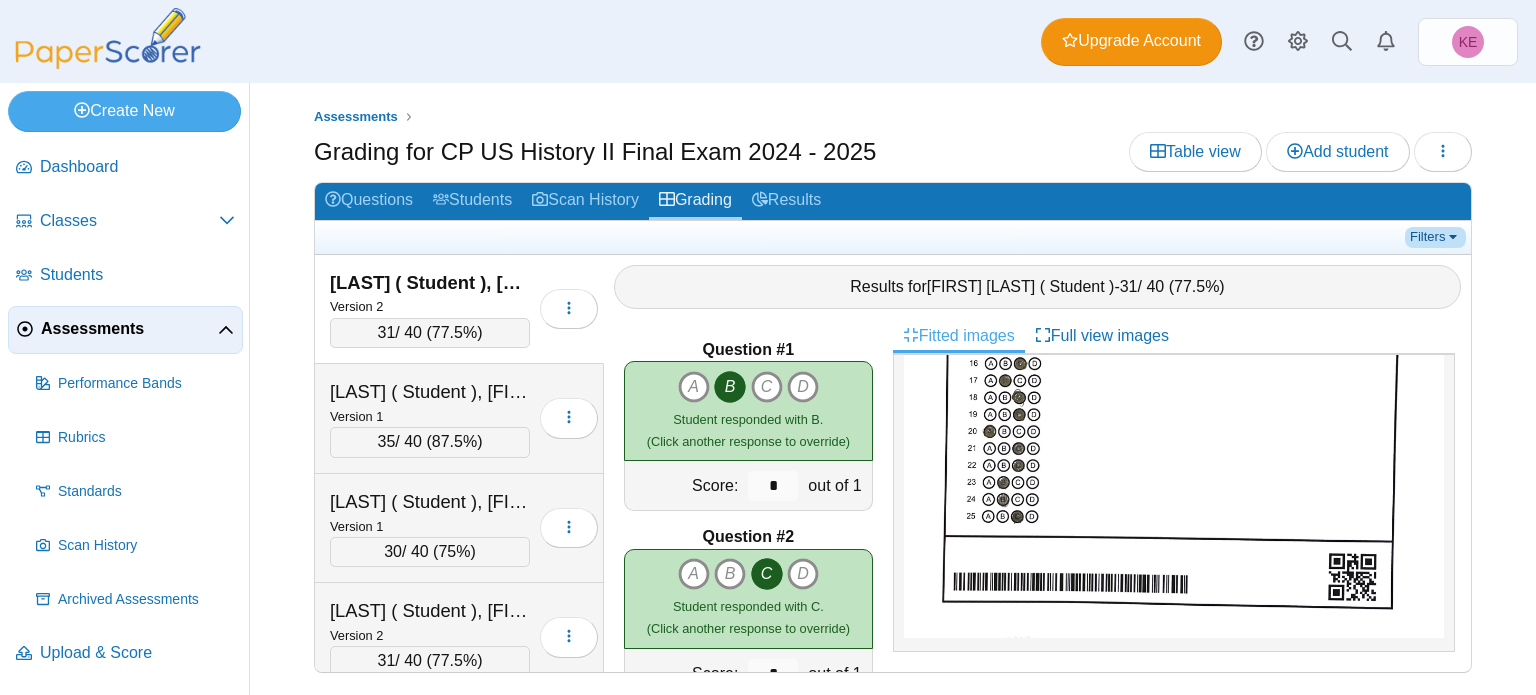 click on "Filters" at bounding box center [1435, 237] 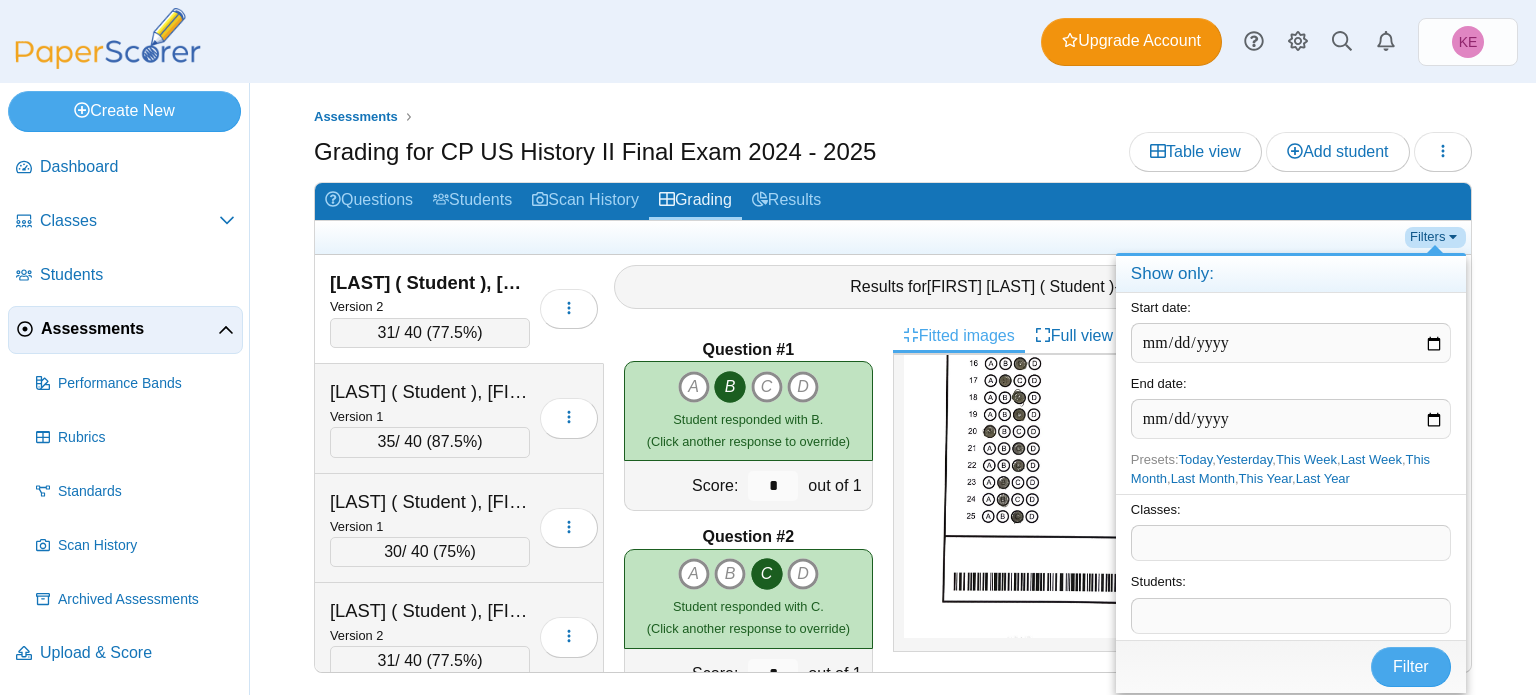 click on "Filters" at bounding box center (1435, 237) 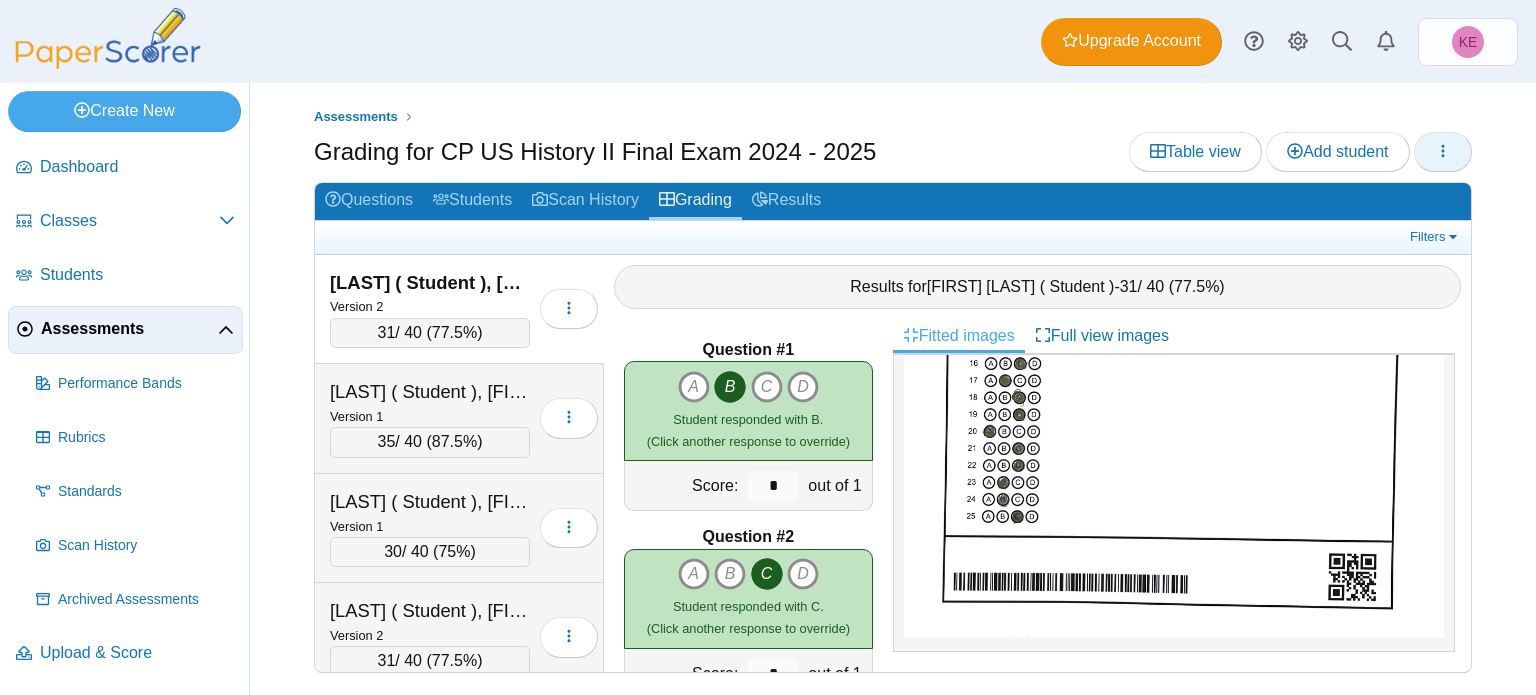 click at bounding box center (1443, 152) 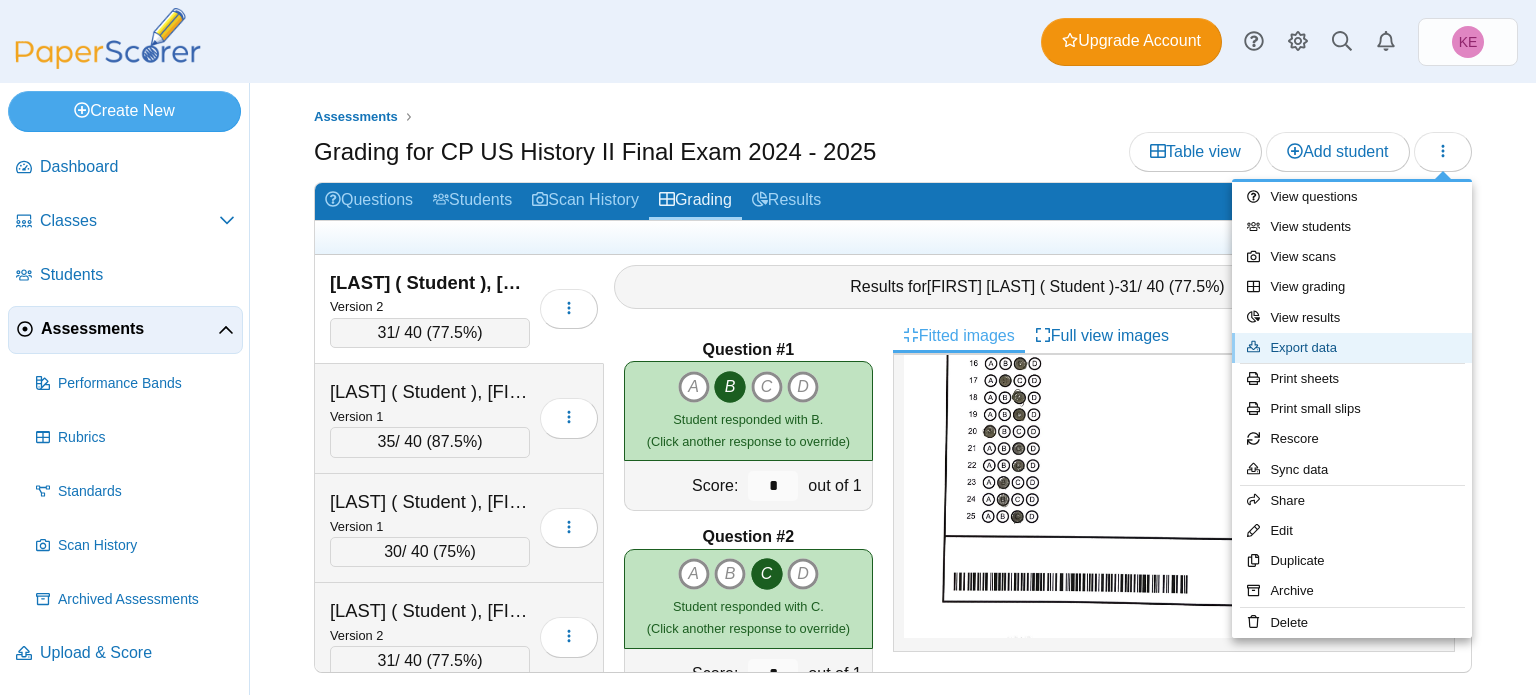 click on "Export data" at bounding box center (1352, 348) 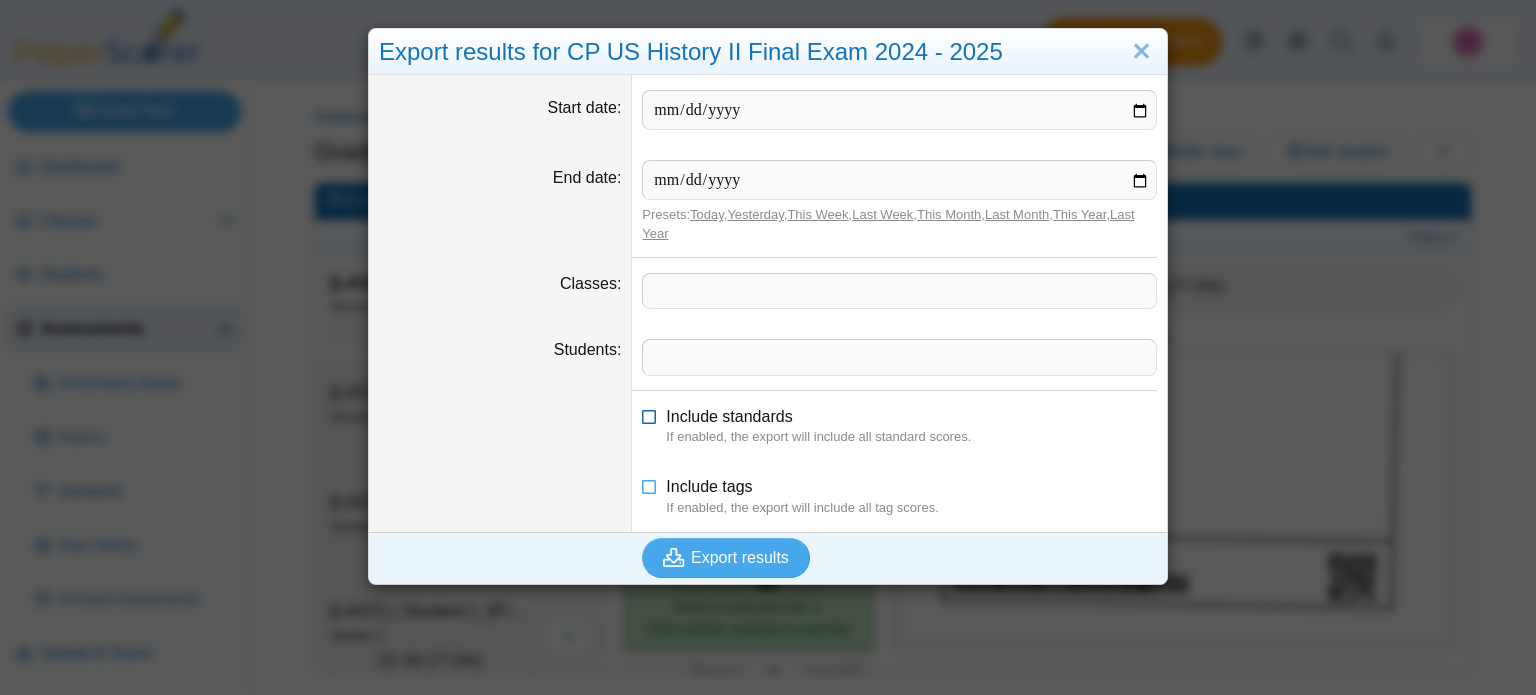 click on "Include standards" at bounding box center [729, 416] 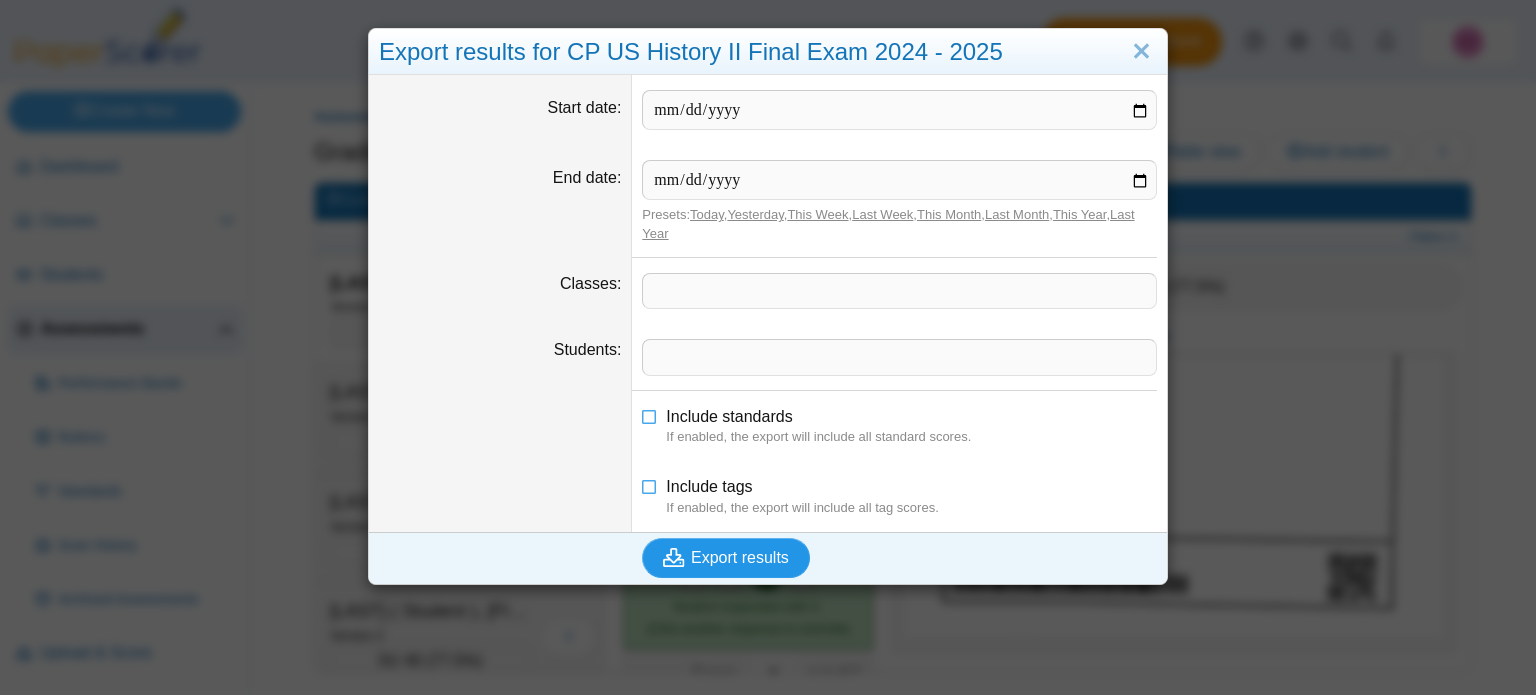 click on "Export results" at bounding box center (740, 557) 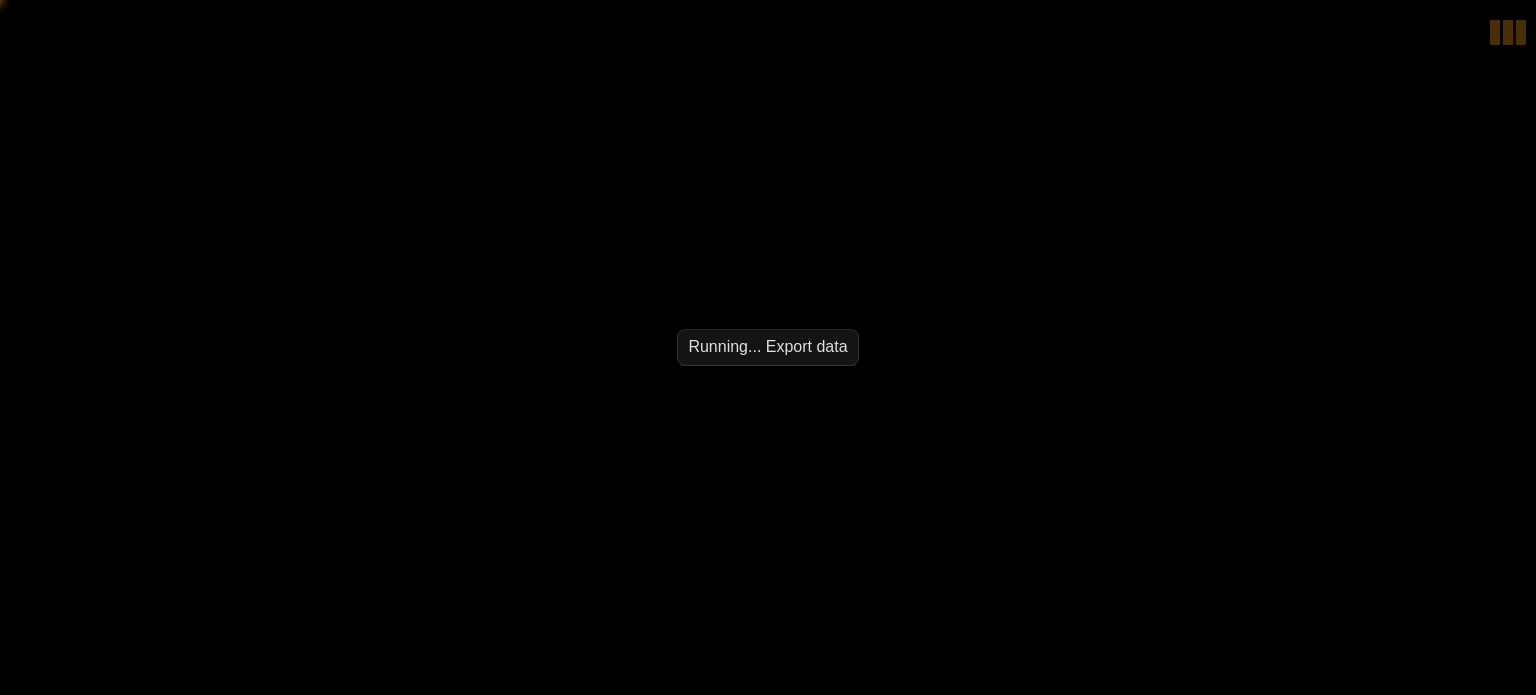 scroll, scrollTop: 0, scrollLeft: 0, axis: both 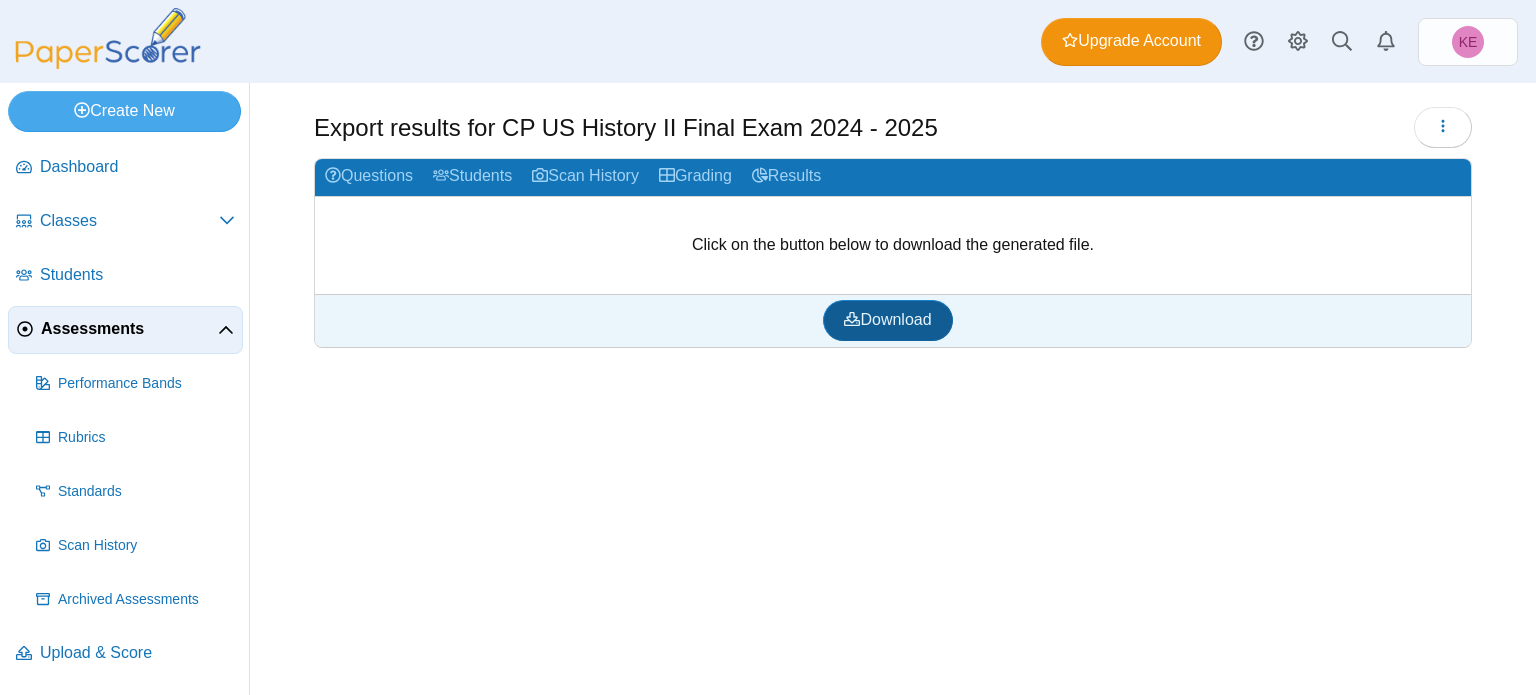 click on "Download" at bounding box center [887, 319] 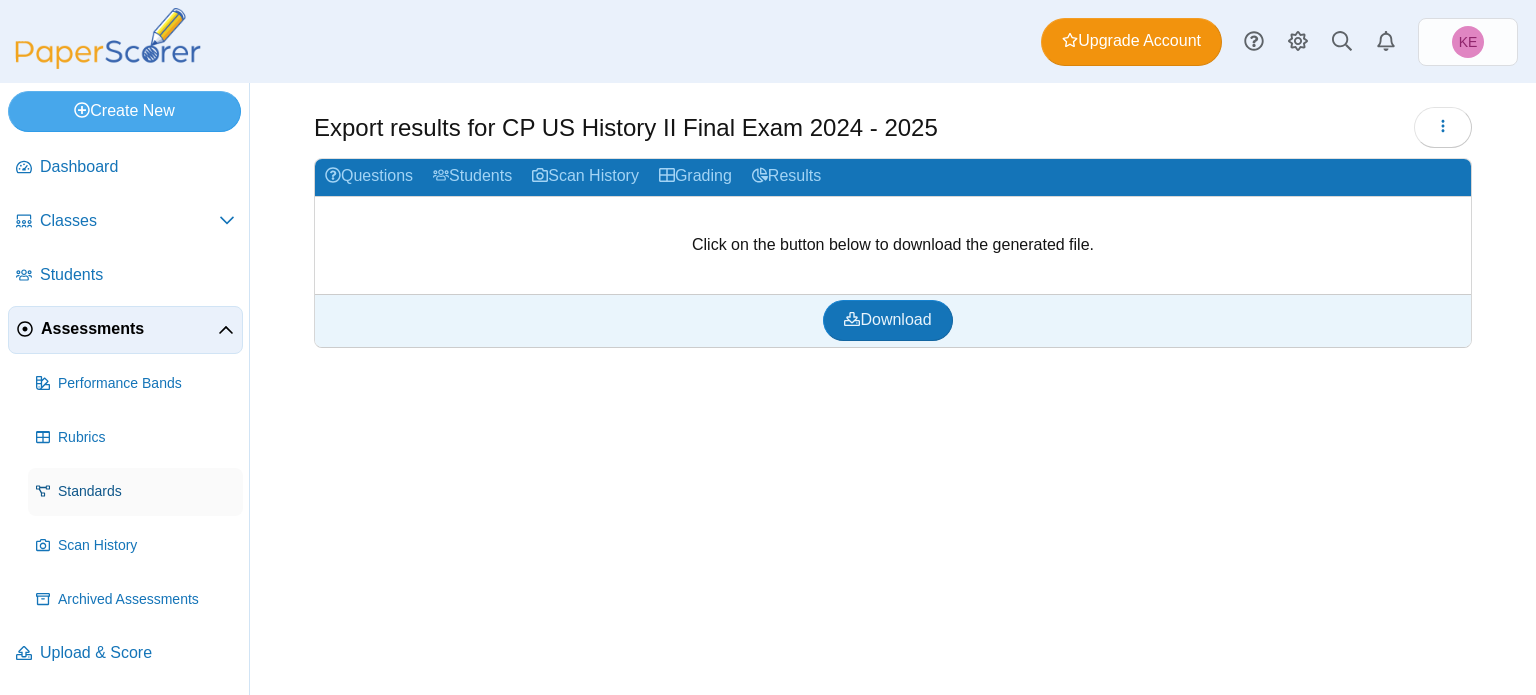 click on "Standards" at bounding box center [135, 492] 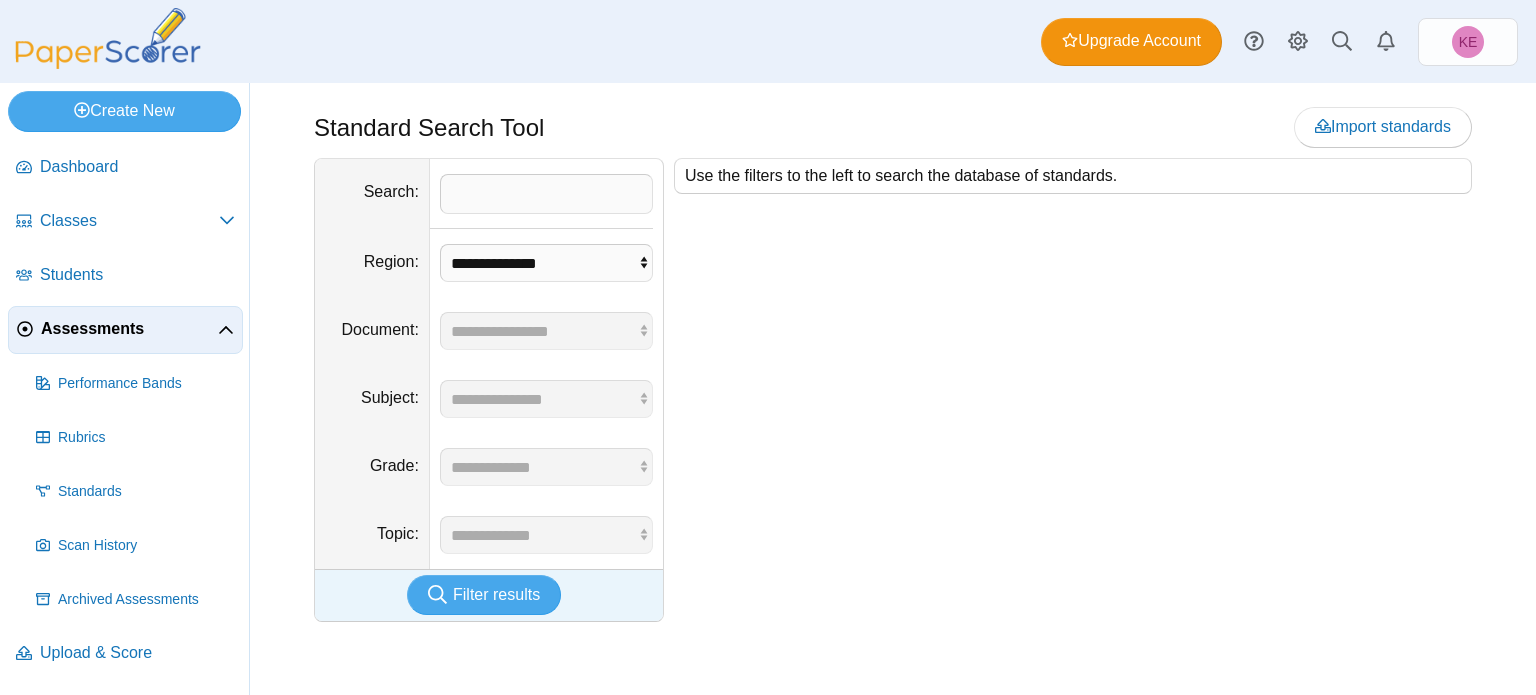 scroll, scrollTop: 0, scrollLeft: 0, axis: both 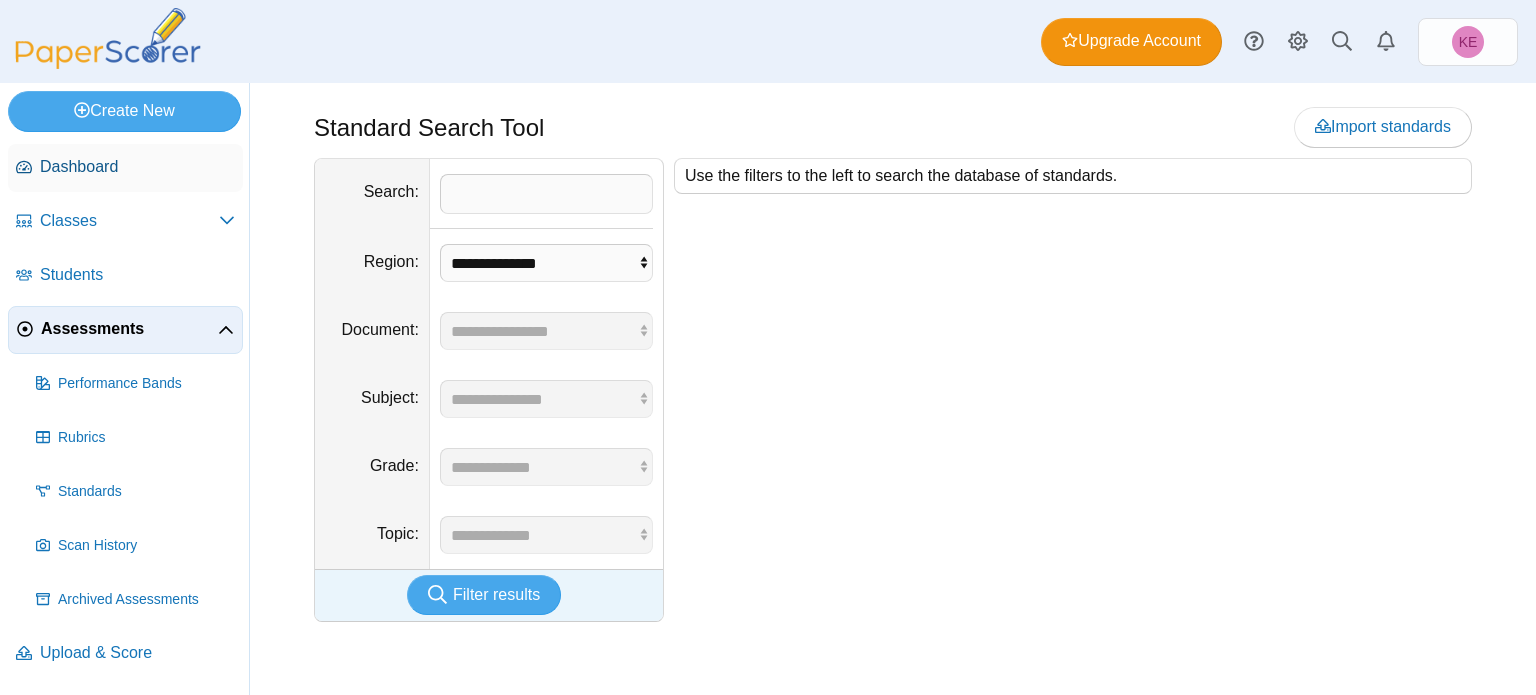 click on "Dashboard" at bounding box center [125, 168] 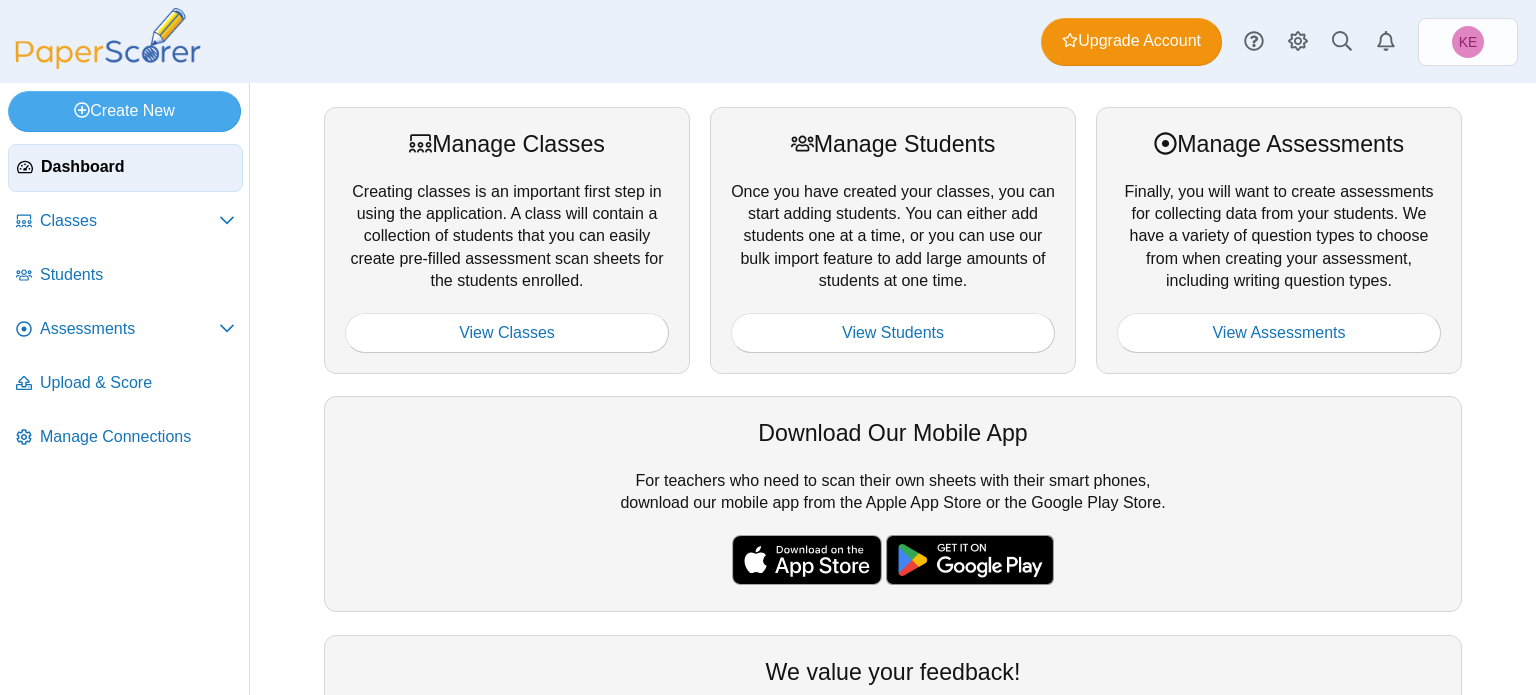 scroll, scrollTop: 0, scrollLeft: 0, axis: both 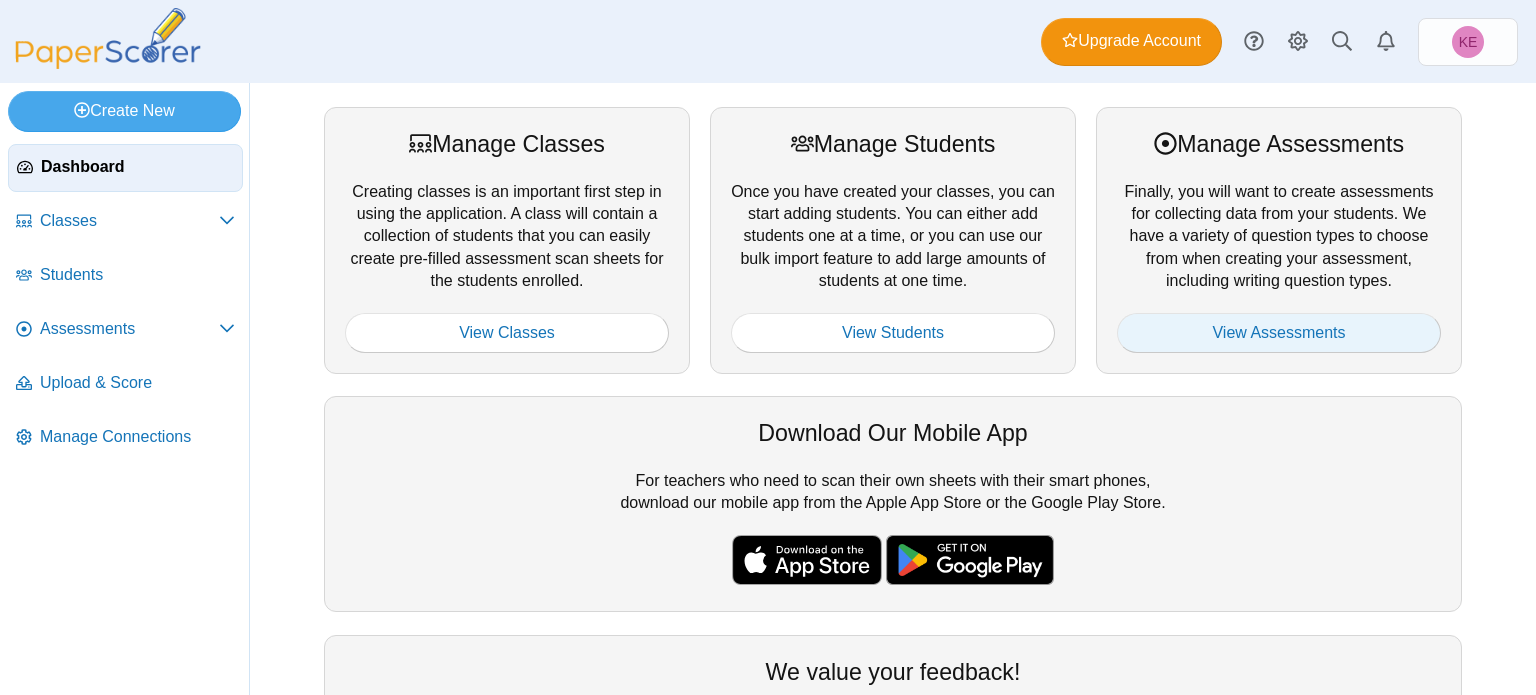 click on "View Assessments" at bounding box center (1279, 333) 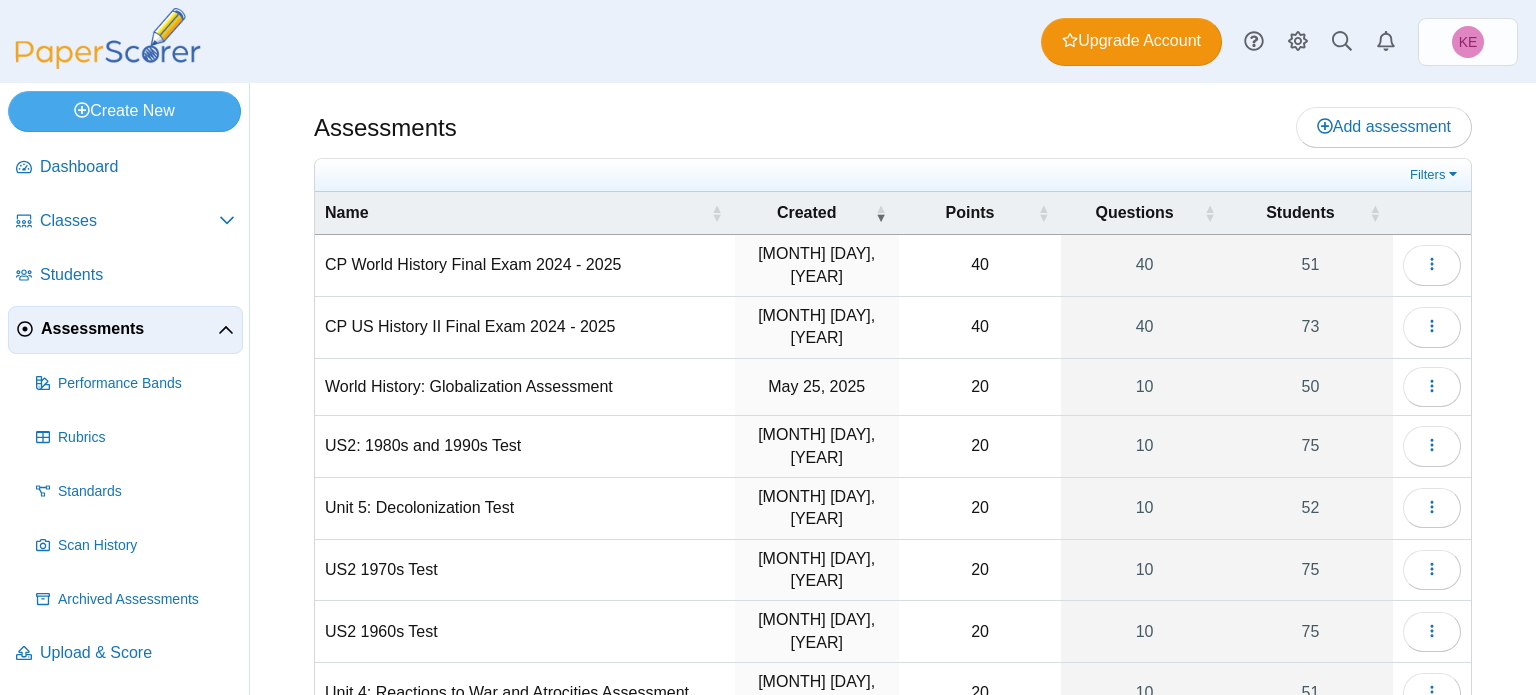 scroll, scrollTop: 0, scrollLeft: 0, axis: both 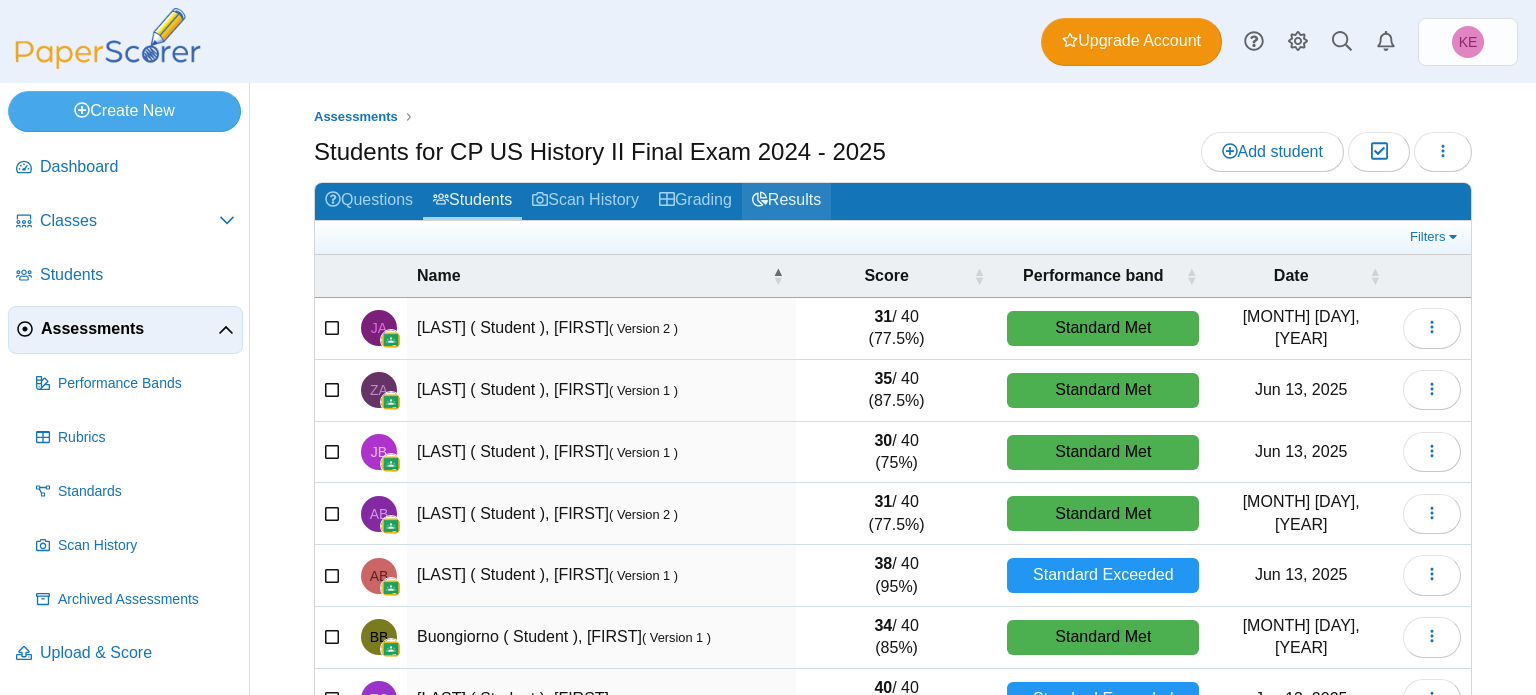 click on "Results" at bounding box center (786, 201) 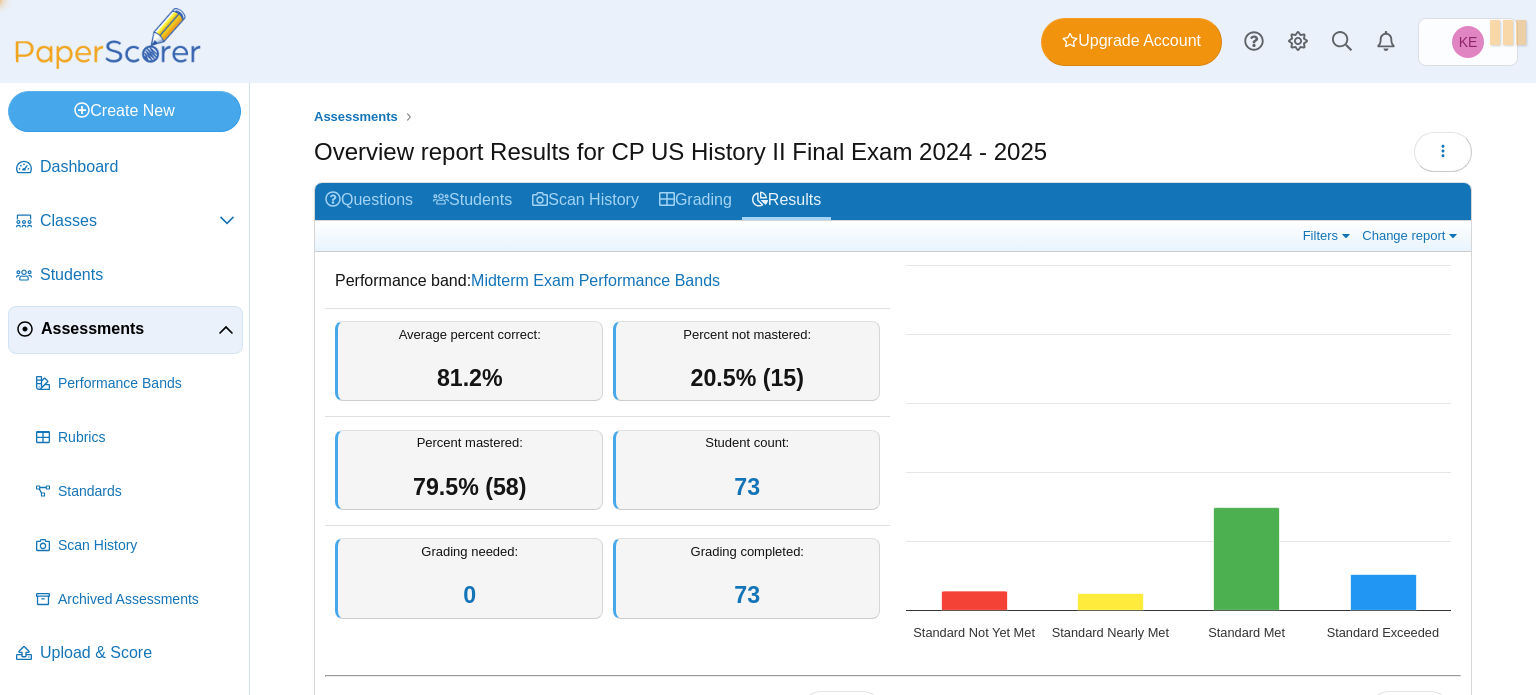 scroll, scrollTop: 0, scrollLeft: 0, axis: both 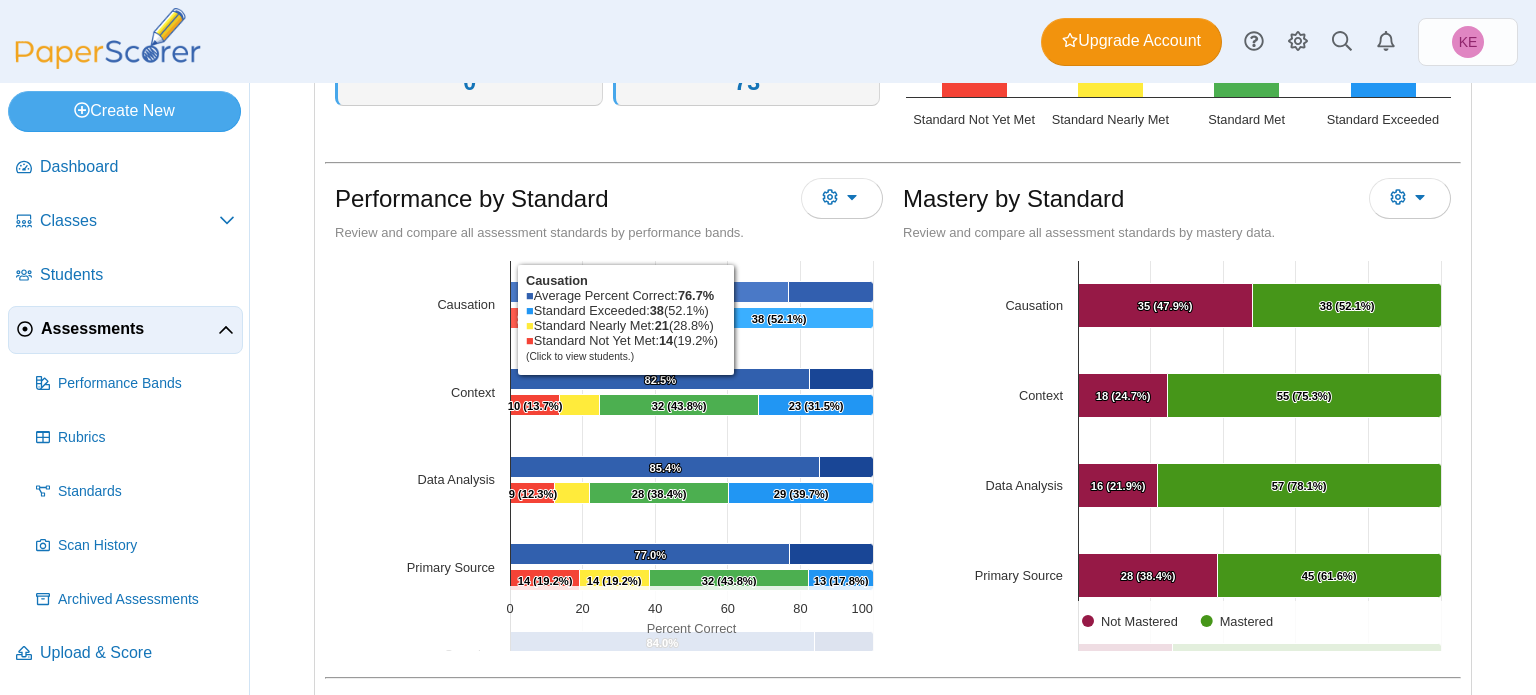 click at bounding box center [779, 318] 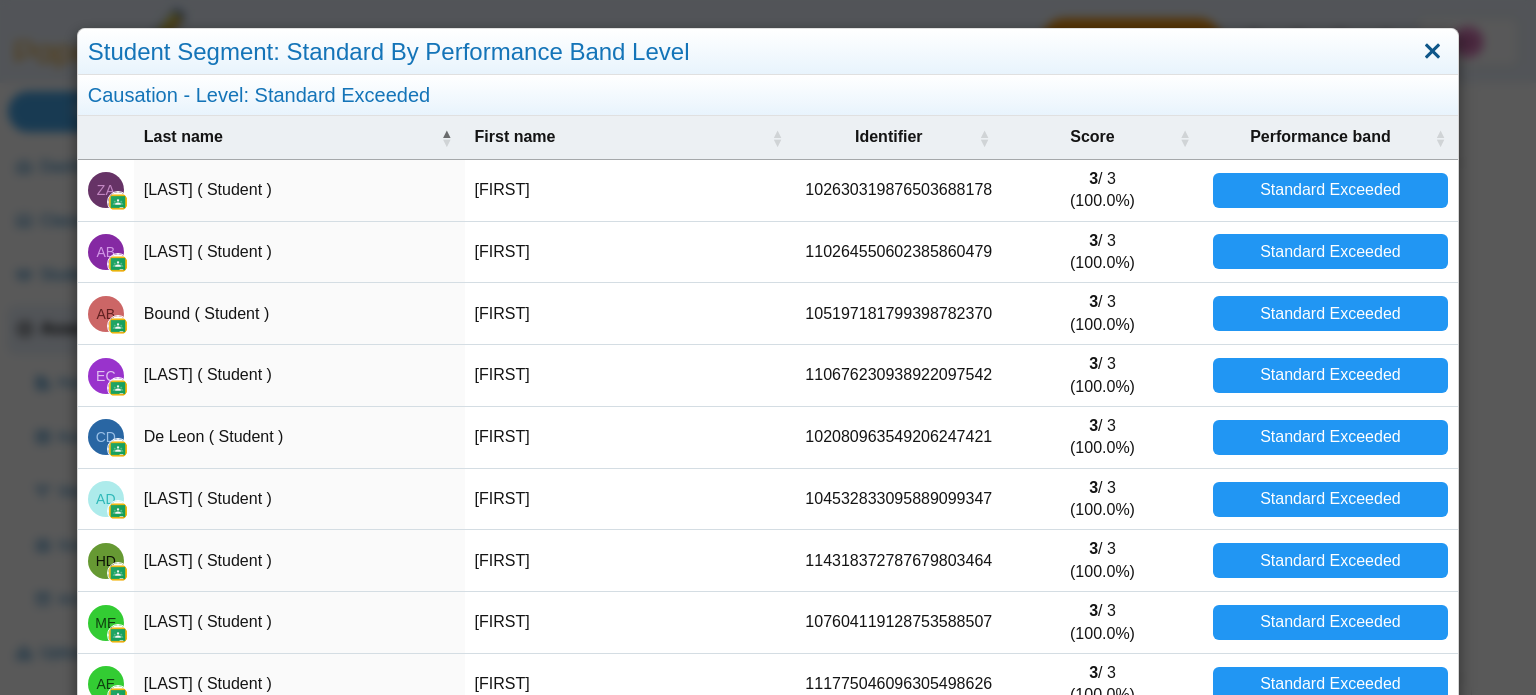 click at bounding box center (1432, 52) 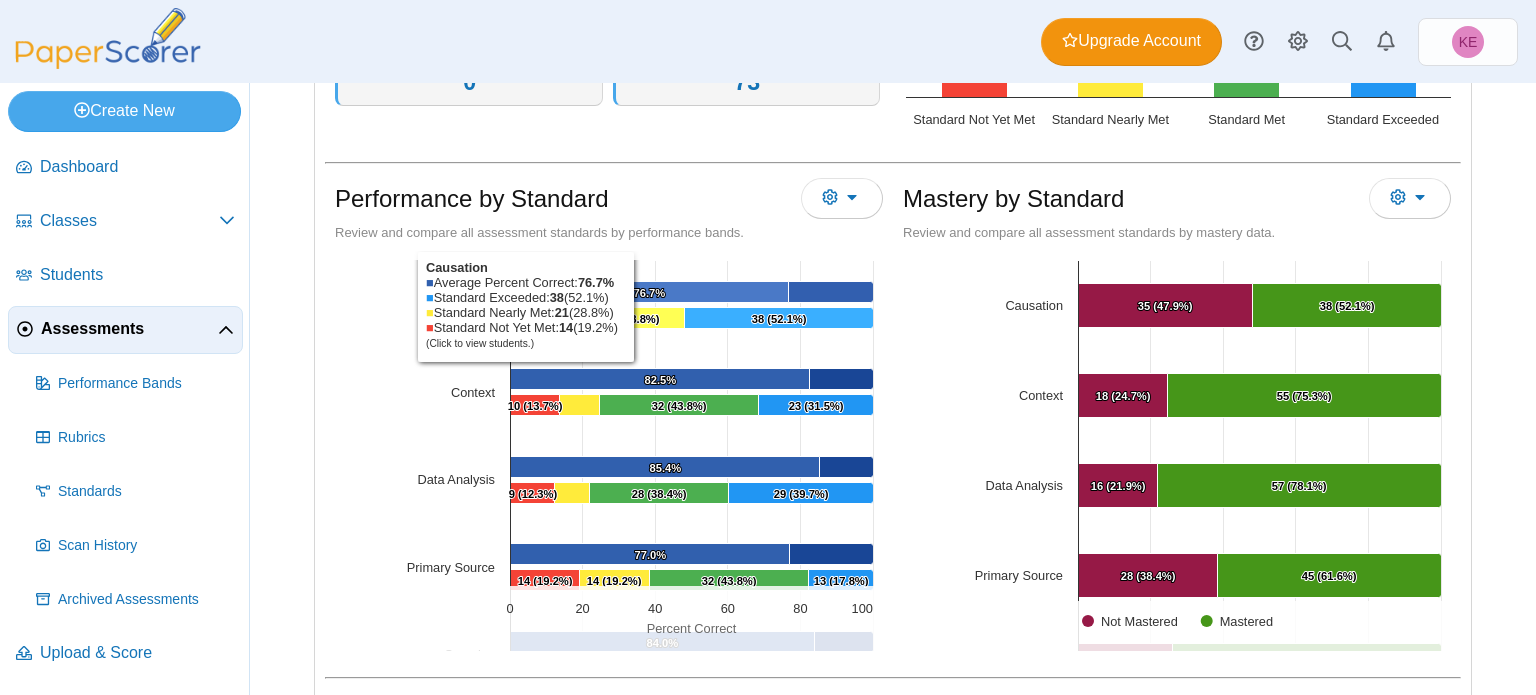 click on "76.7% ​ 76.7%" at bounding box center (650, 293) 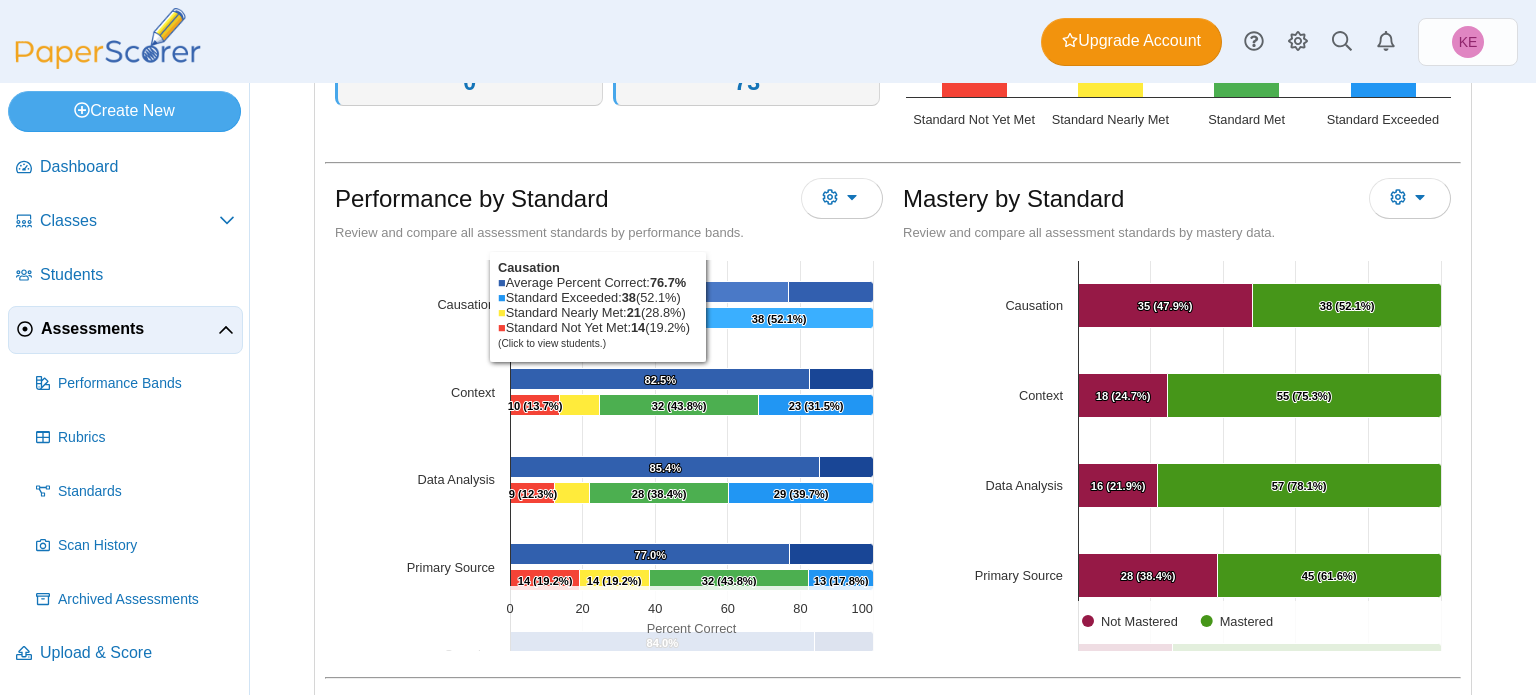 click at bounding box center [650, 292] 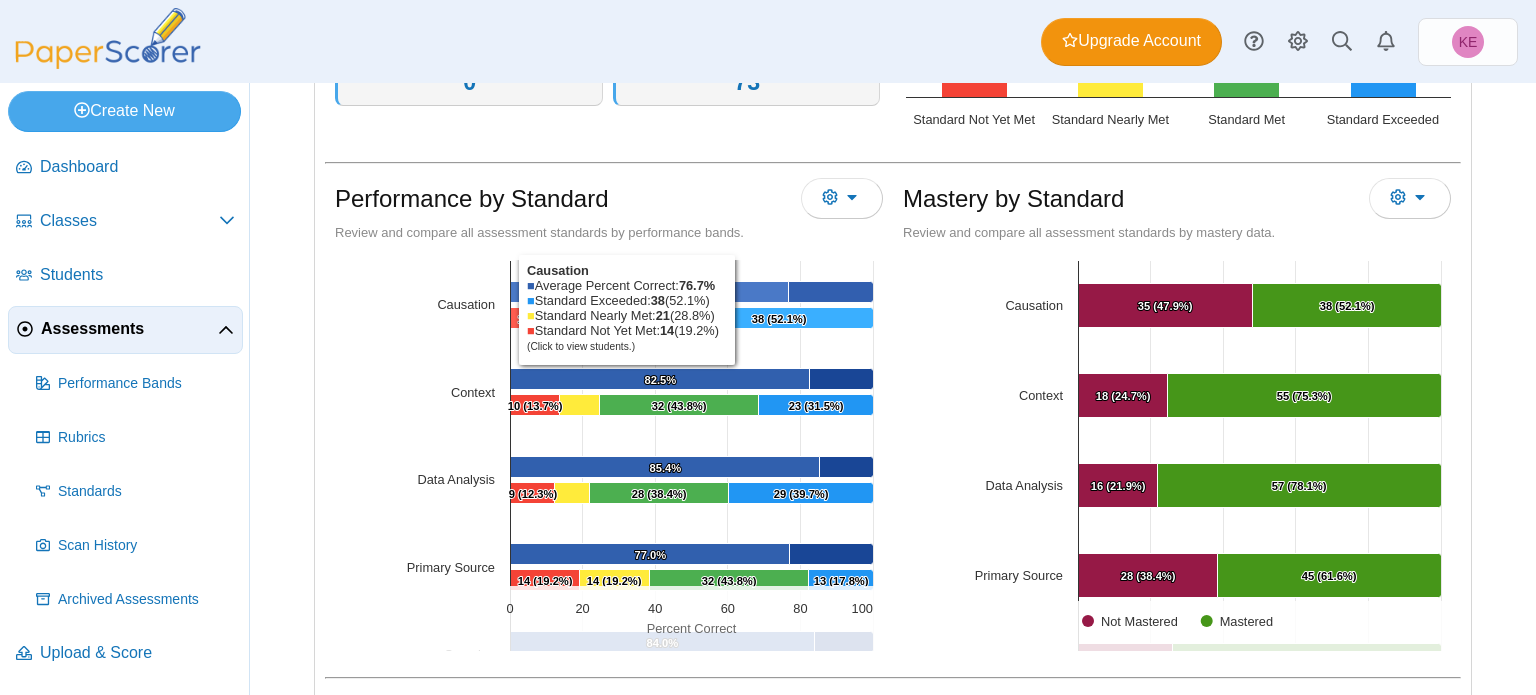 click at bounding box center [779, 318] 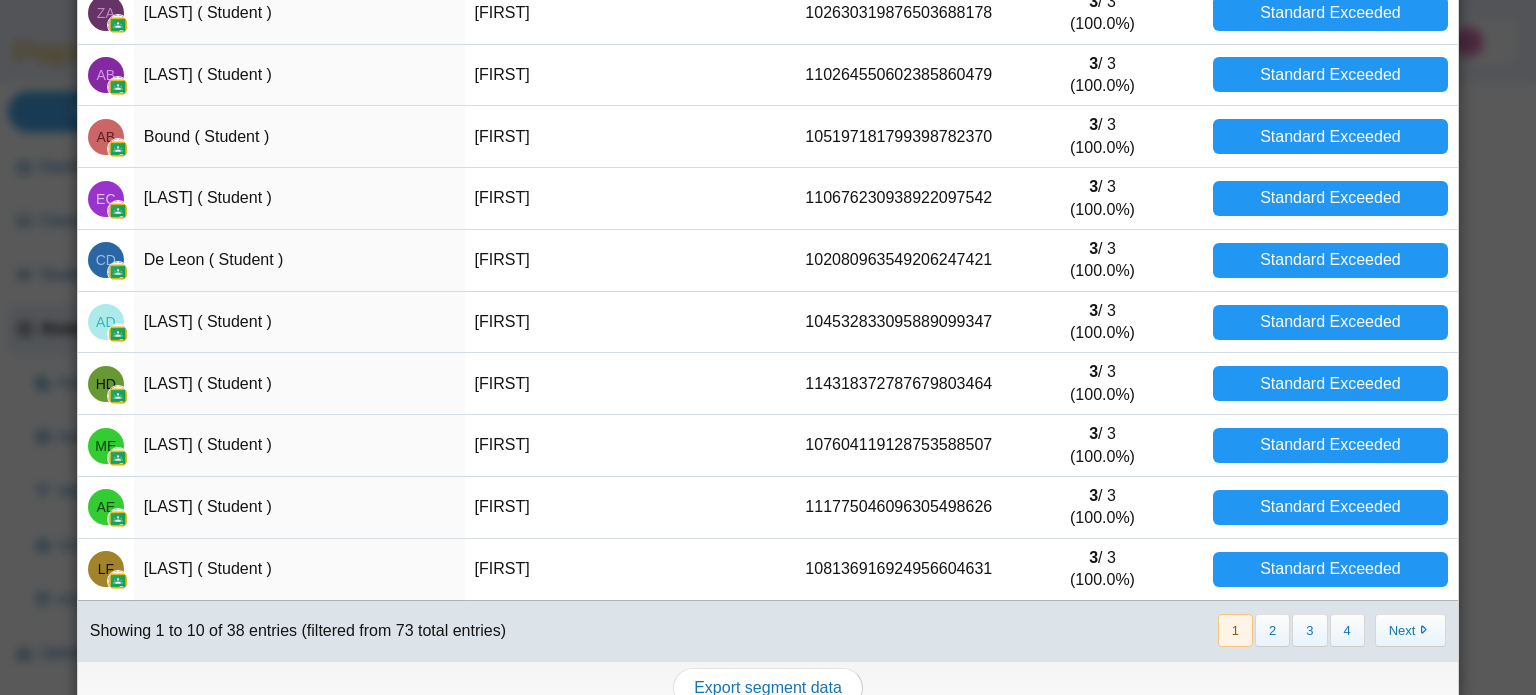 scroll, scrollTop: 0, scrollLeft: 0, axis: both 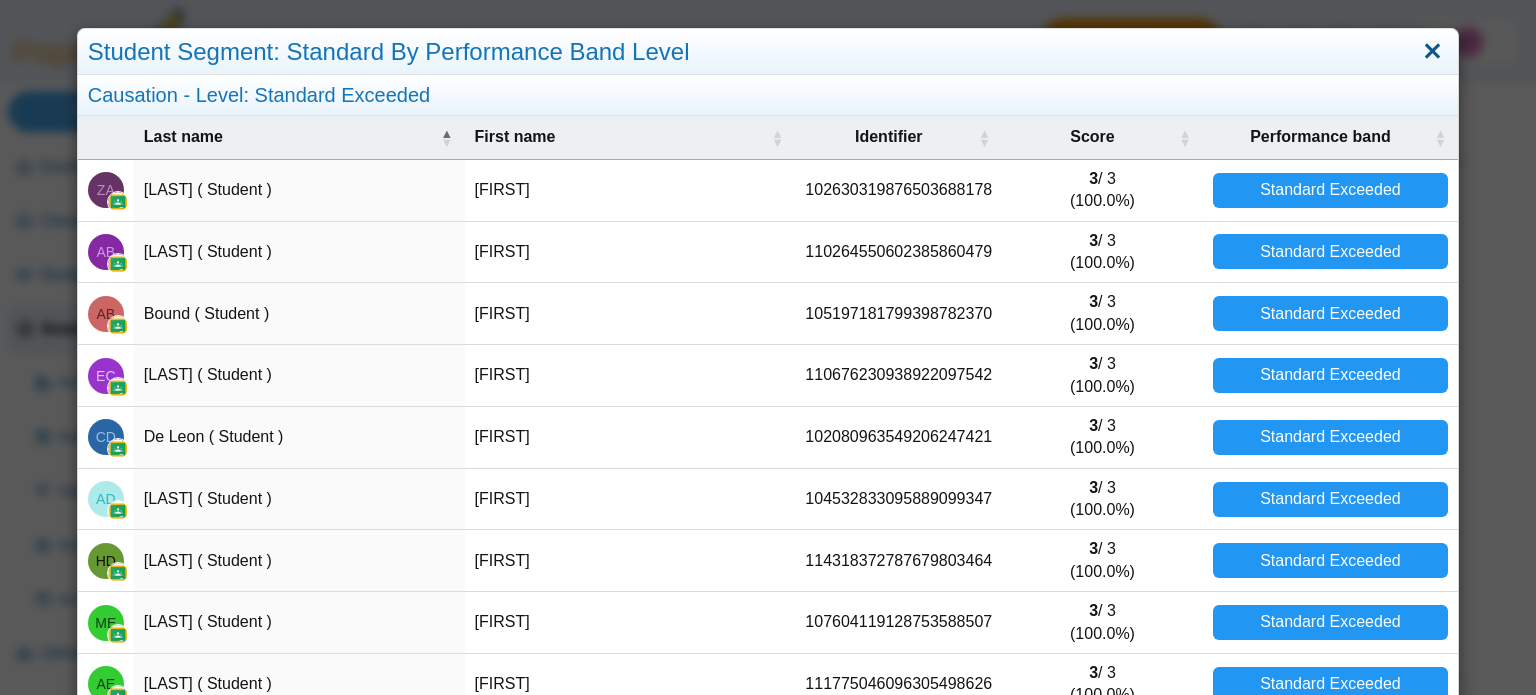 click at bounding box center [1432, 52] 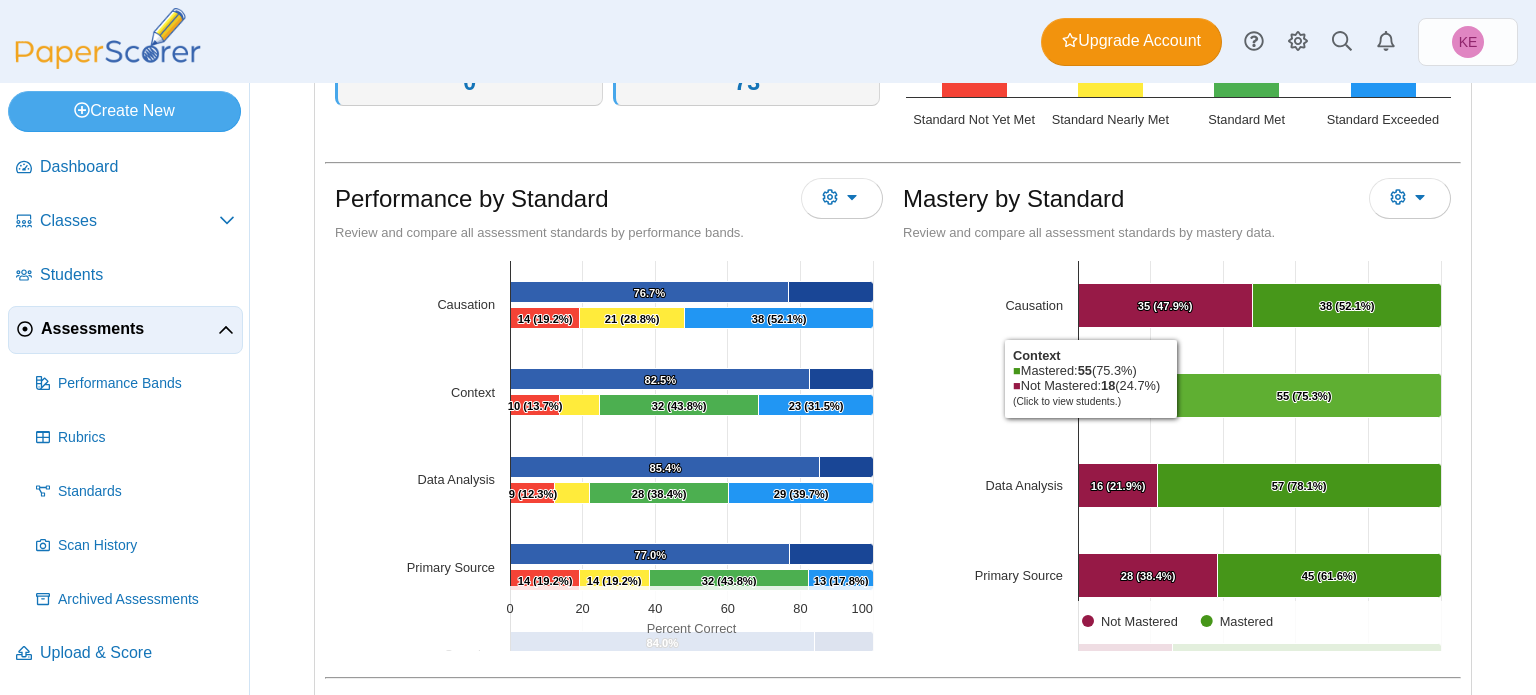 scroll, scrollTop: 200, scrollLeft: 0, axis: vertical 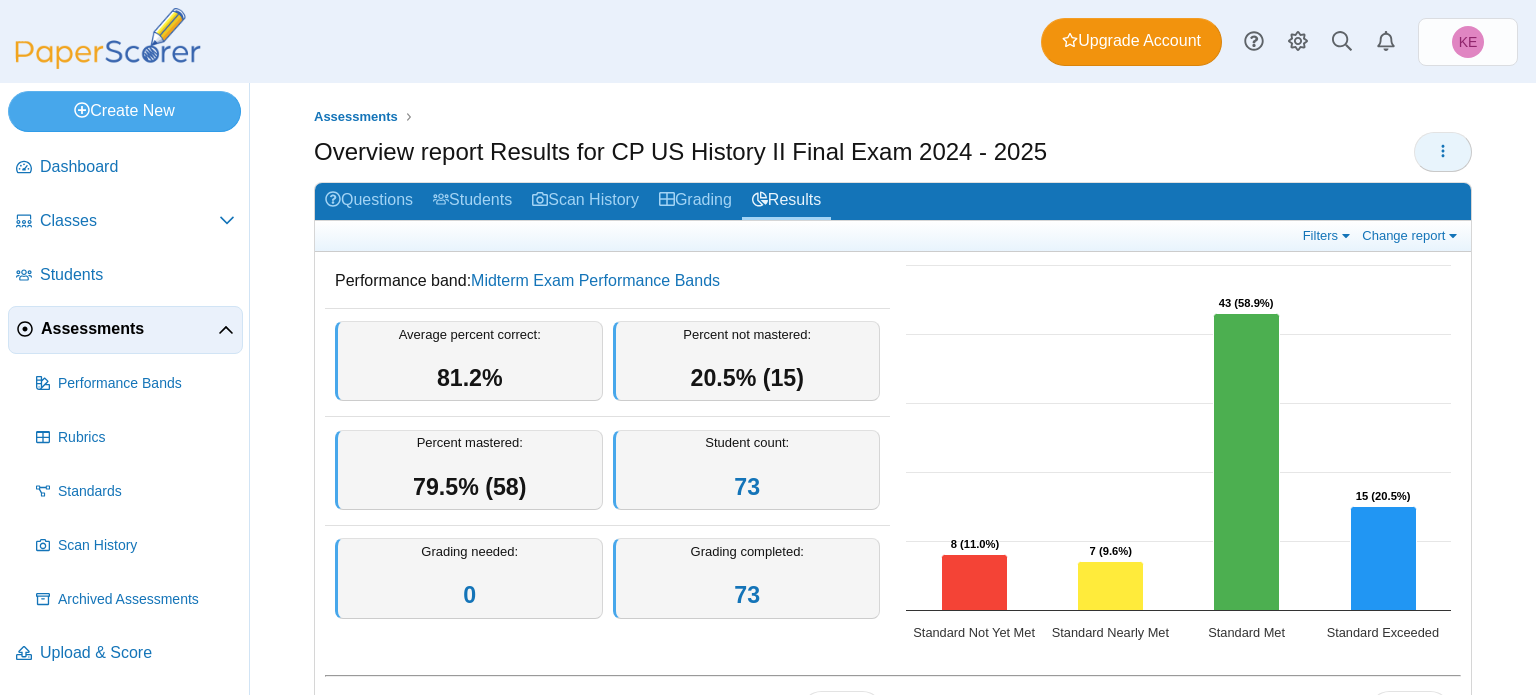click at bounding box center (1443, 152) 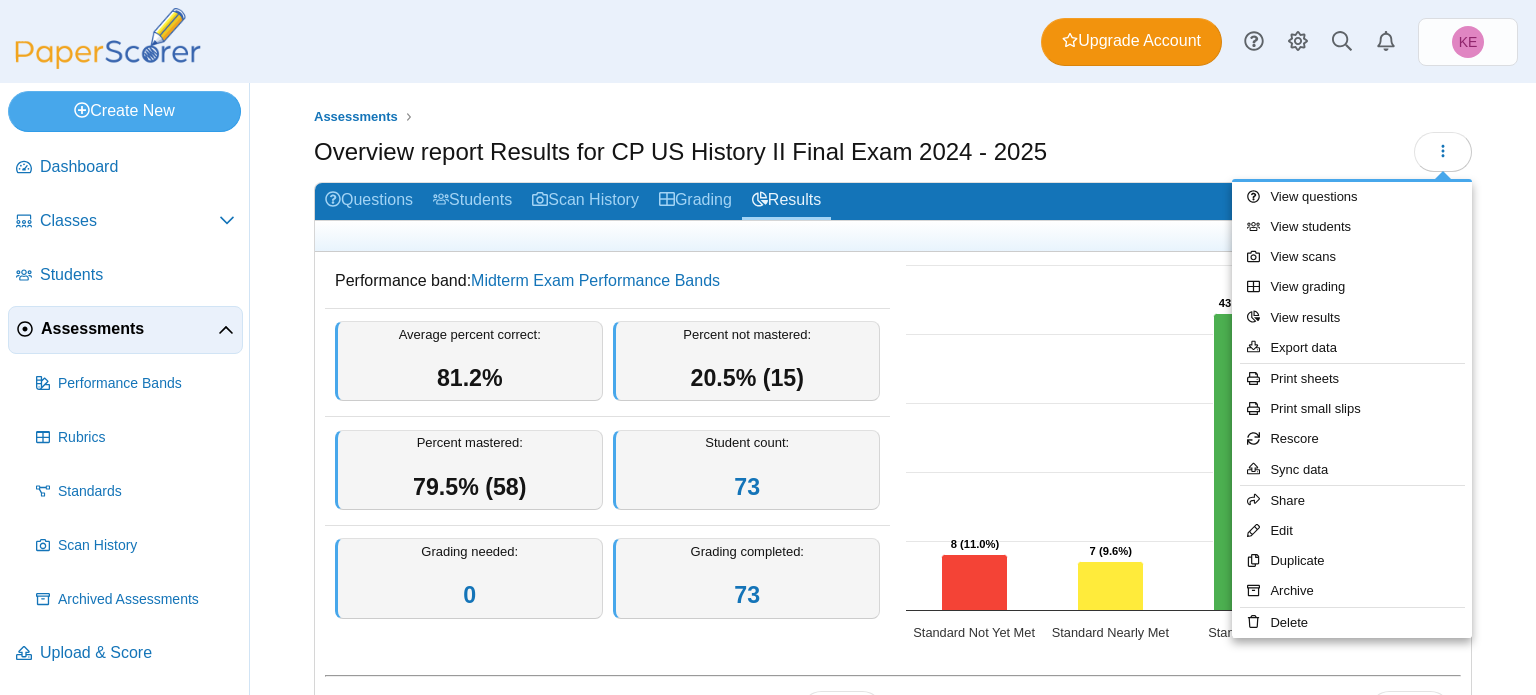 click on "Assessments
Overview report Results for CP US History II Final Exam 2024 - 2025
0" at bounding box center (893, 389) 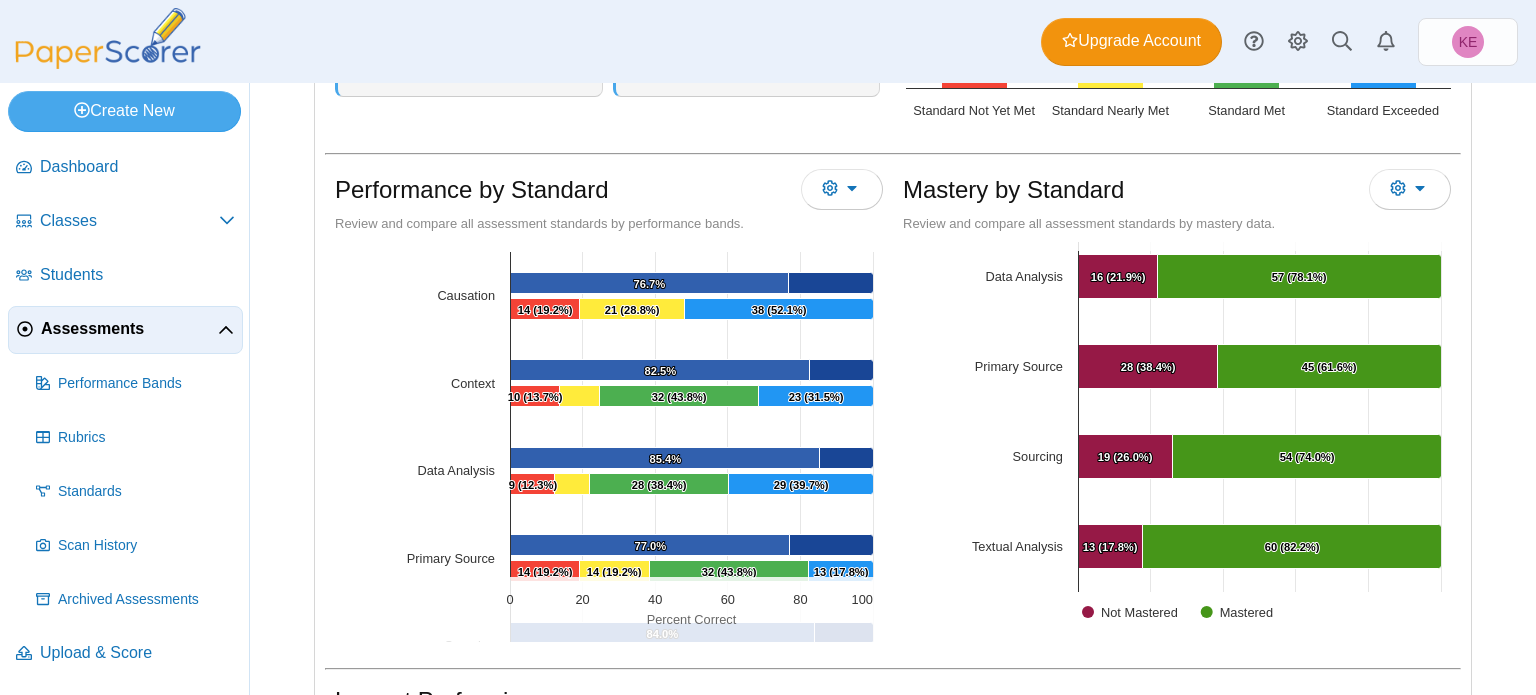scroll, scrollTop: 539, scrollLeft: 0, axis: vertical 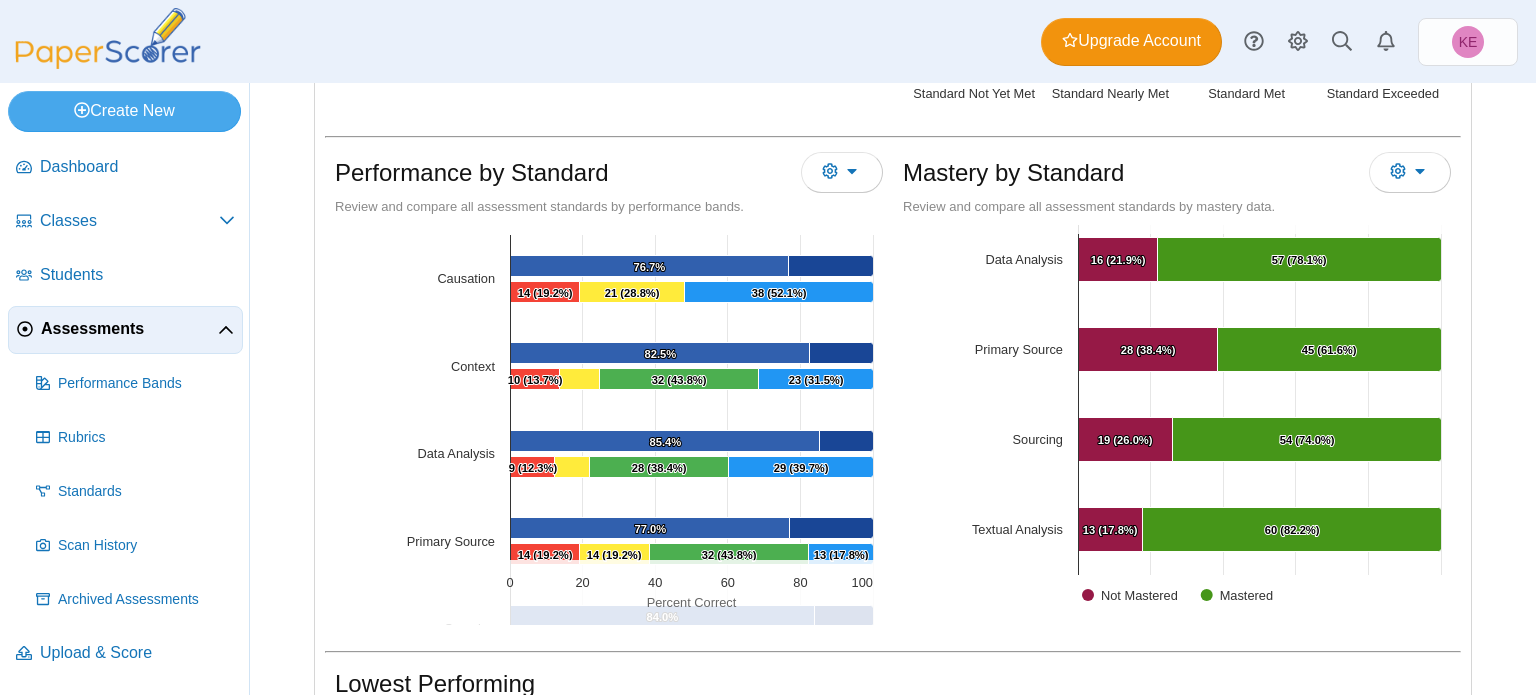 click on "Assessments" at bounding box center [129, 329] 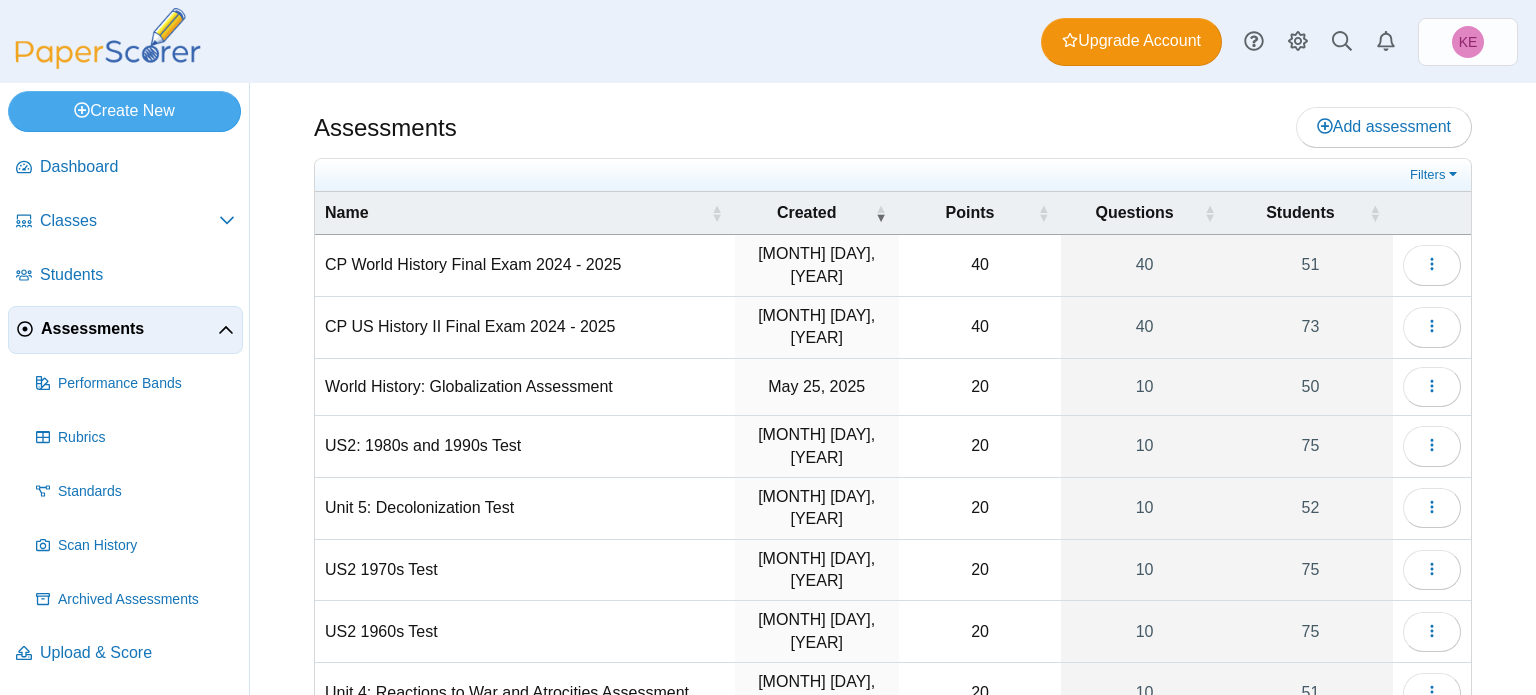 scroll, scrollTop: 0, scrollLeft: 0, axis: both 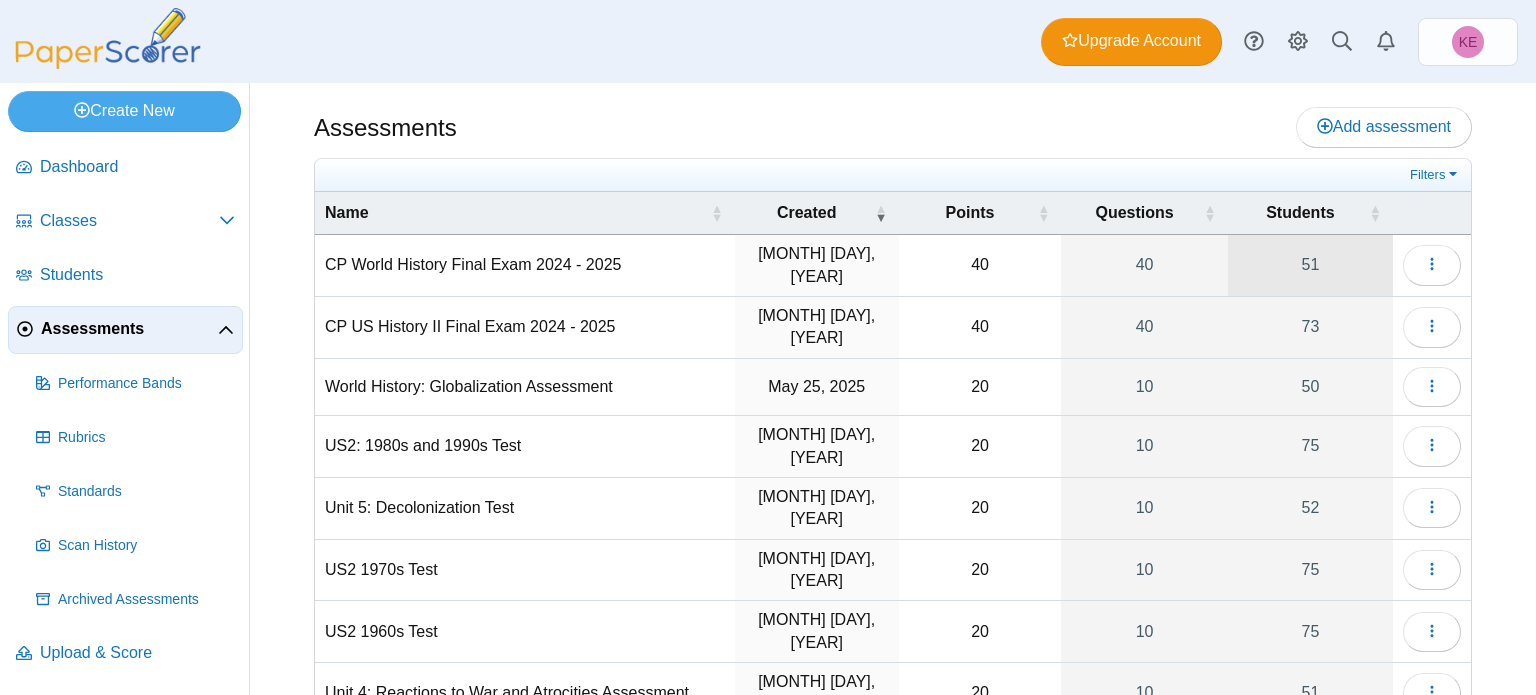 click on "51" at bounding box center [1310, 265] 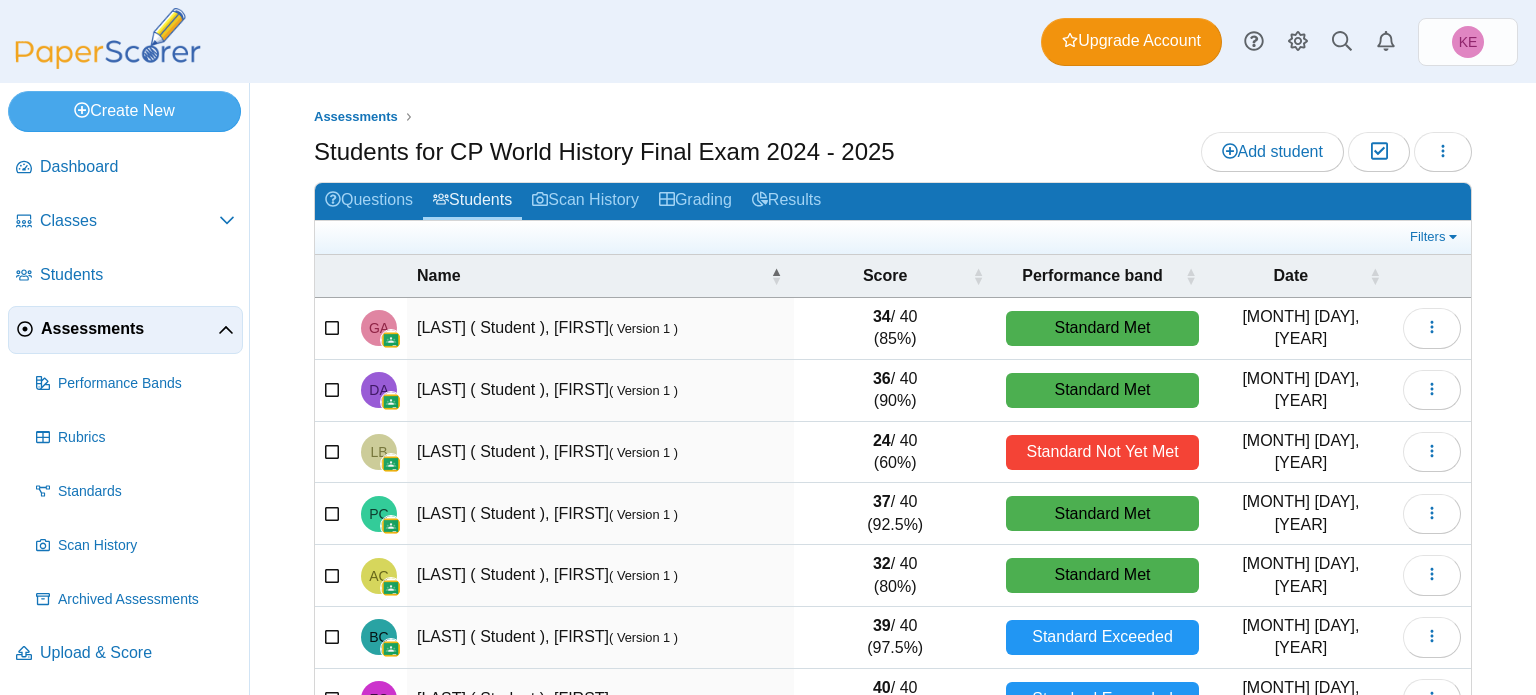 scroll, scrollTop: 0, scrollLeft: 0, axis: both 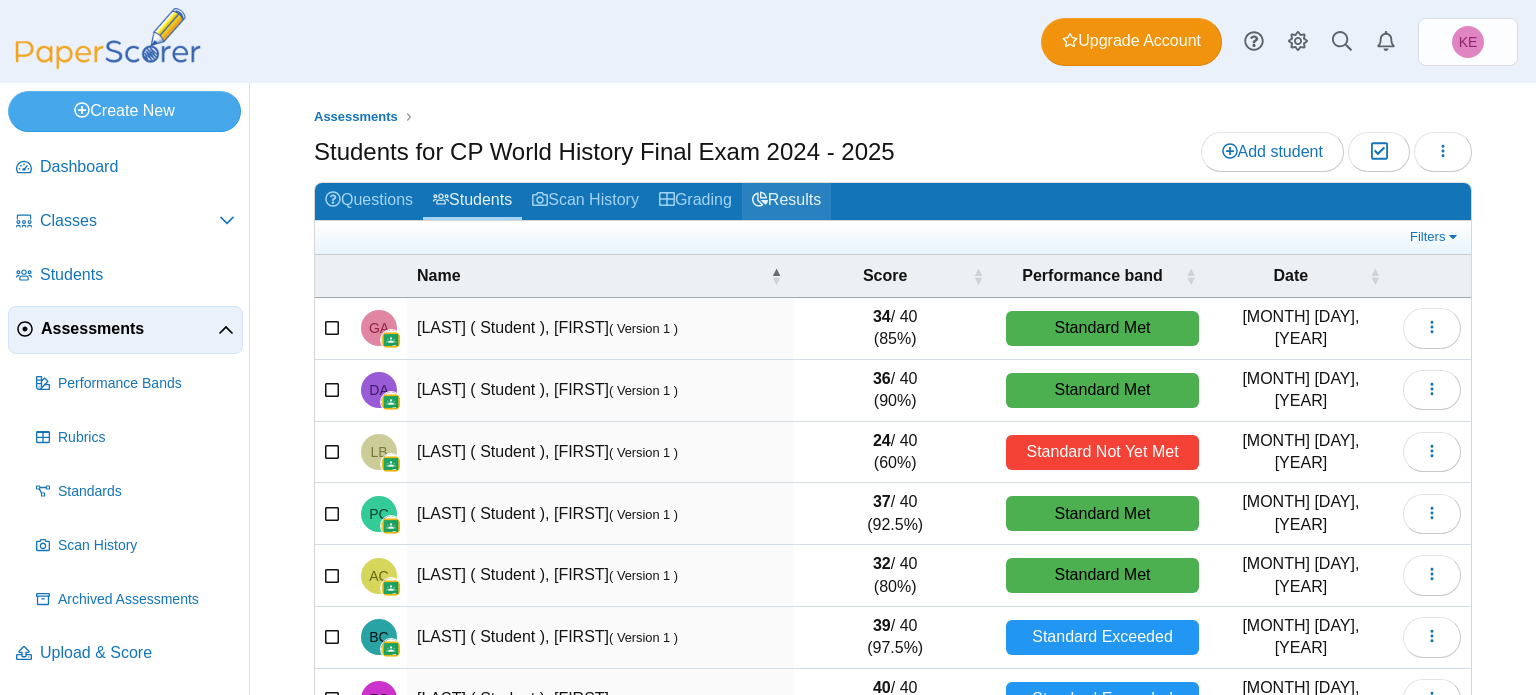 click at bounding box center [760, 199] 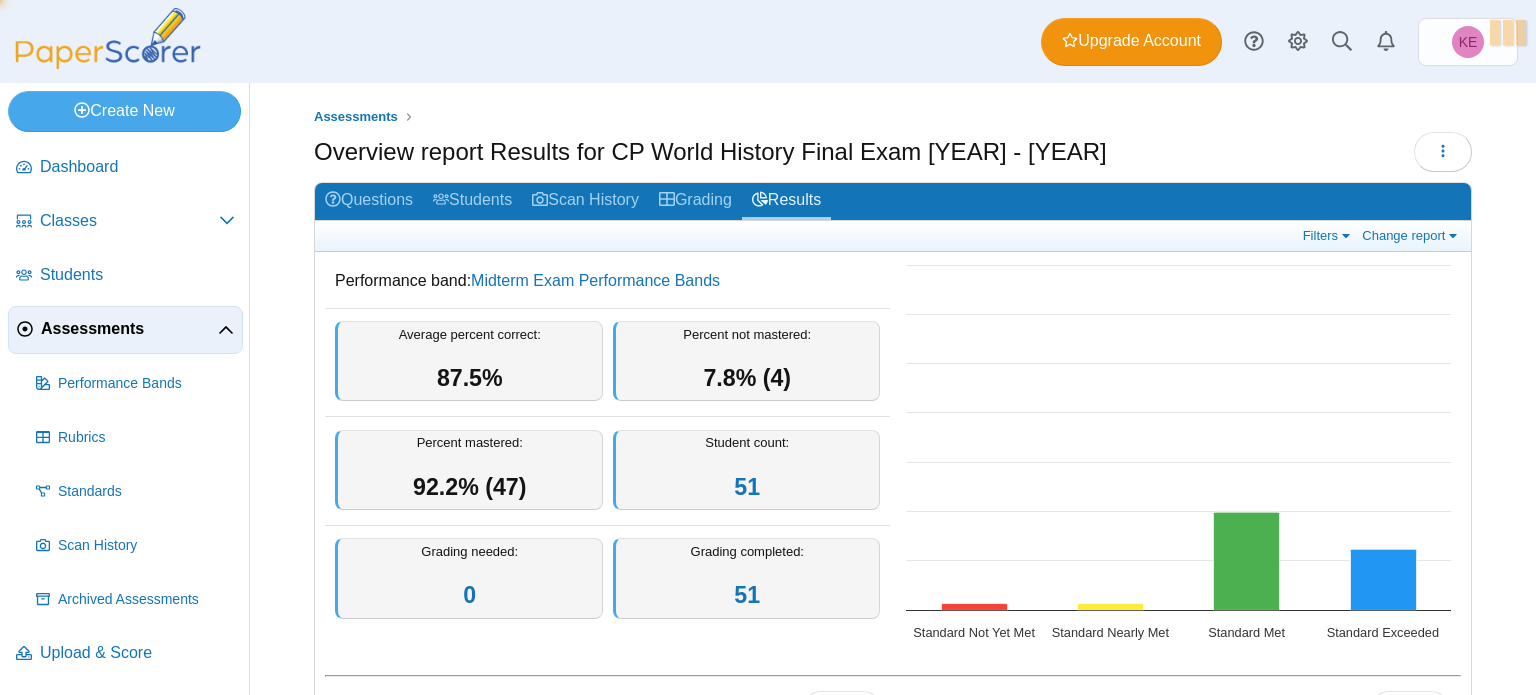scroll, scrollTop: 0, scrollLeft: 0, axis: both 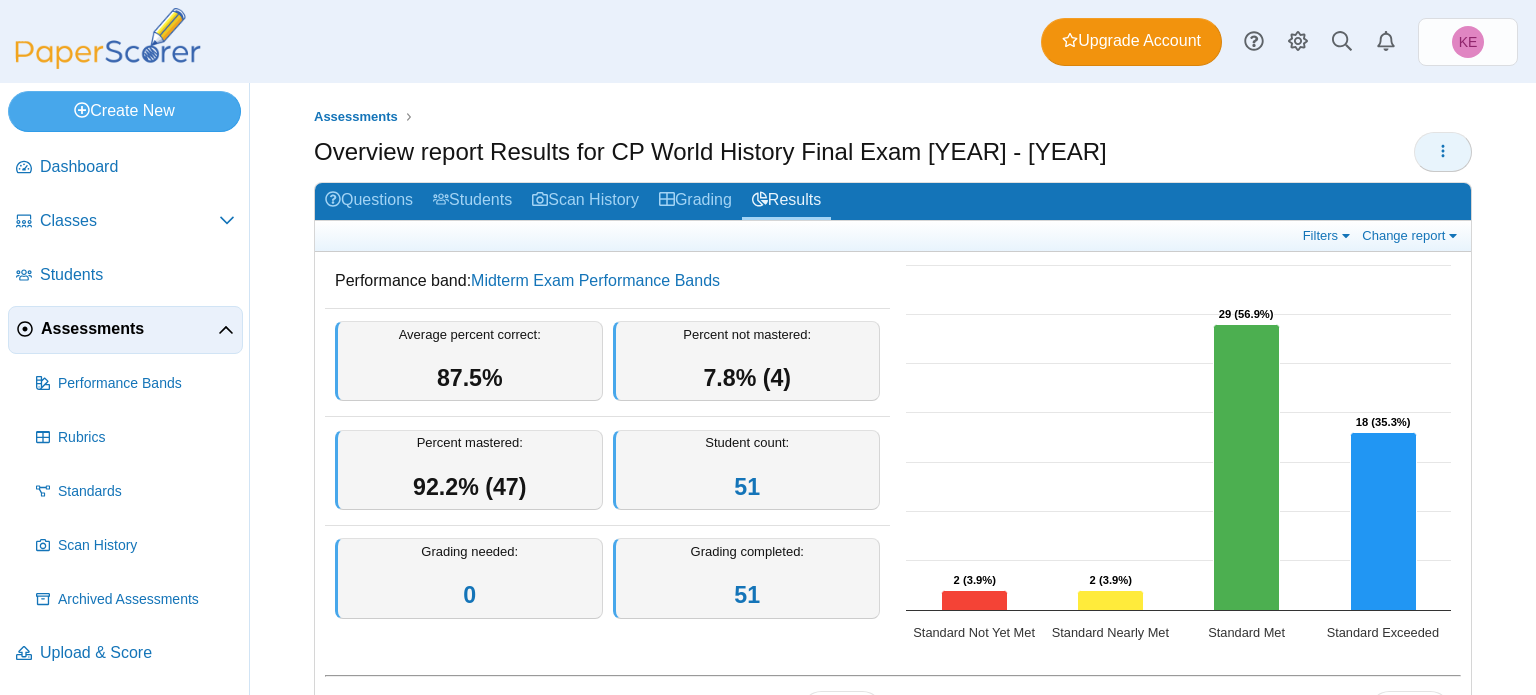 click at bounding box center (1443, 152) 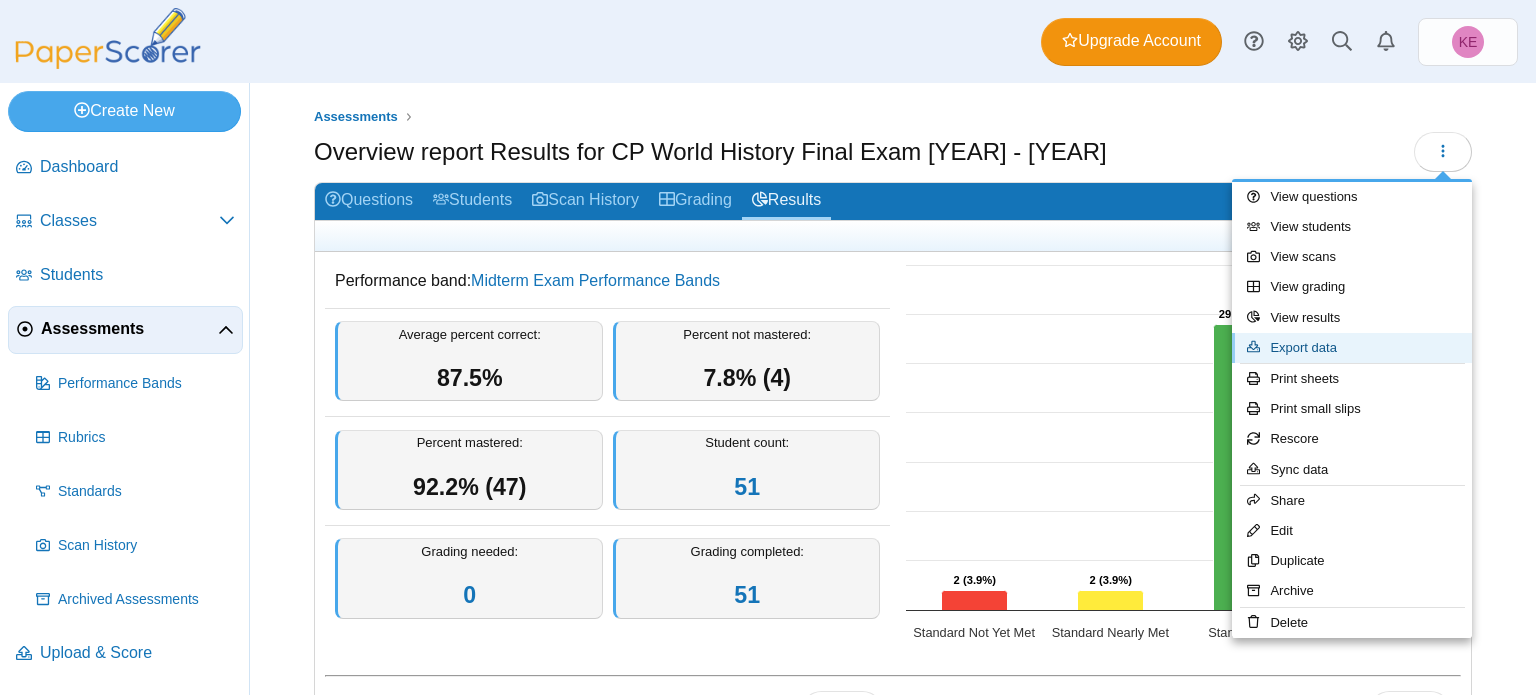 click on "Export data" at bounding box center (1352, 348) 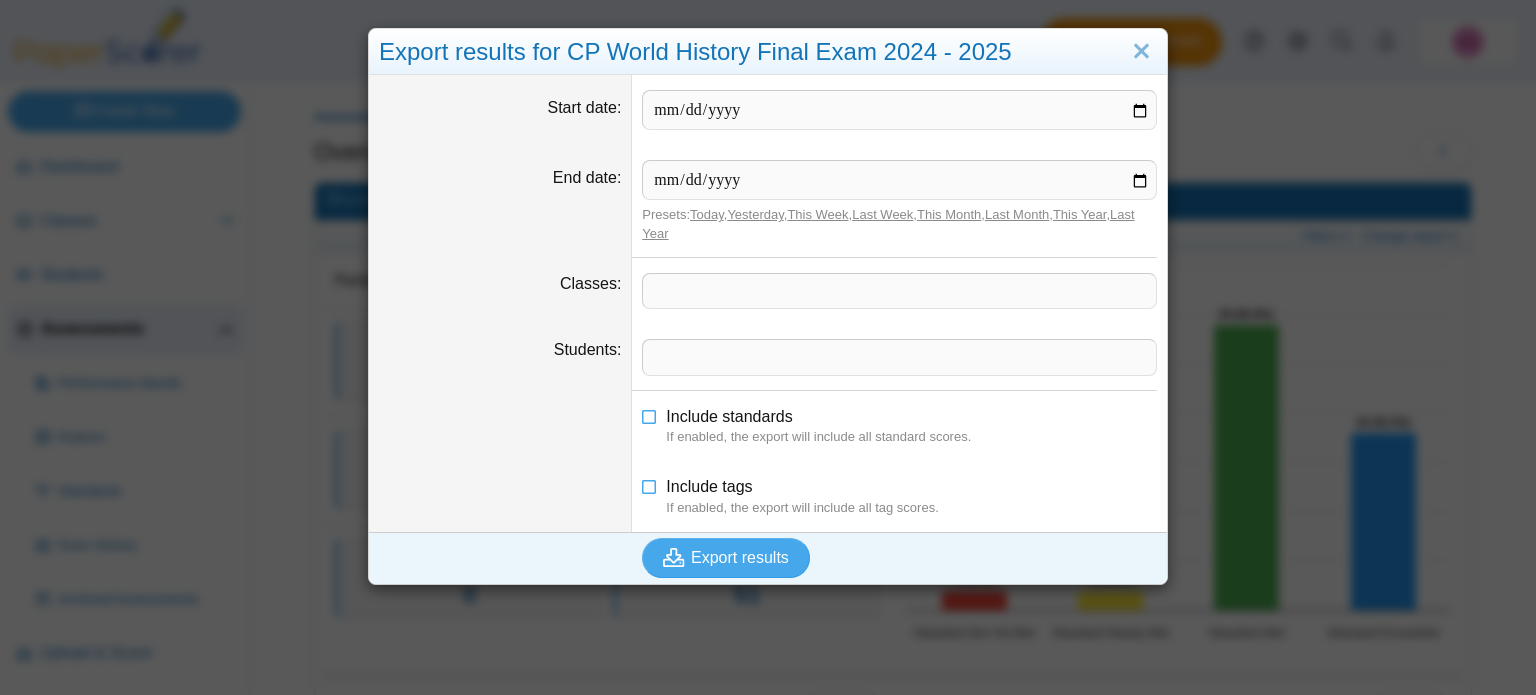 click on "If enabled, the export will include all standard scores." at bounding box center (911, 437) 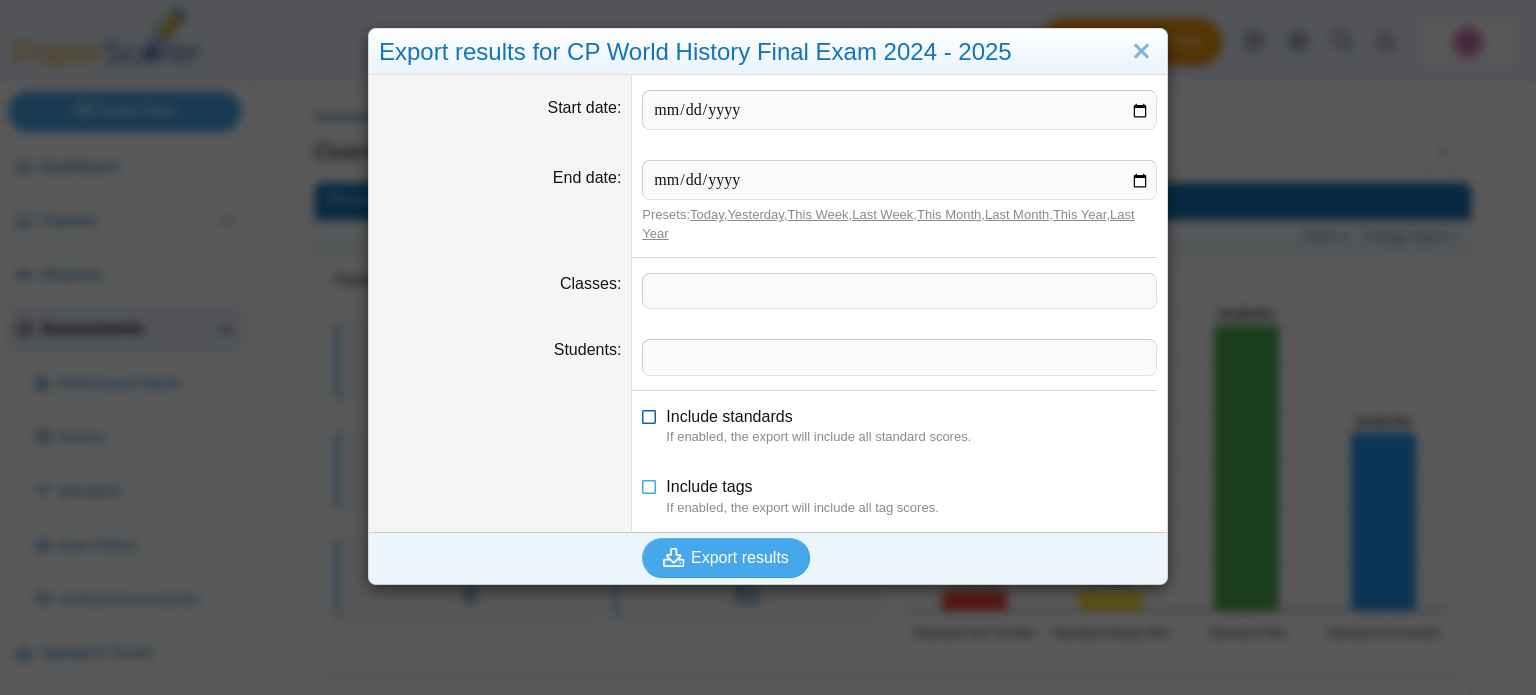 click on "Include standards" at bounding box center (729, 416) 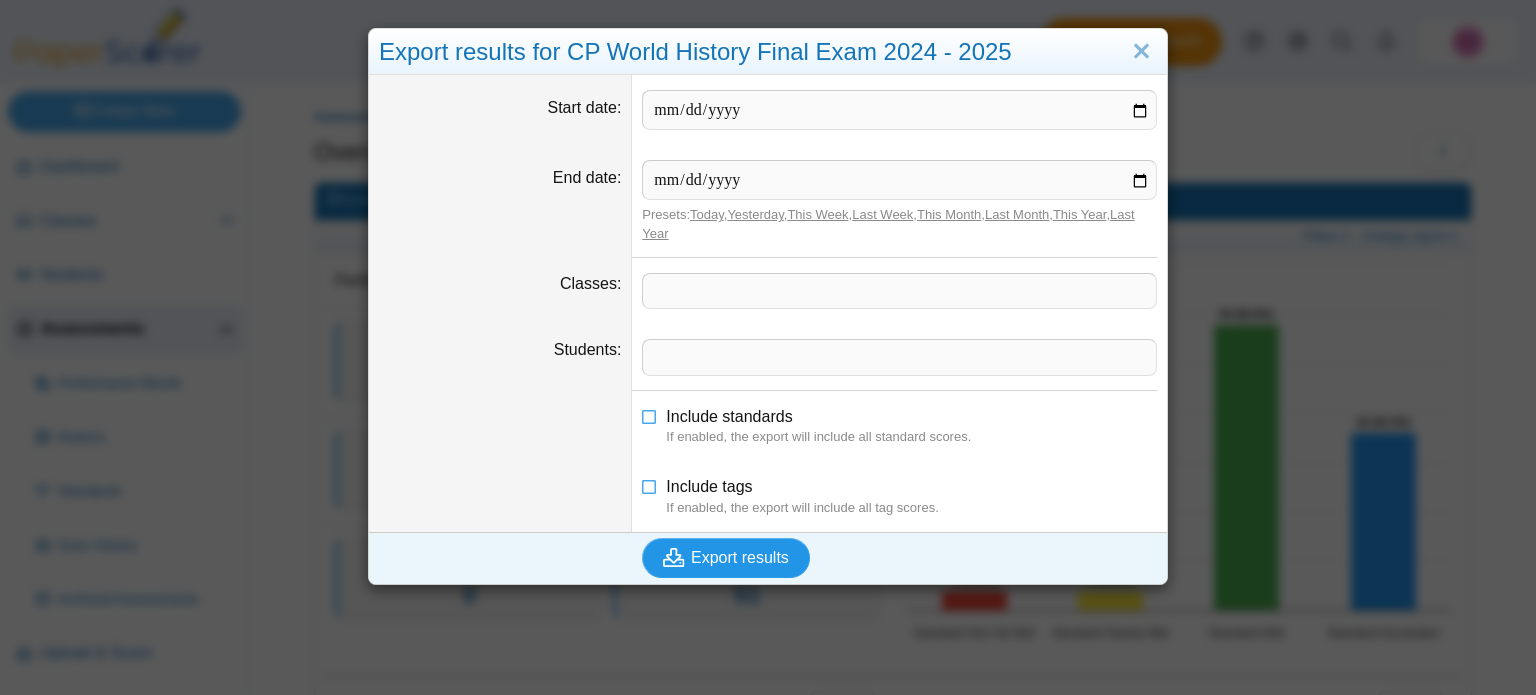 click on "Export results" at bounding box center [740, 557] 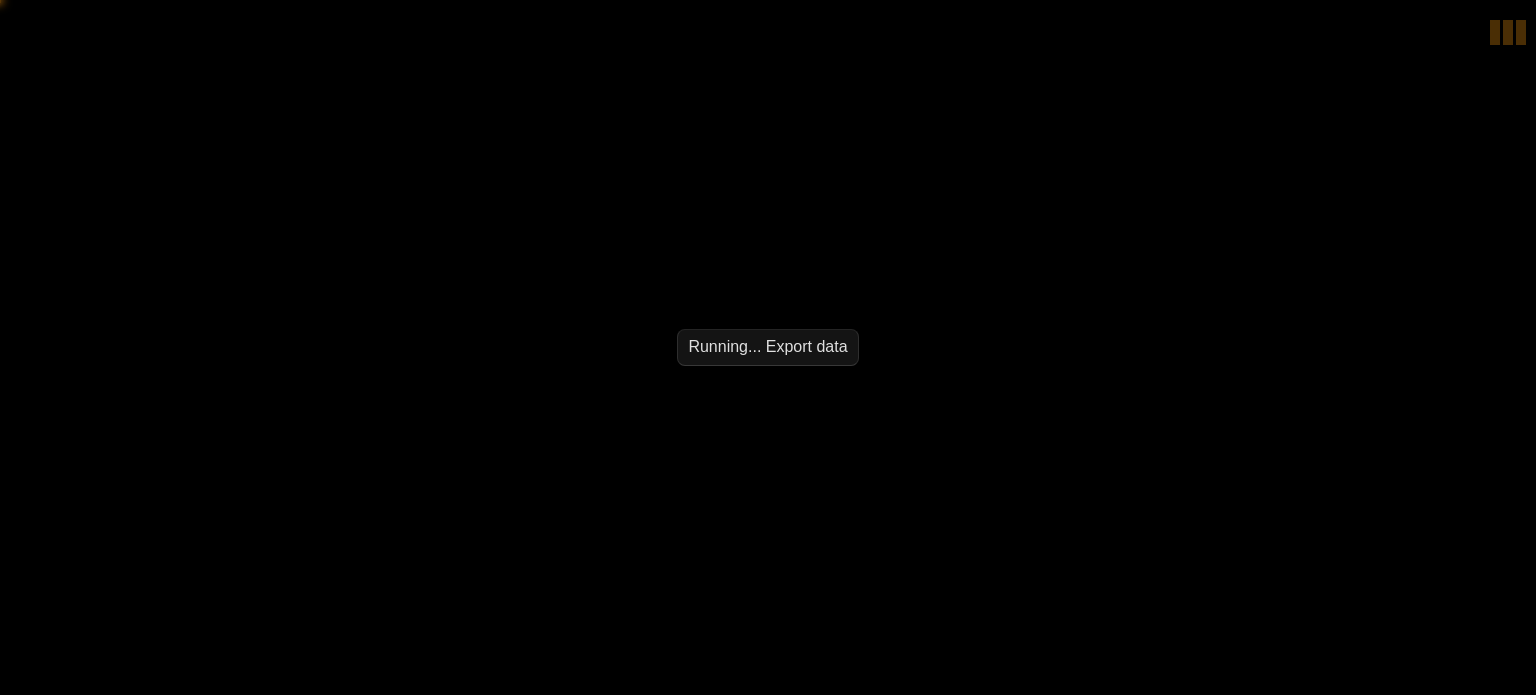 scroll, scrollTop: 0, scrollLeft: 0, axis: both 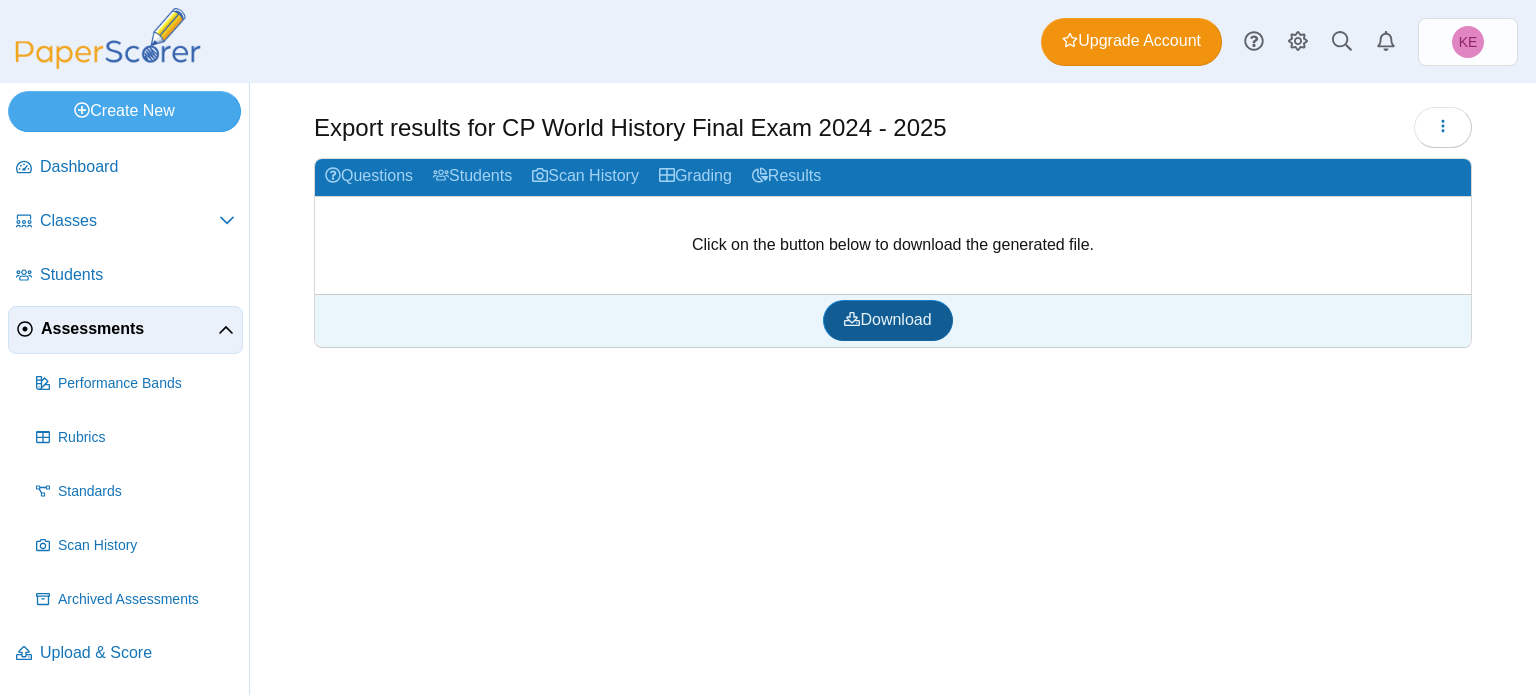 click on "Download" at bounding box center [887, 319] 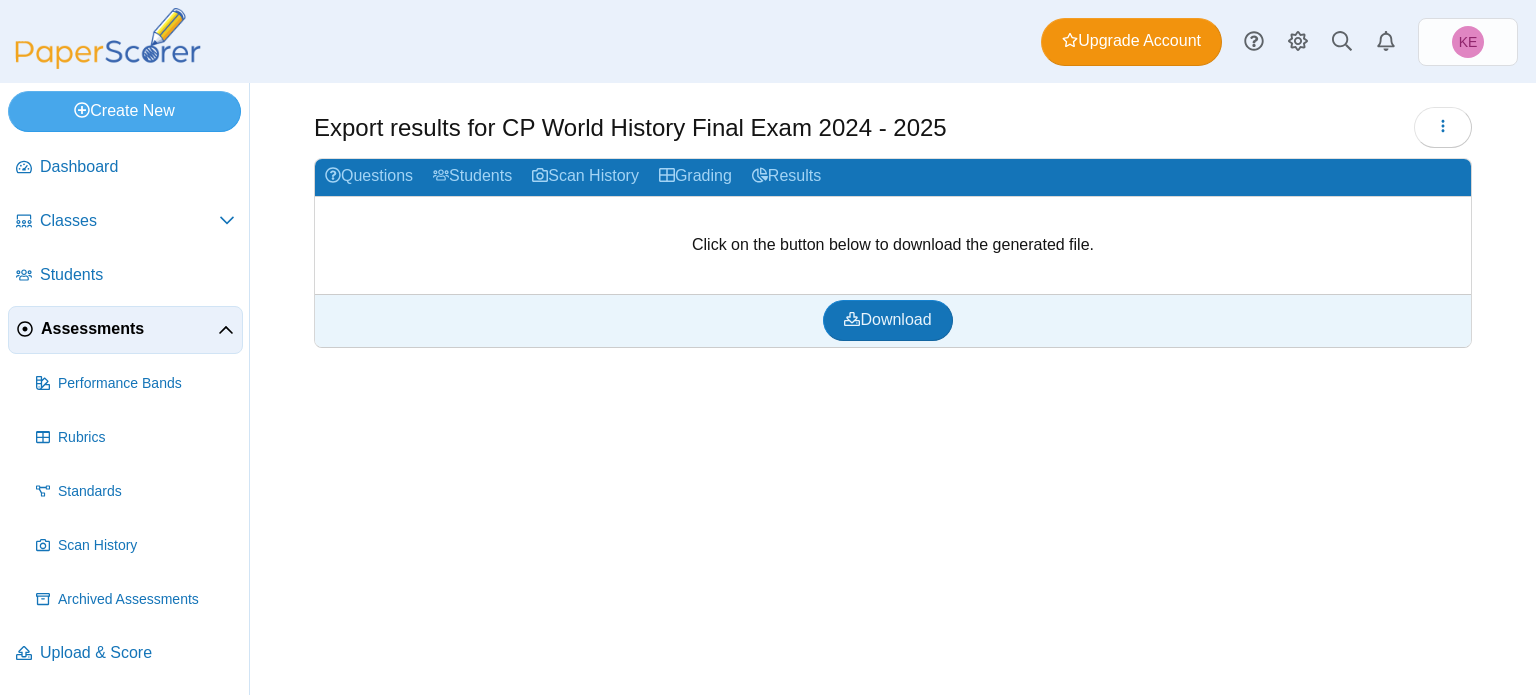 click on "Assessments" at bounding box center [129, 329] 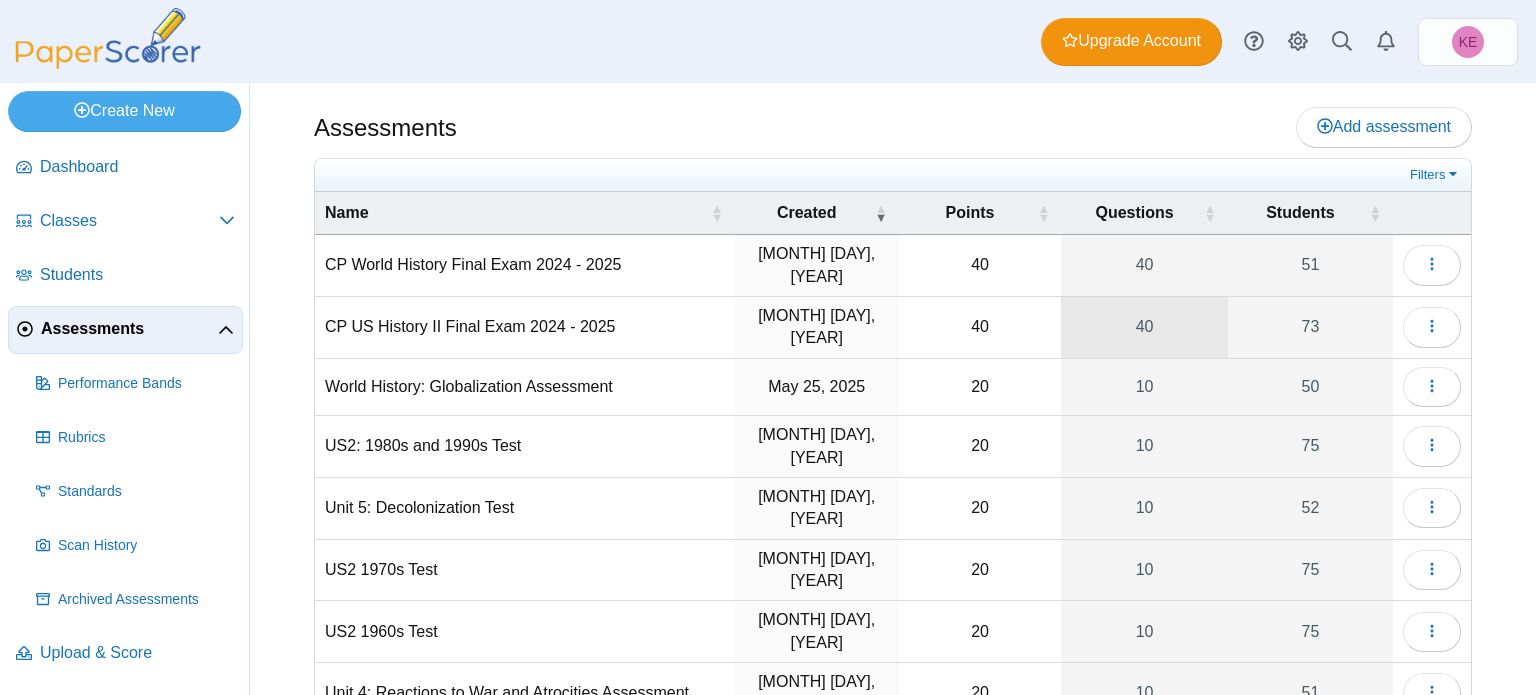 scroll, scrollTop: 0, scrollLeft: 0, axis: both 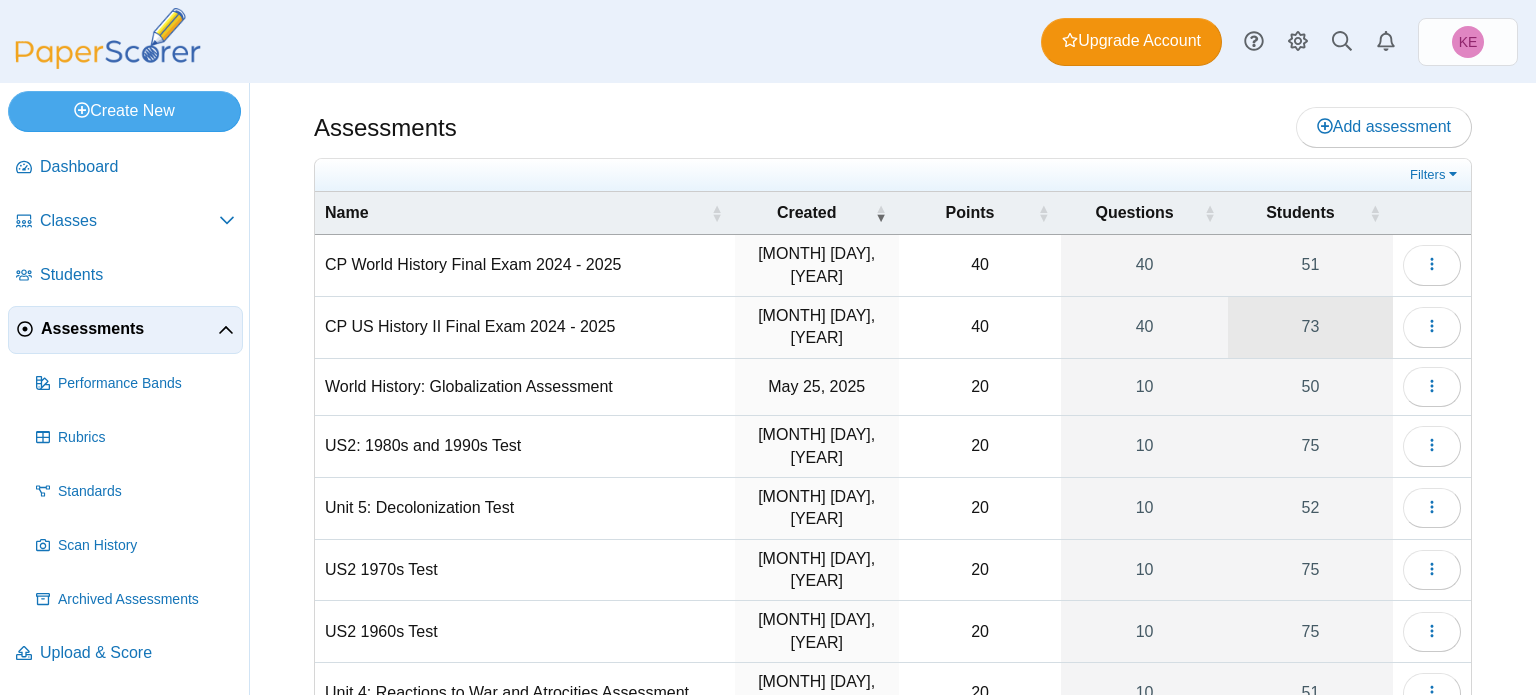 click on "73" at bounding box center (1310, 327) 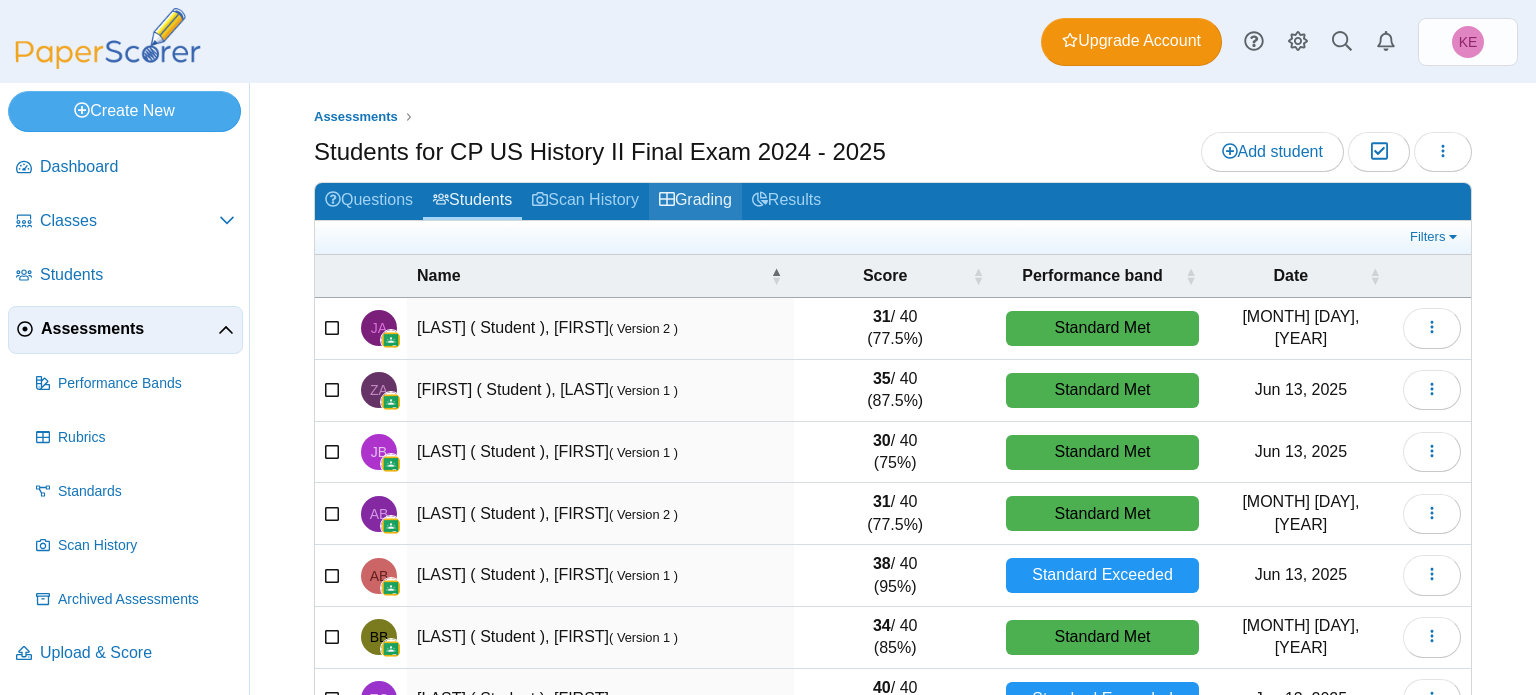scroll, scrollTop: 0, scrollLeft: 0, axis: both 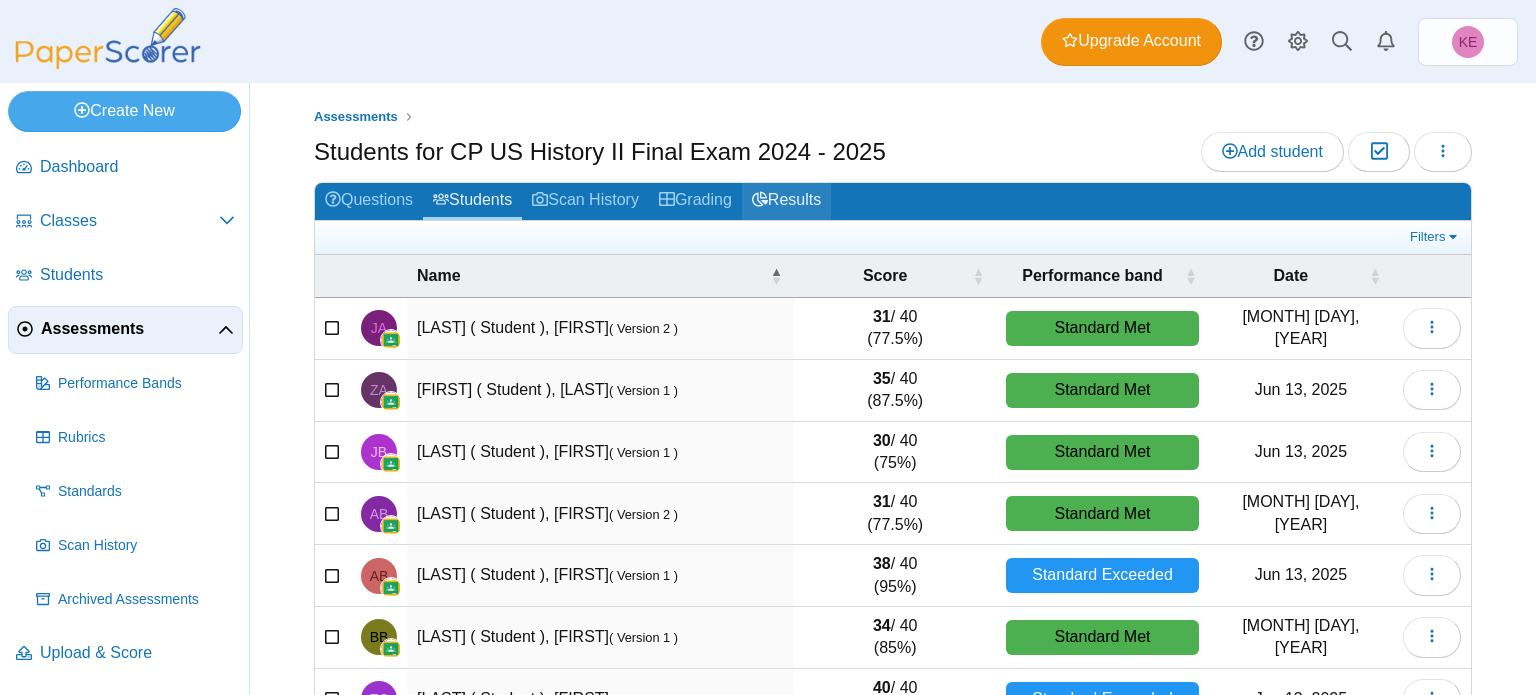 click at bounding box center [760, 199] 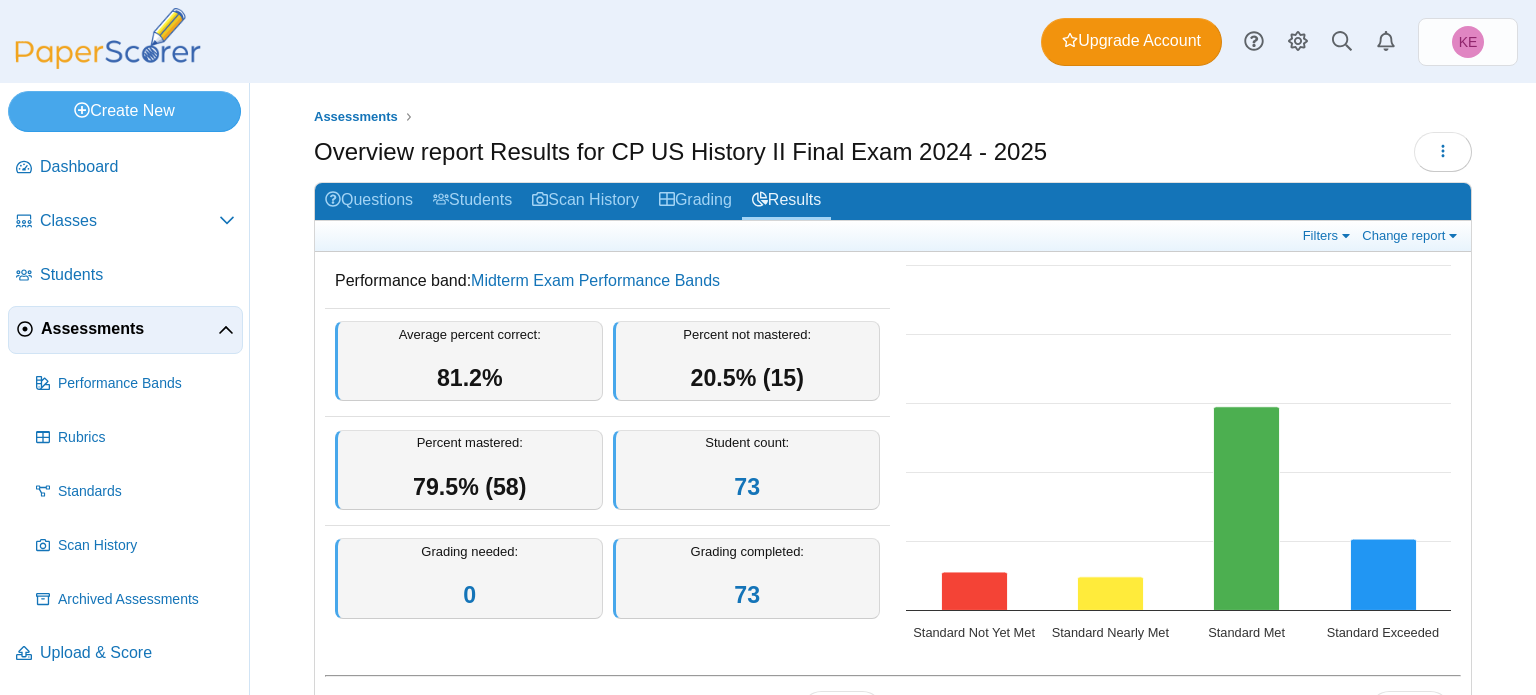 scroll, scrollTop: 0, scrollLeft: 0, axis: both 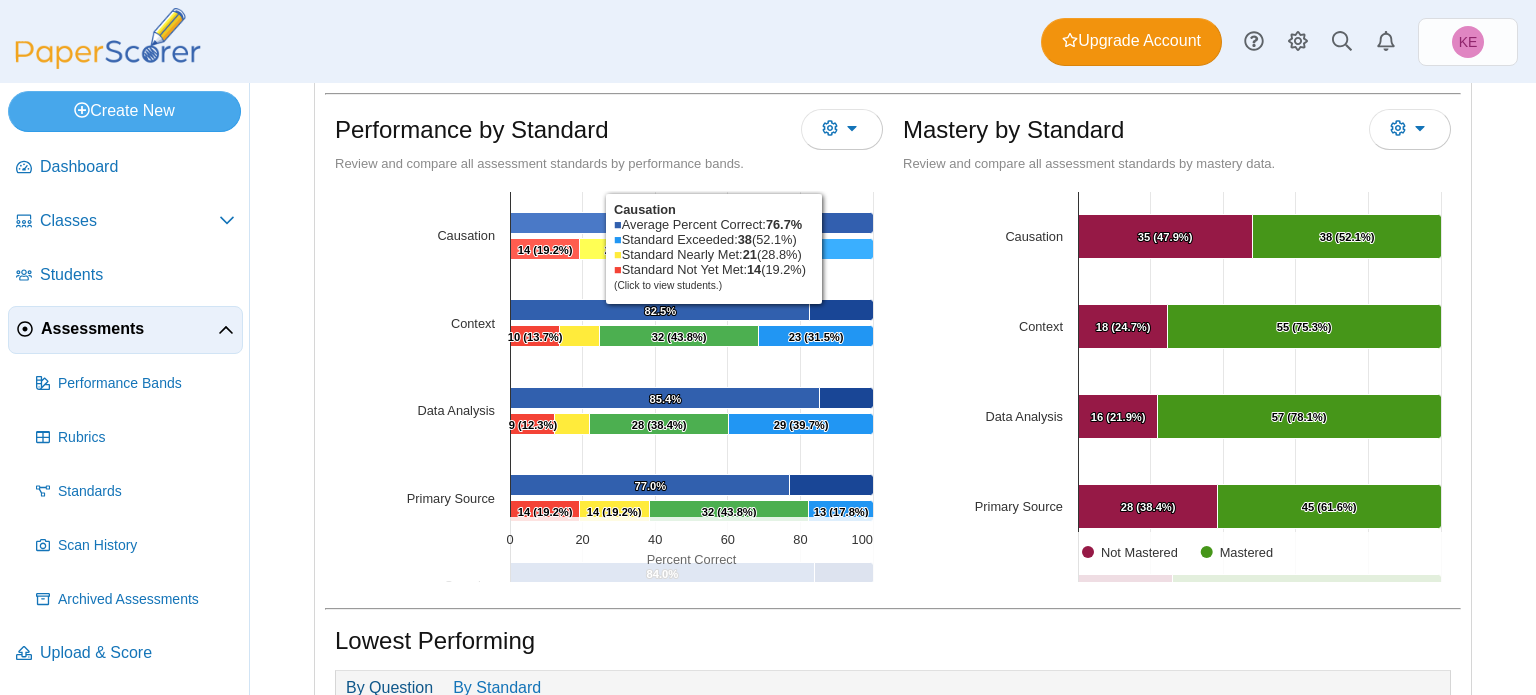 click at bounding box center (779, 249) 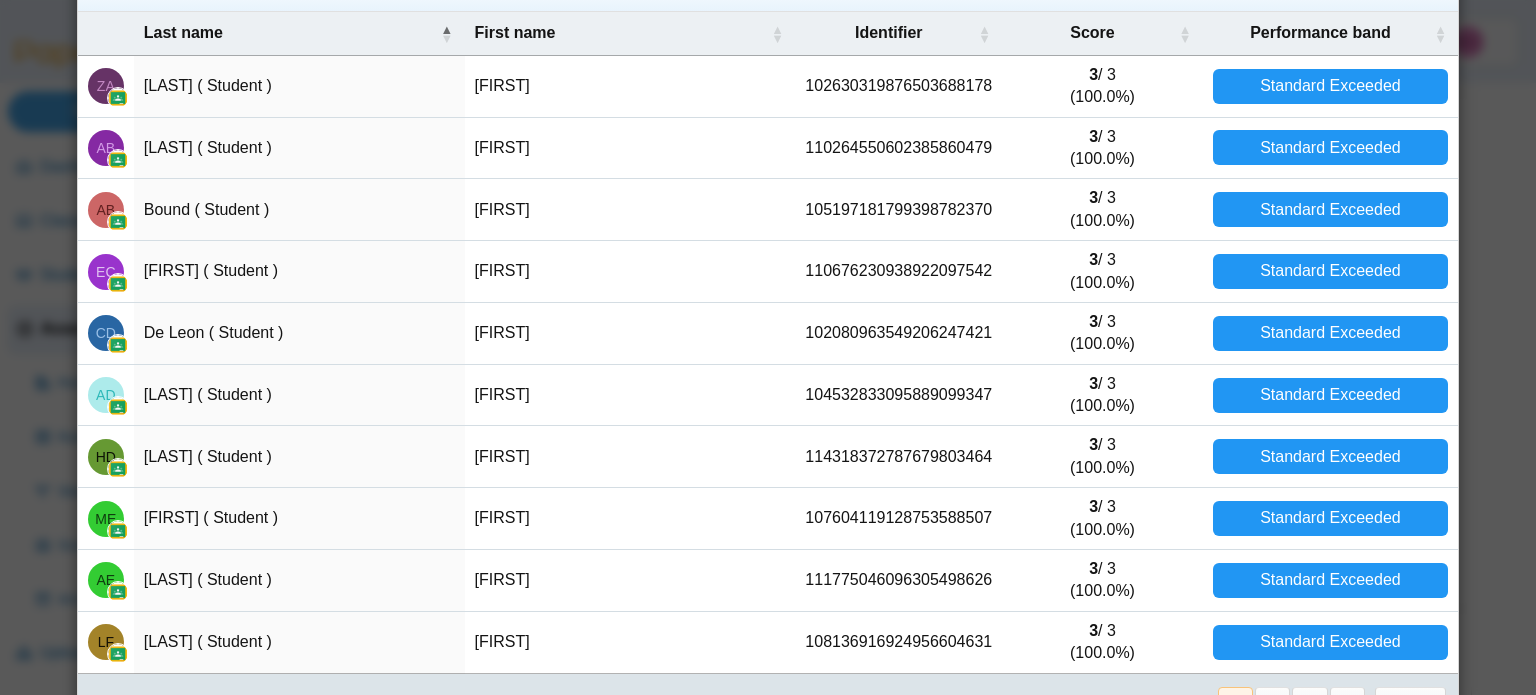 scroll, scrollTop: 0, scrollLeft: 0, axis: both 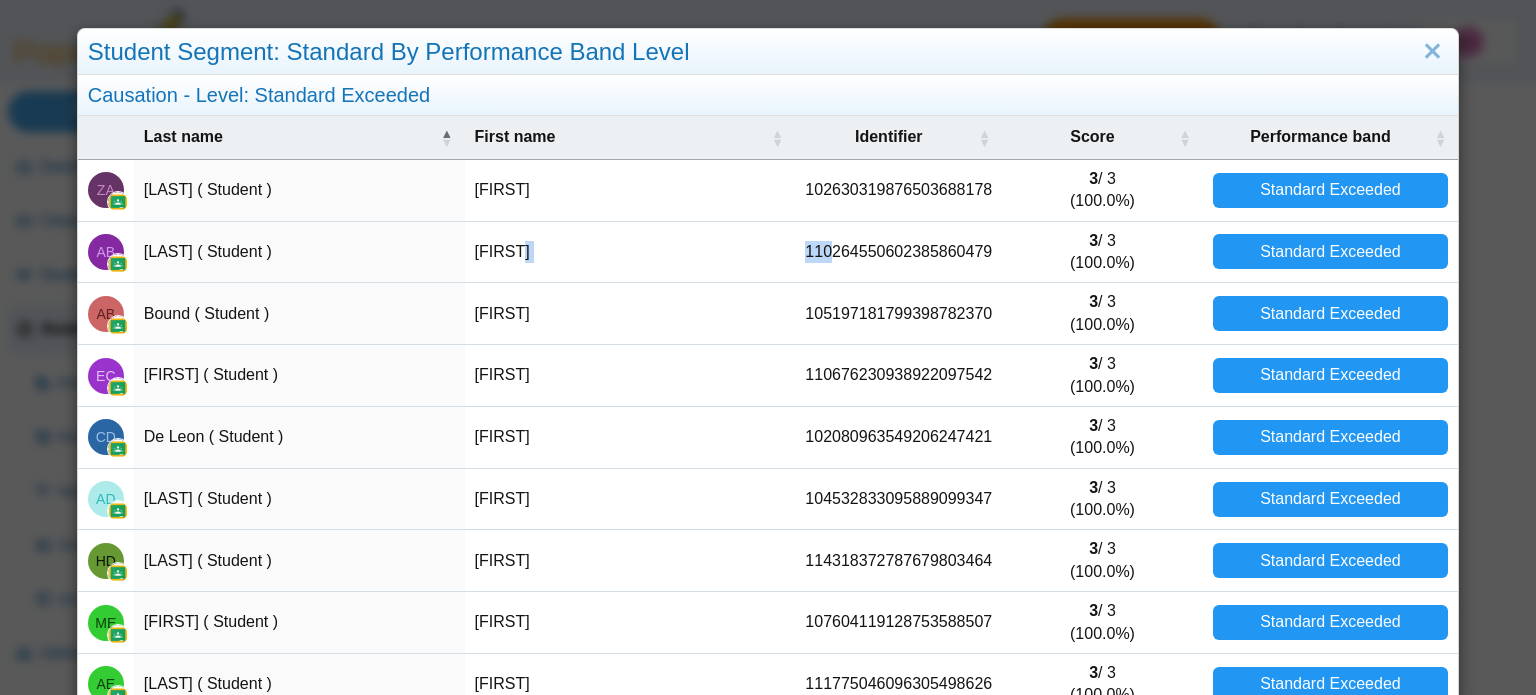 drag, startPoint x: 831, startPoint y: 258, endPoint x: 717, endPoint y: 268, distance: 114.43776 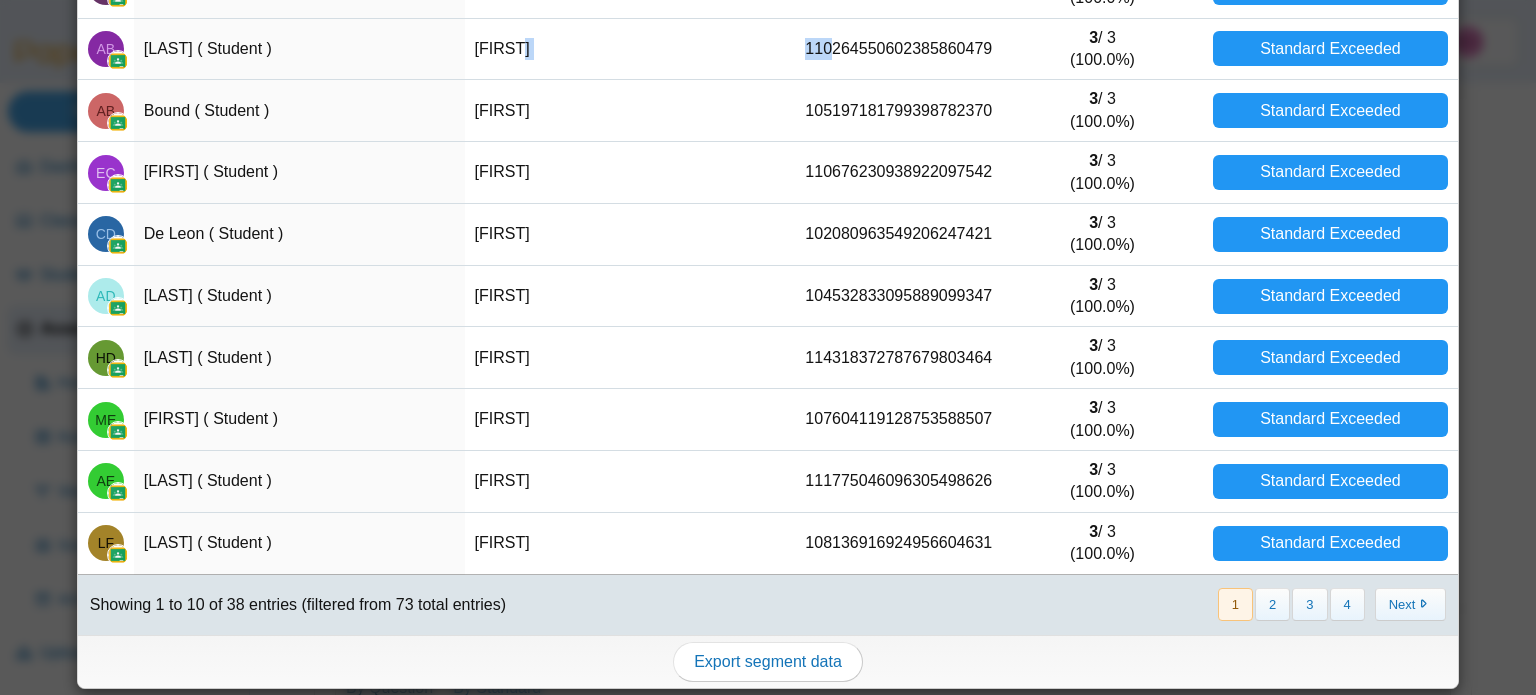 scroll, scrollTop: 0, scrollLeft: 0, axis: both 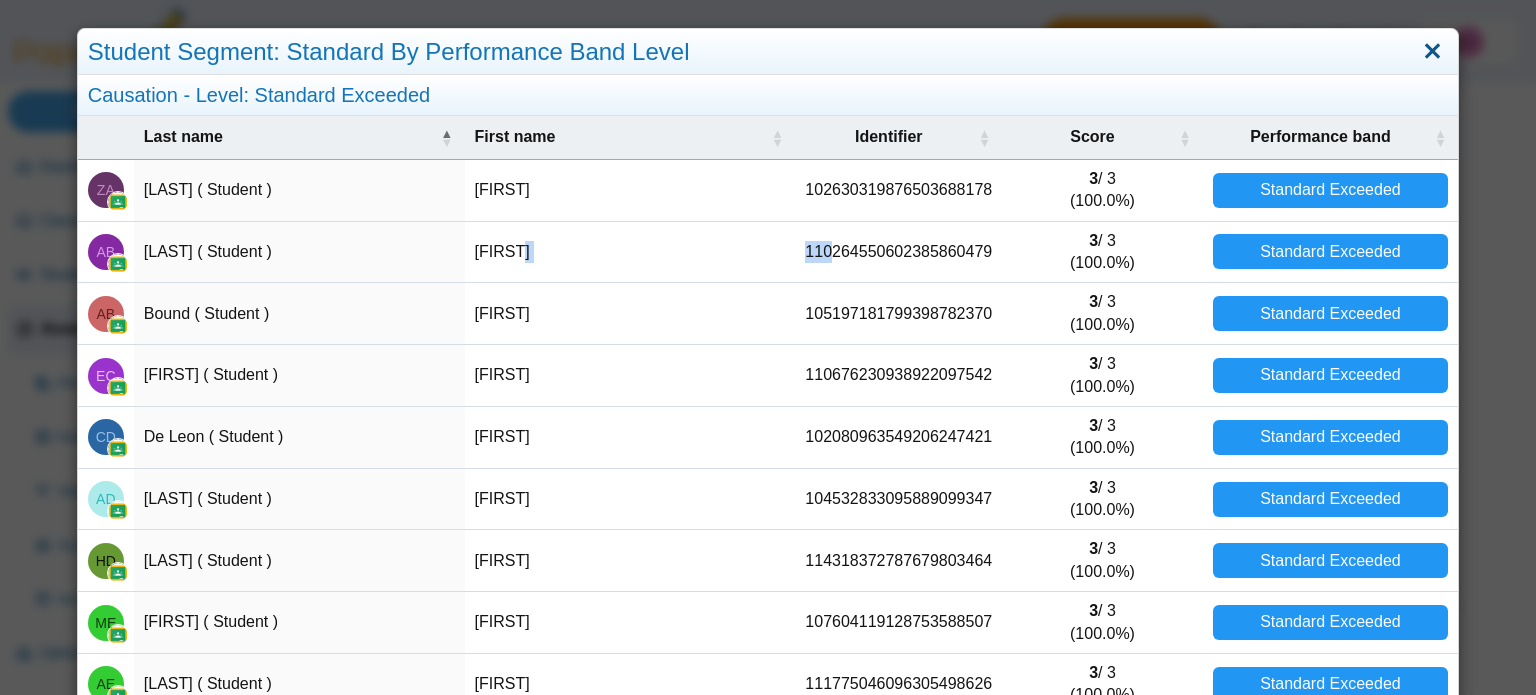 click at bounding box center [1432, 52] 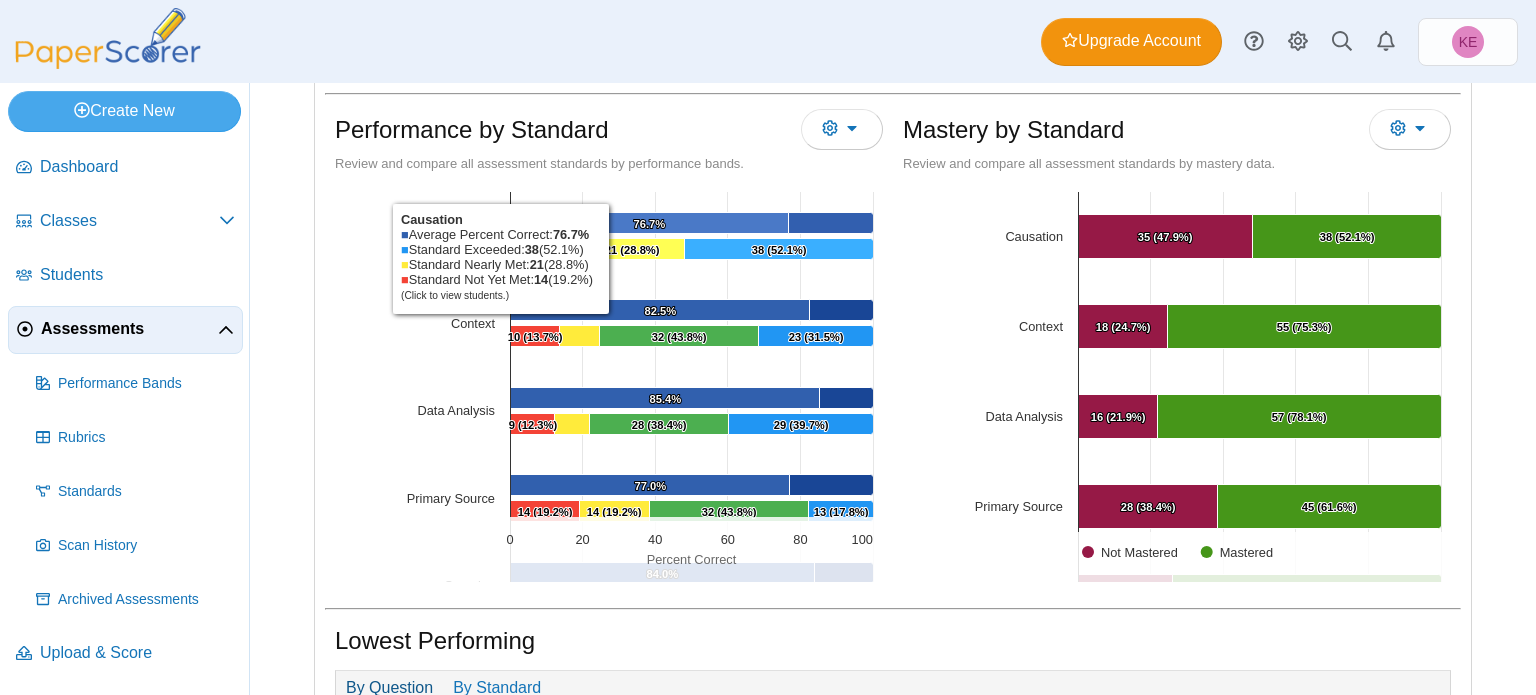 click at bounding box center (609, 482) 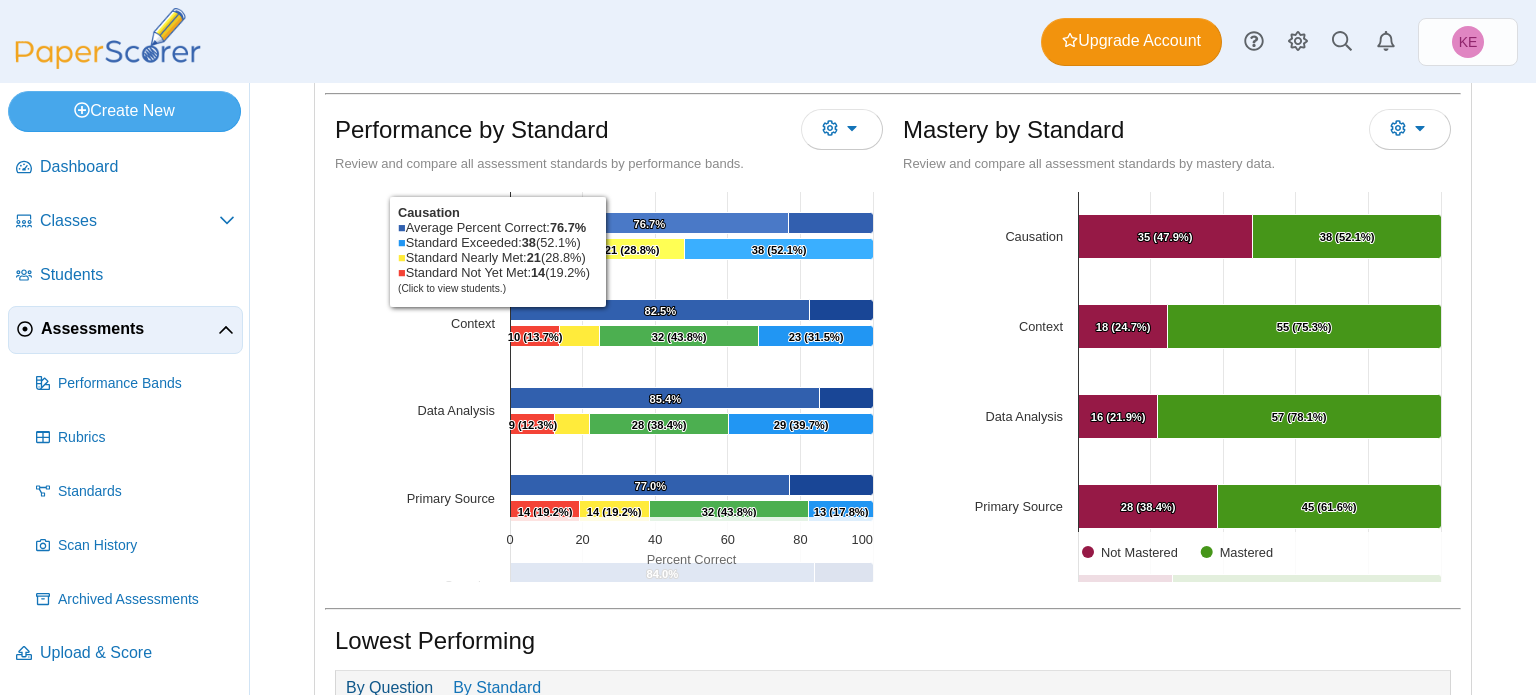 click on "21 (28.8%) ​ 21 (28.8%)" at bounding box center (632, 250) 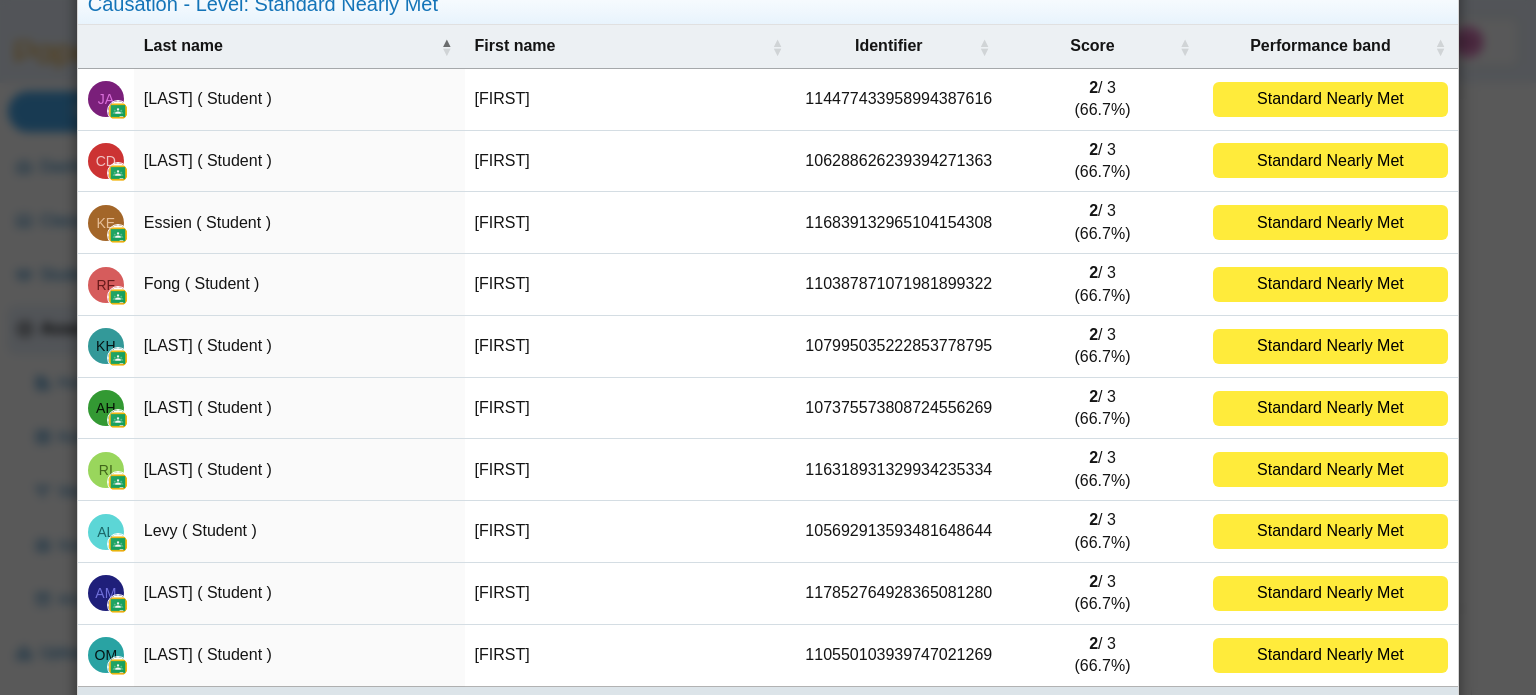 scroll, scrollTop: 0, scrollLeft: 0, axis: both 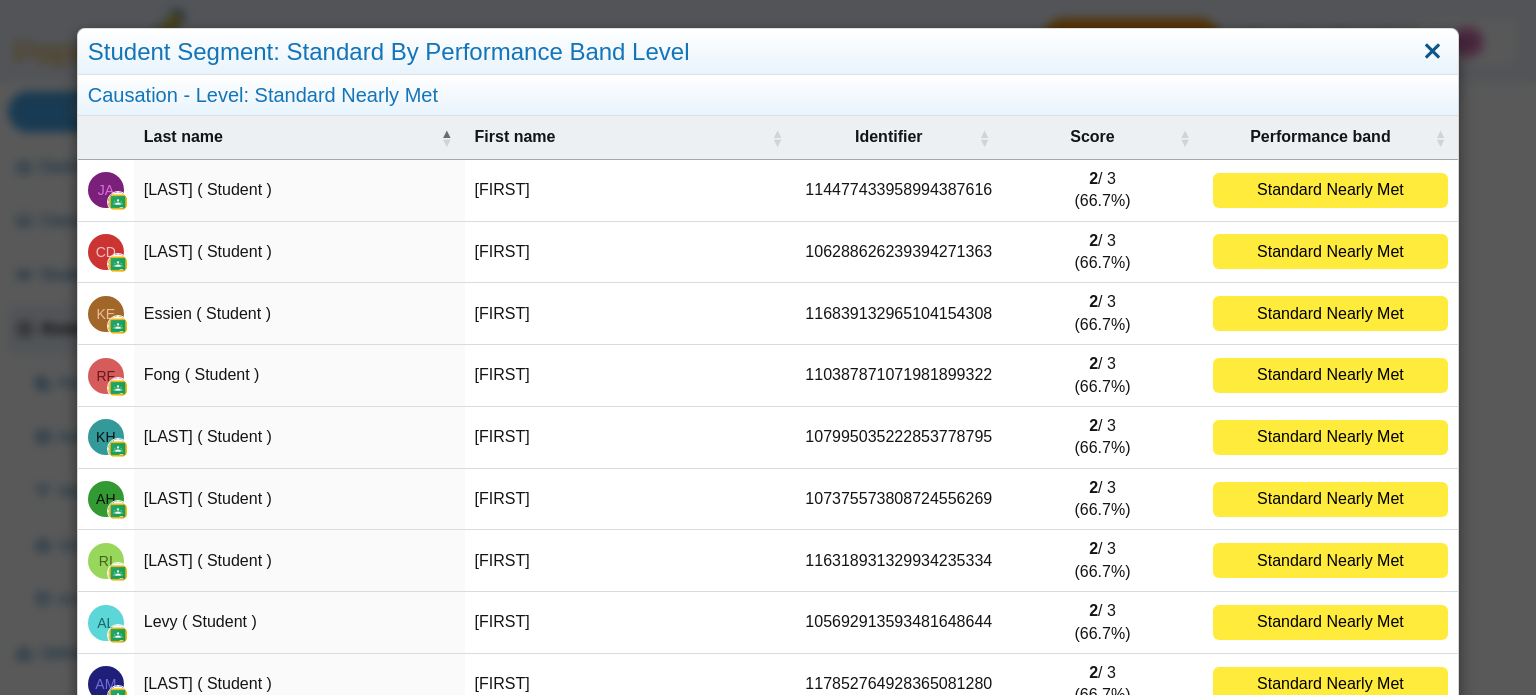 click at bounding box center (1432, 52) 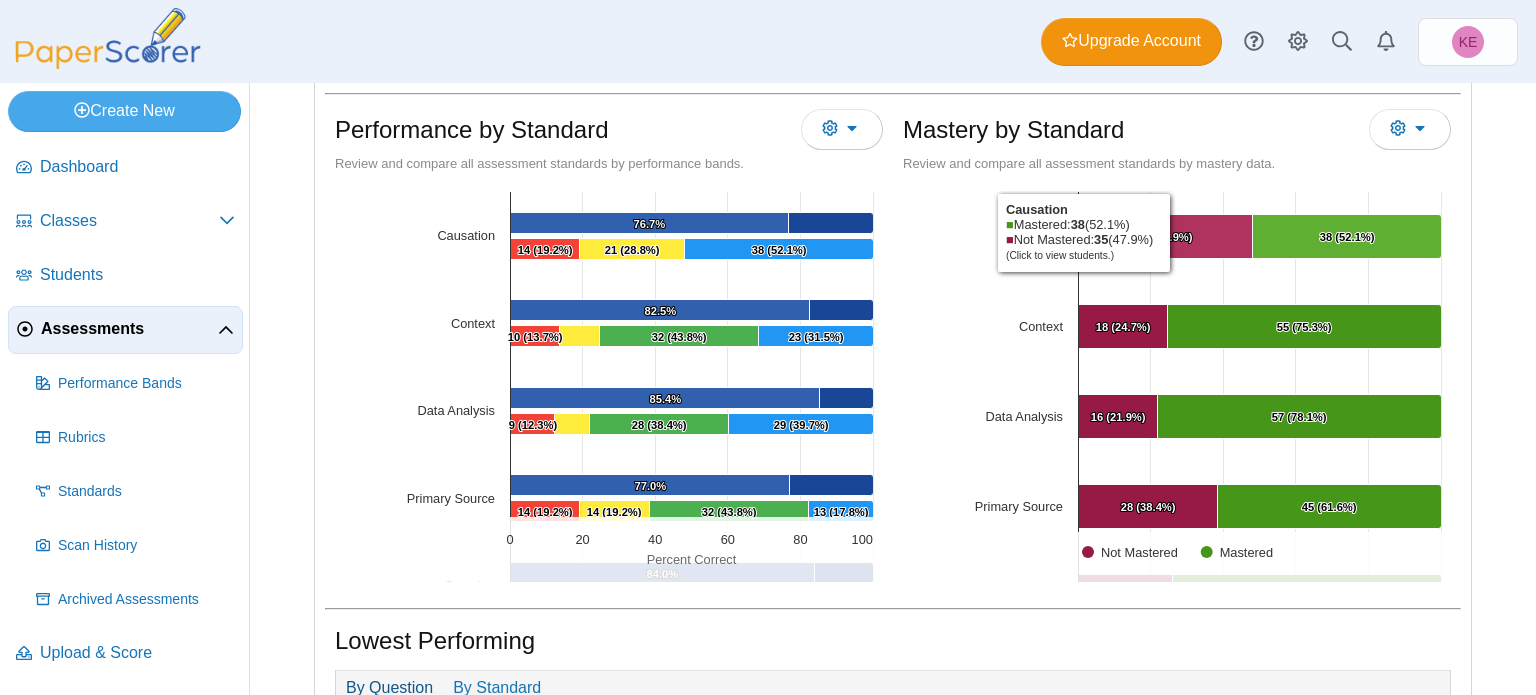 click on "35 (47.9%) ​ 35 (47.9%)" at bounding box center [1165, 237] 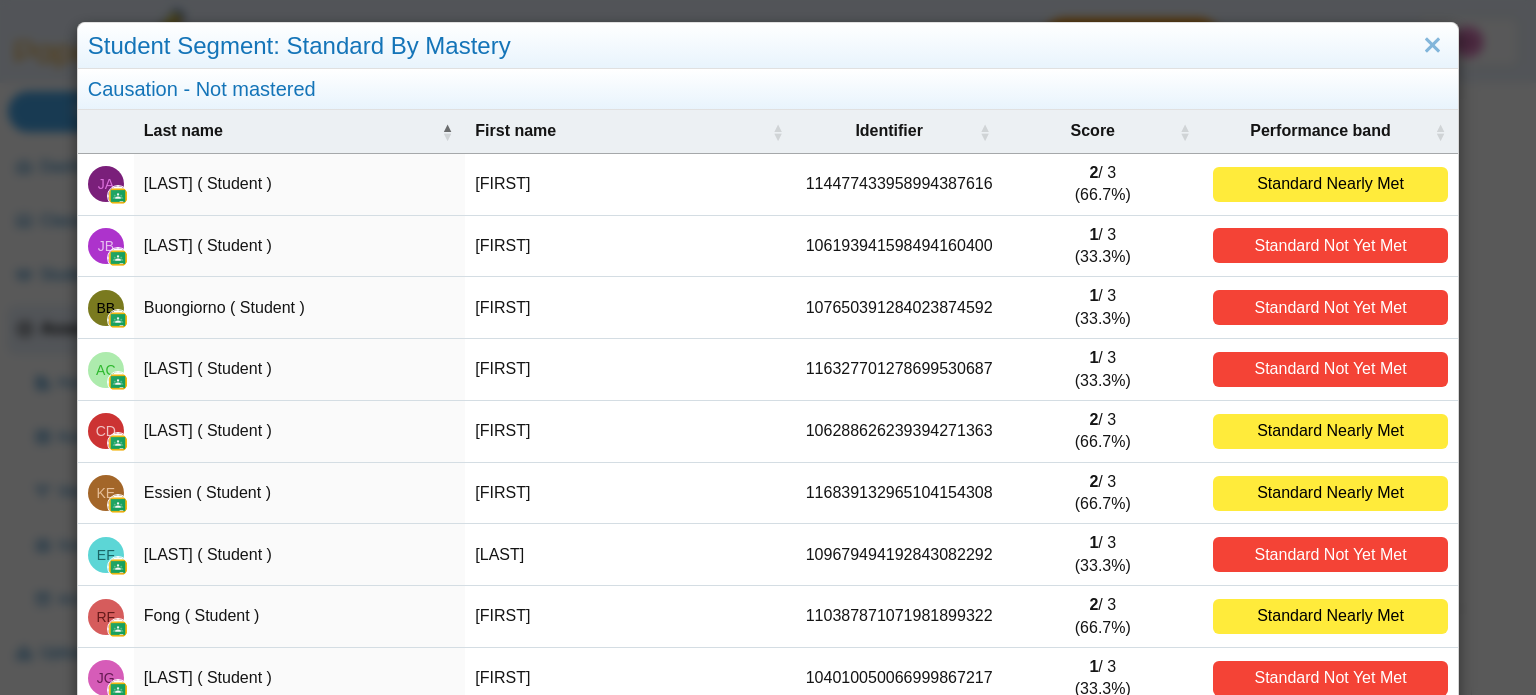scroll, scrollTop: 0, scrollLeft: 0, axis: both 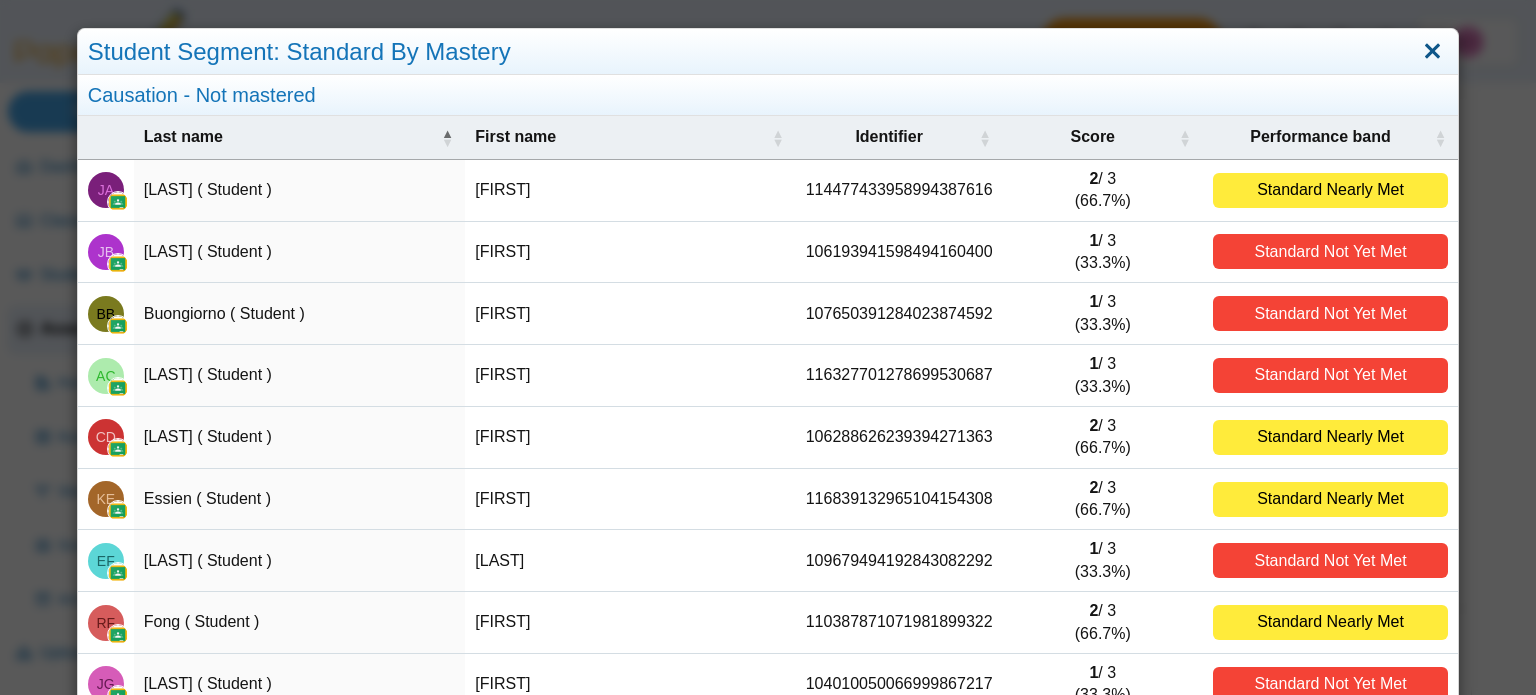 click at bounding box center [1432, 52] 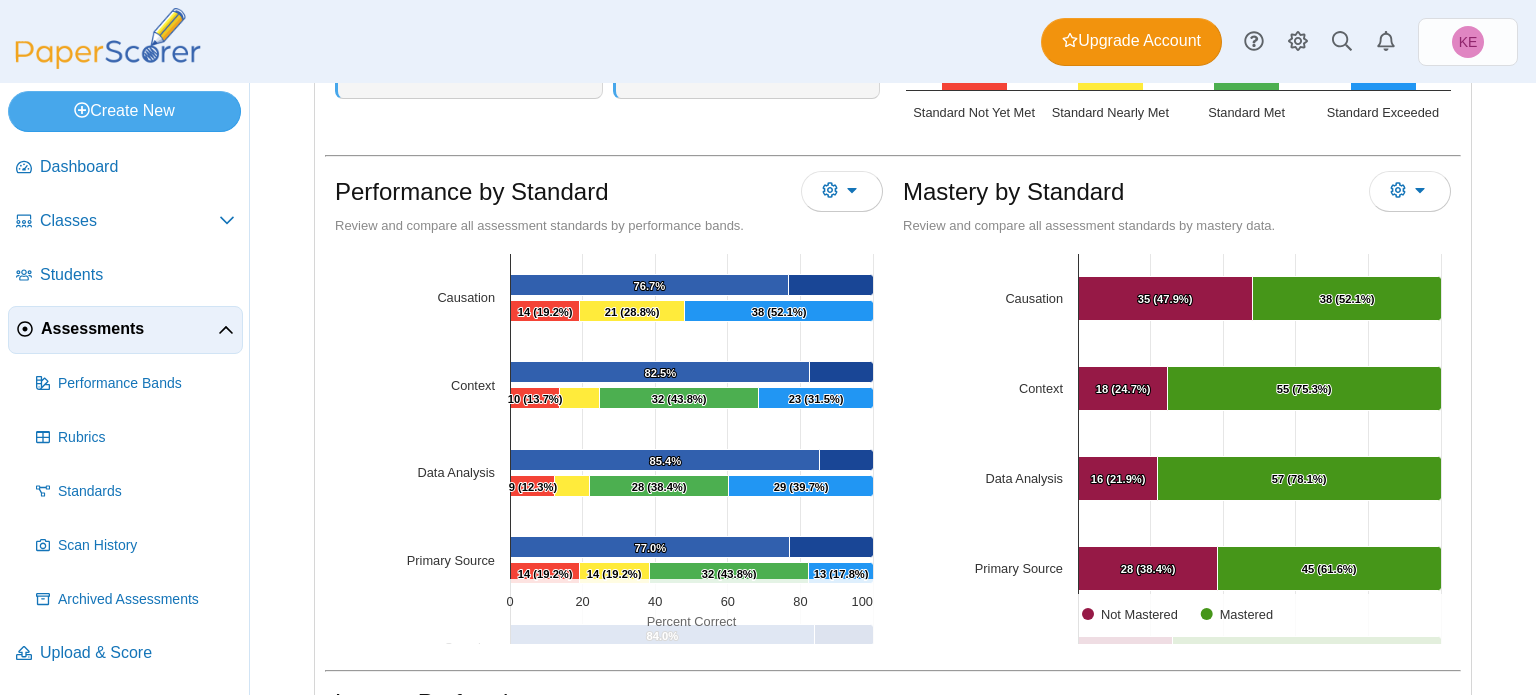 scroll, scrollTop: 522, scrollLeft: 0, axis: vertical 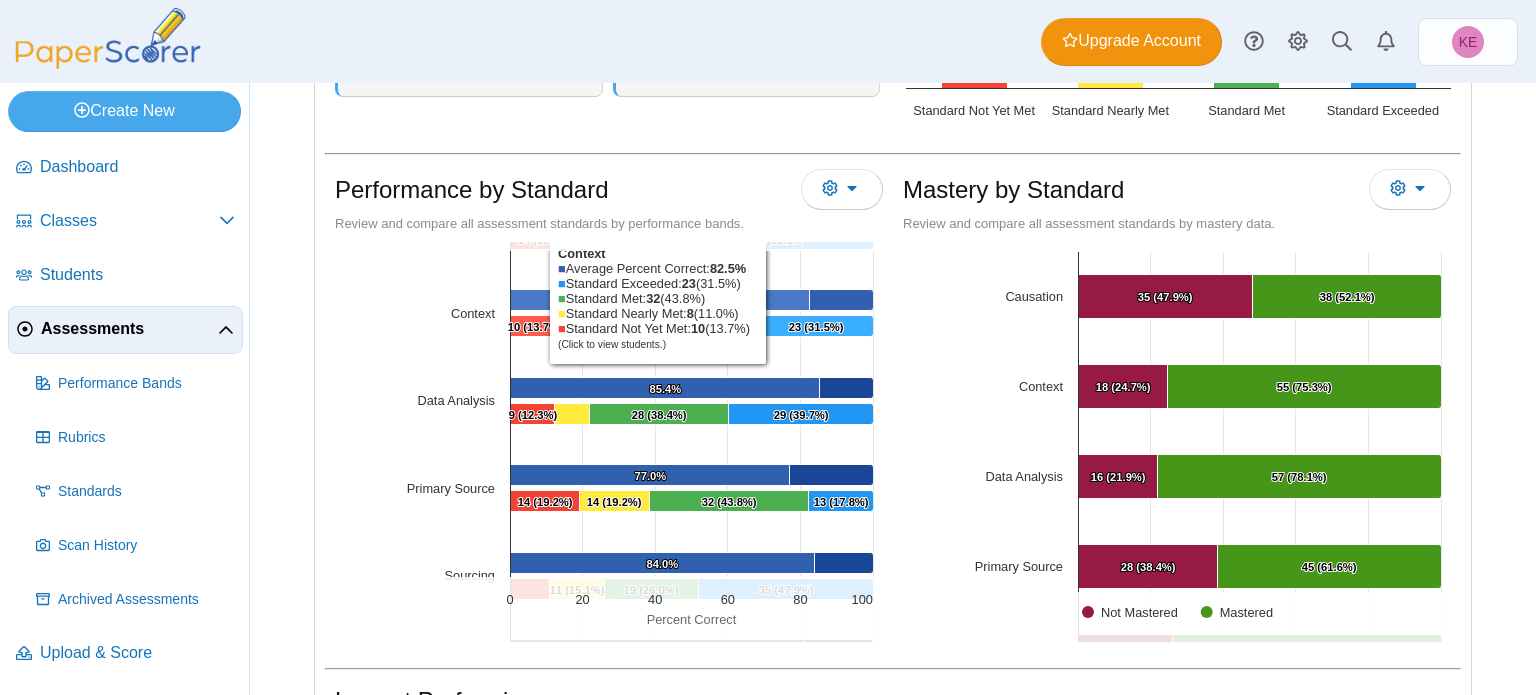 click at bounding box center (660, 300) 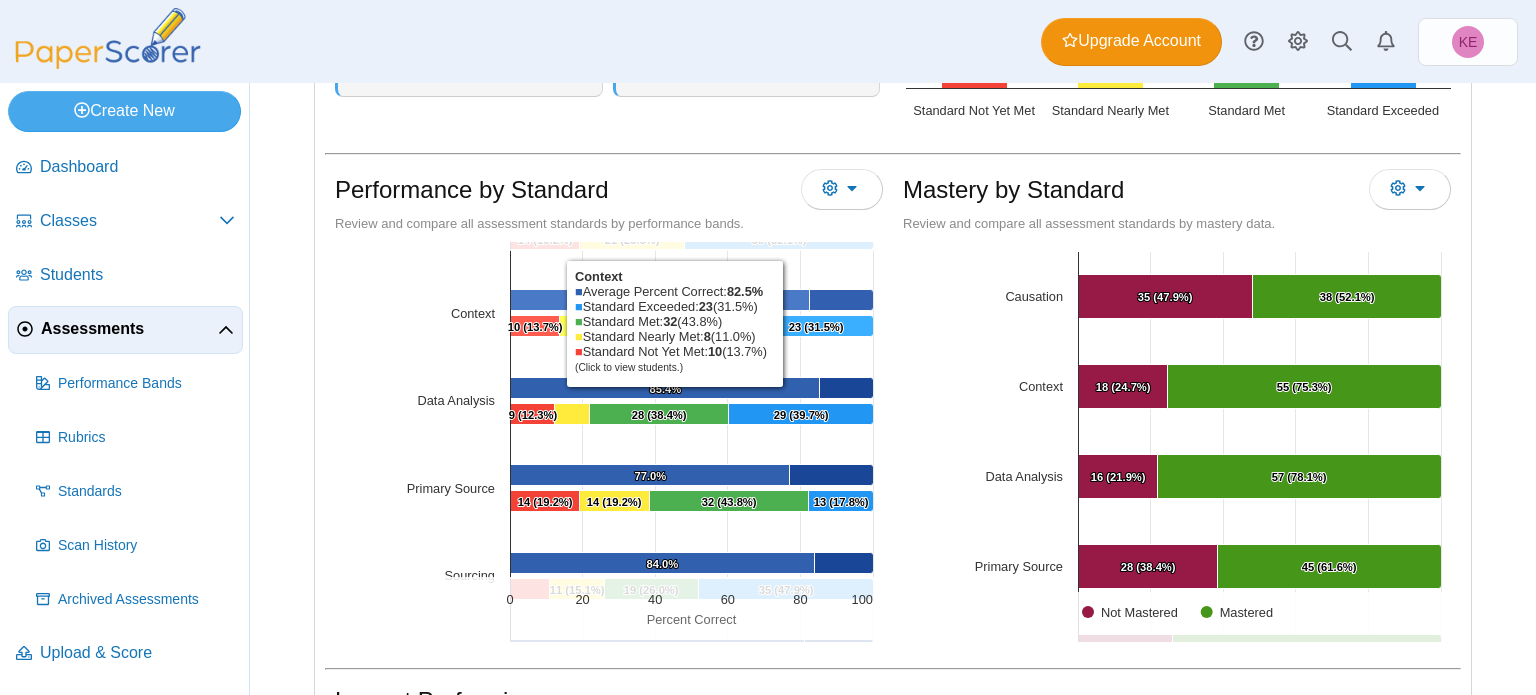 click on "23 (31.5%) ​ 23 (31.5%)" at bounding box center (779, 240) 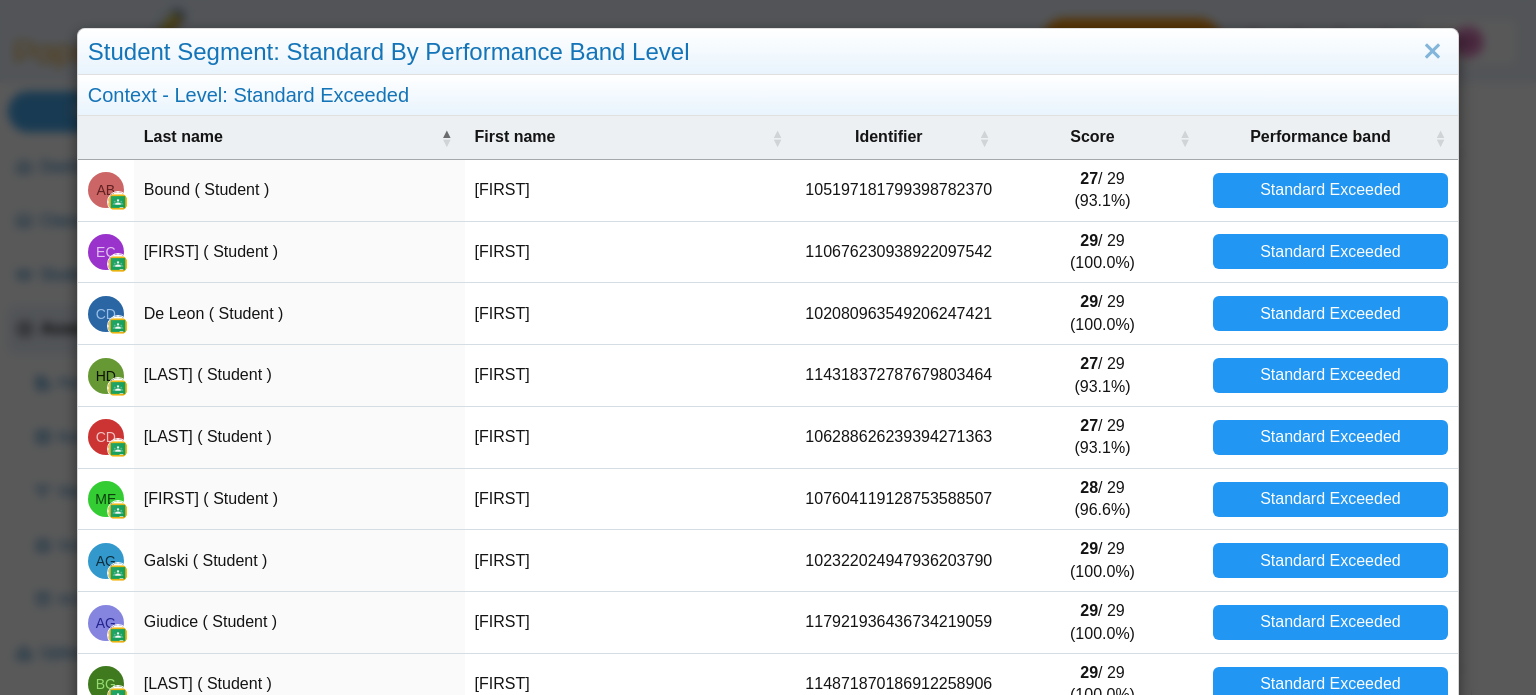 scroll, scrollTop: 203, scrollLeft: 0, axis: vertical 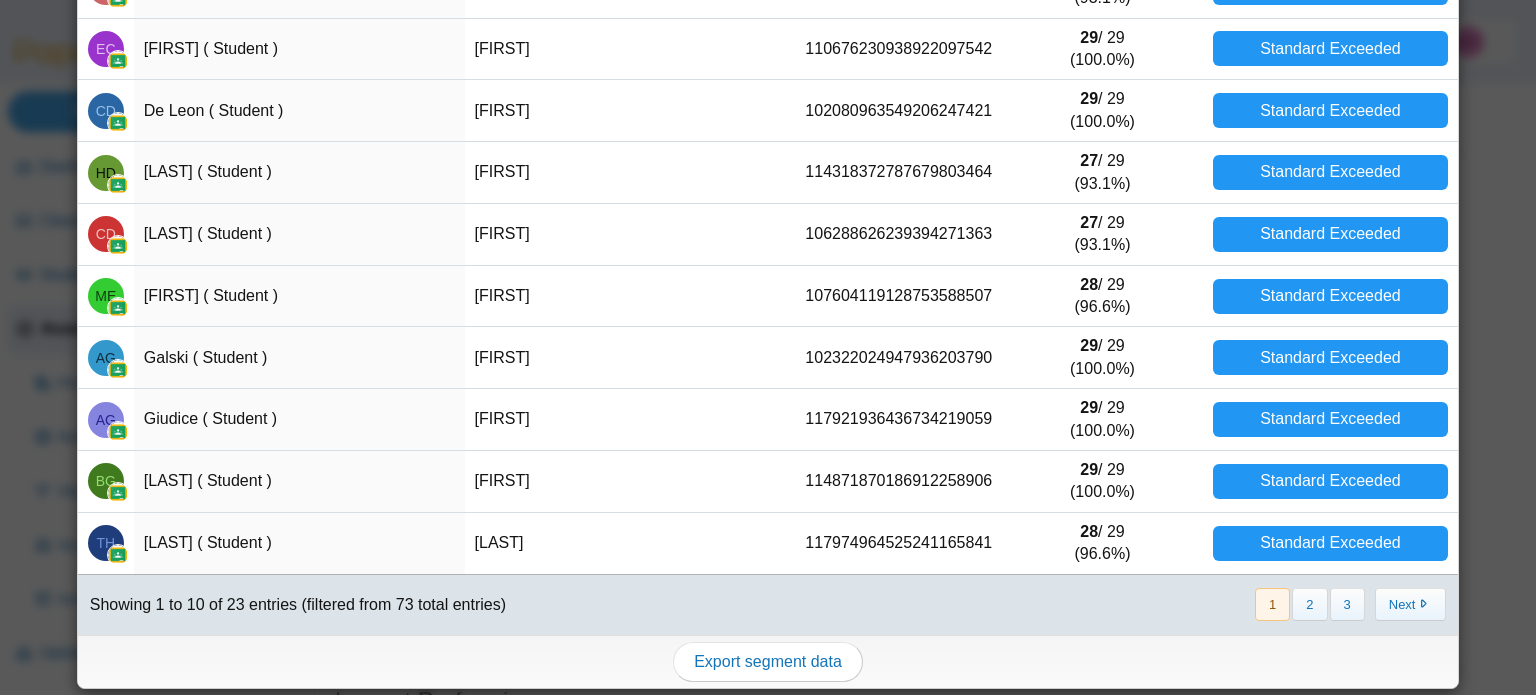 click on "Export segment data" at bounding box center (768, 661) 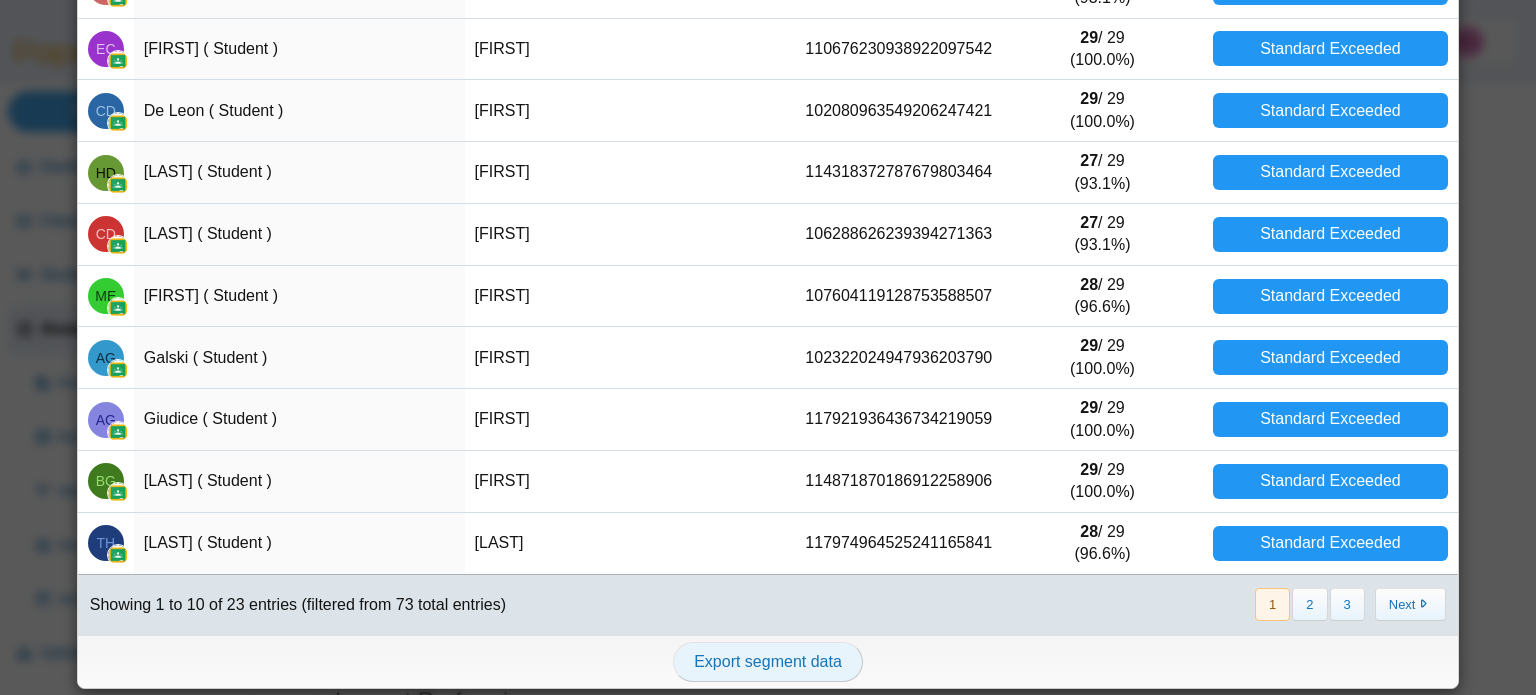 click on "Export segment data" at bounding box center (768, 661) 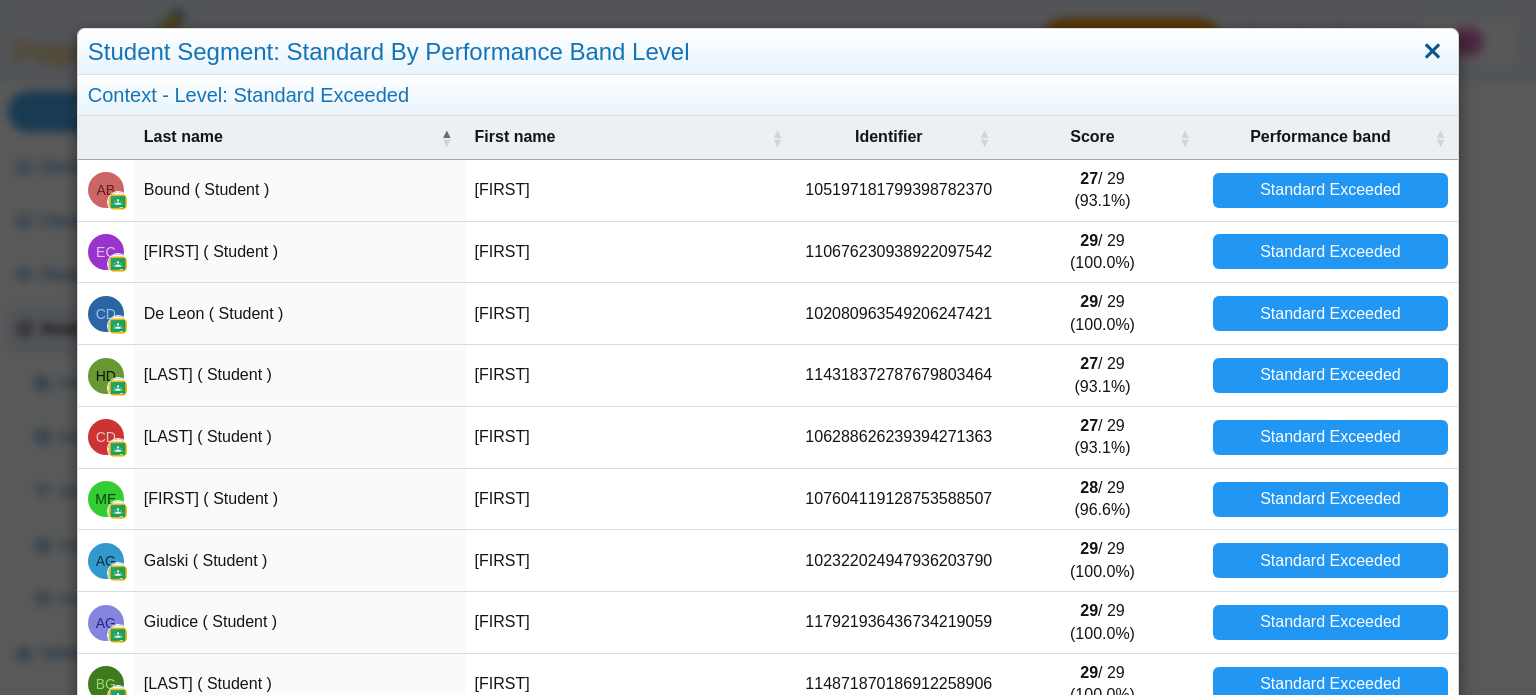 click at bounding box center [1432, 52] 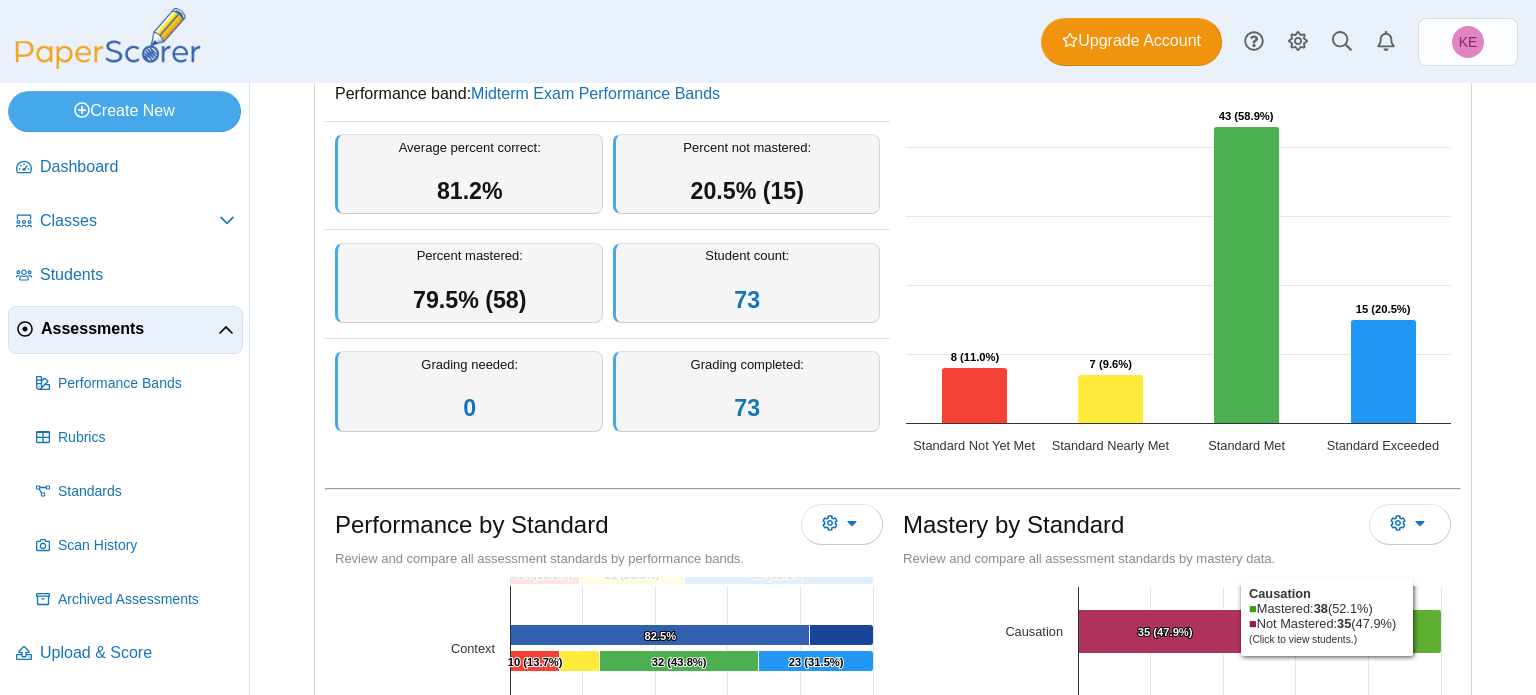scroll, scrollTop: 0, scrollLeft: 0, axis: both 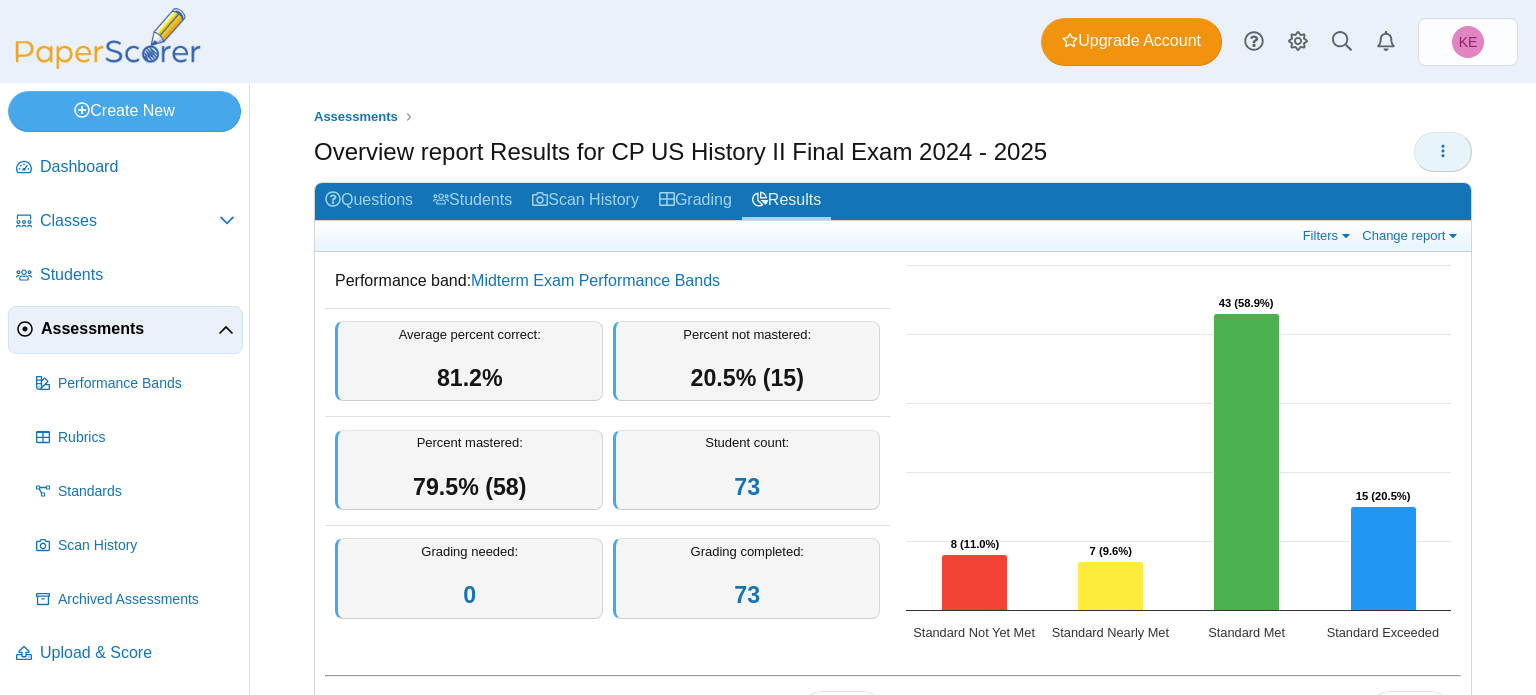 click at bounding box center [1443, 151] 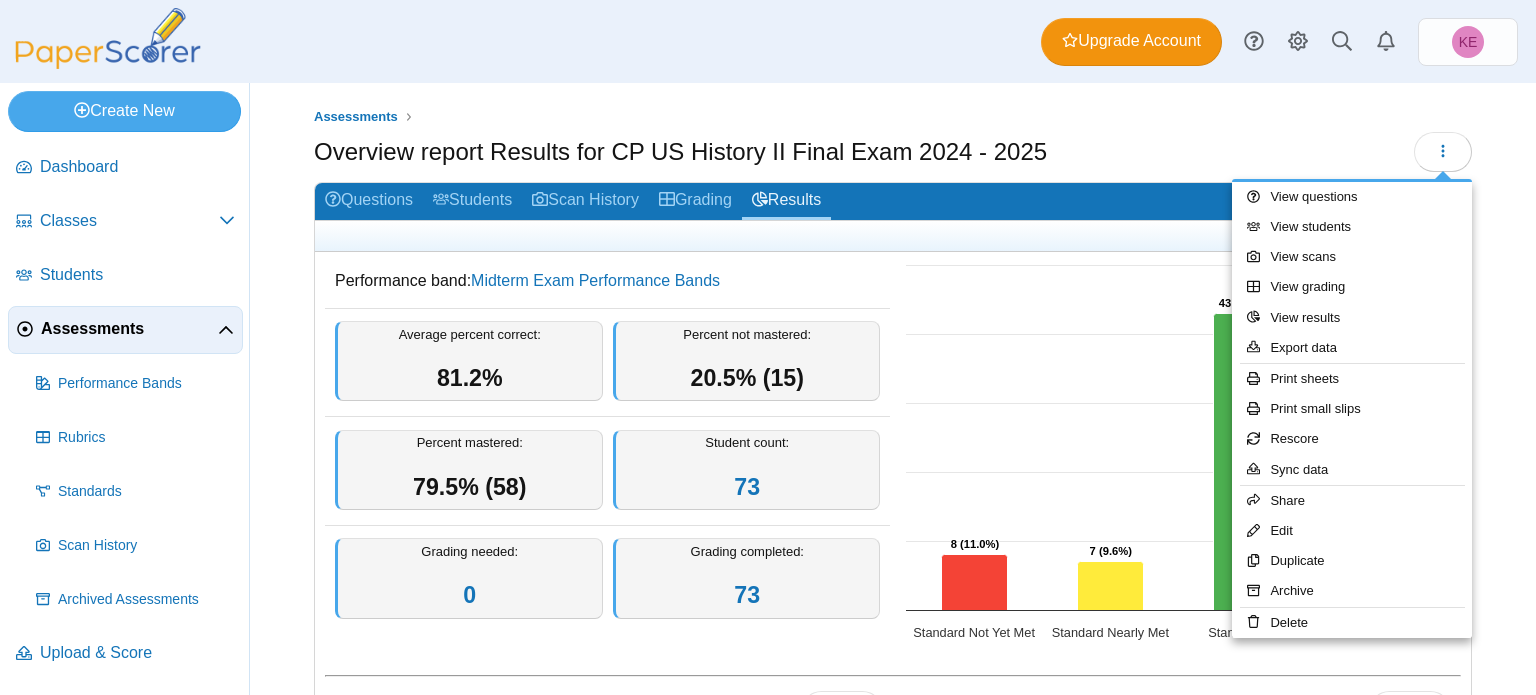 click on "Assessments
Overview report Results for CP US History II Final Exam 2024 - 2025
0" at bounding box center [893, 389] 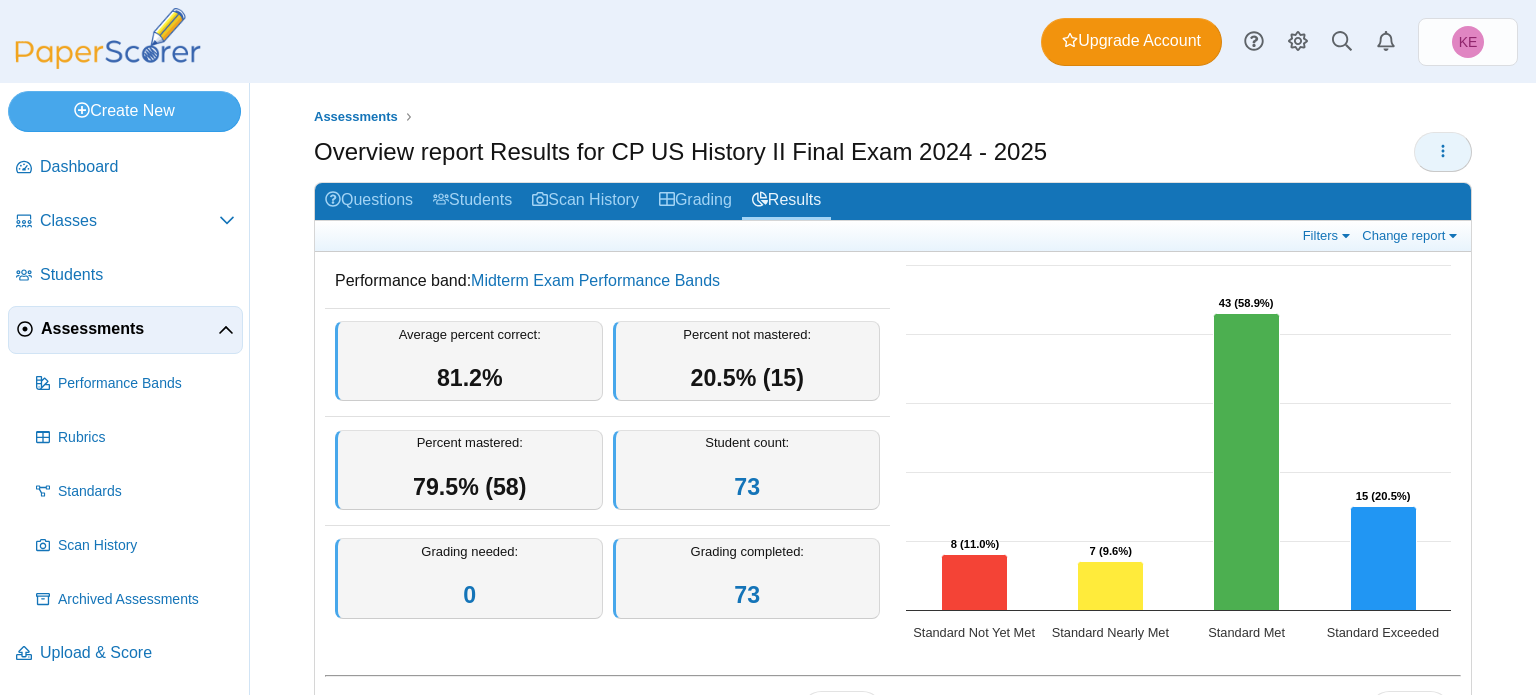 click at bounding box center [1443, 152] 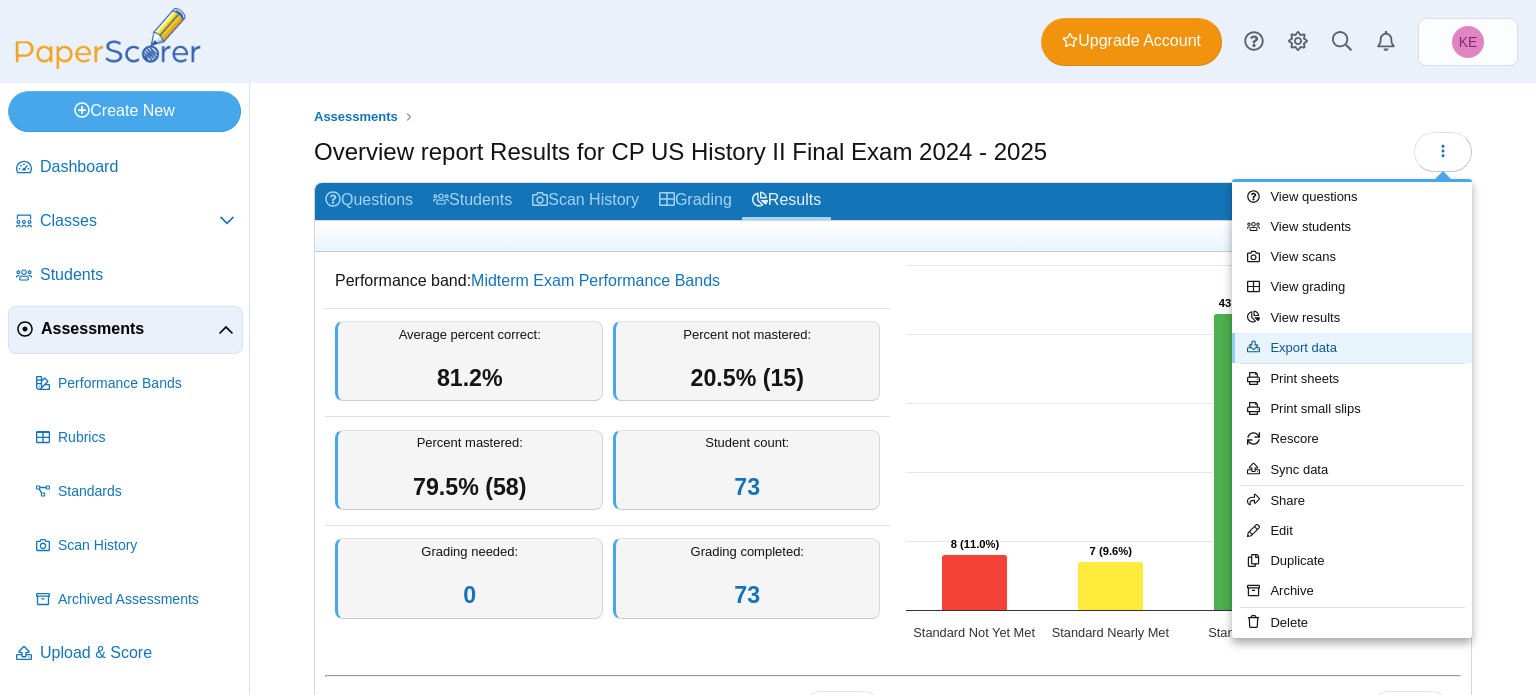 click on "Export data" at bounding box center (1352, 348) 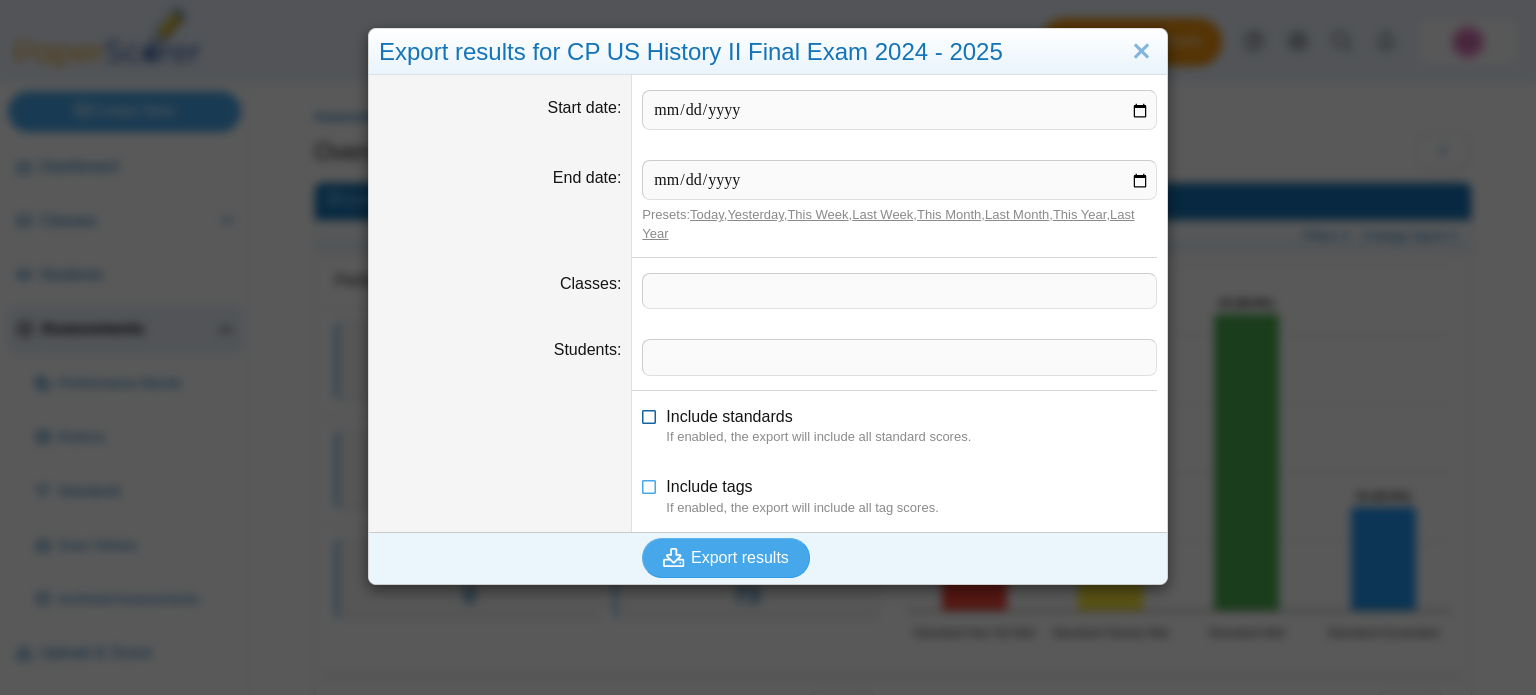 click on "Include standards" at bounding box center (729, 416) 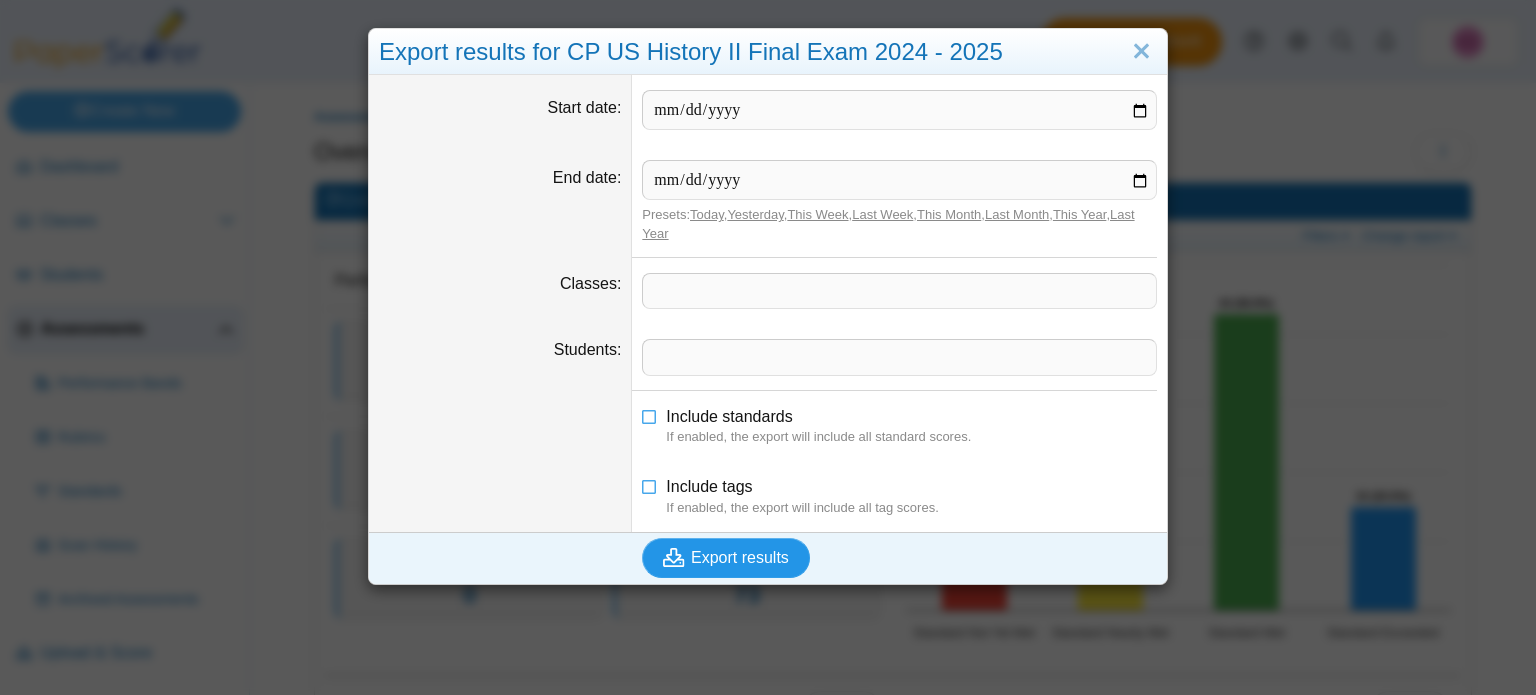click on "Export results" at bounding box center [740, 557] 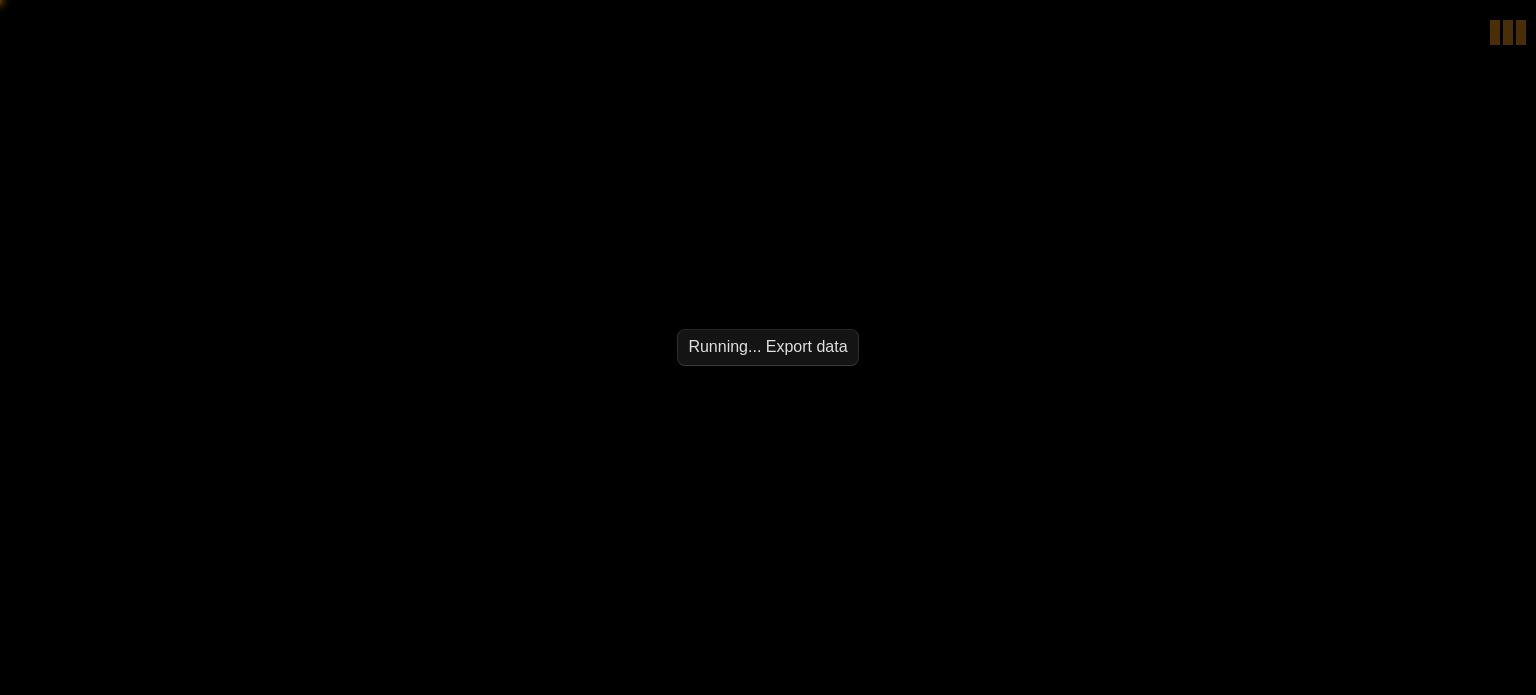 scroll, scrollTop: 0, scrollLeft: 0, axis: both 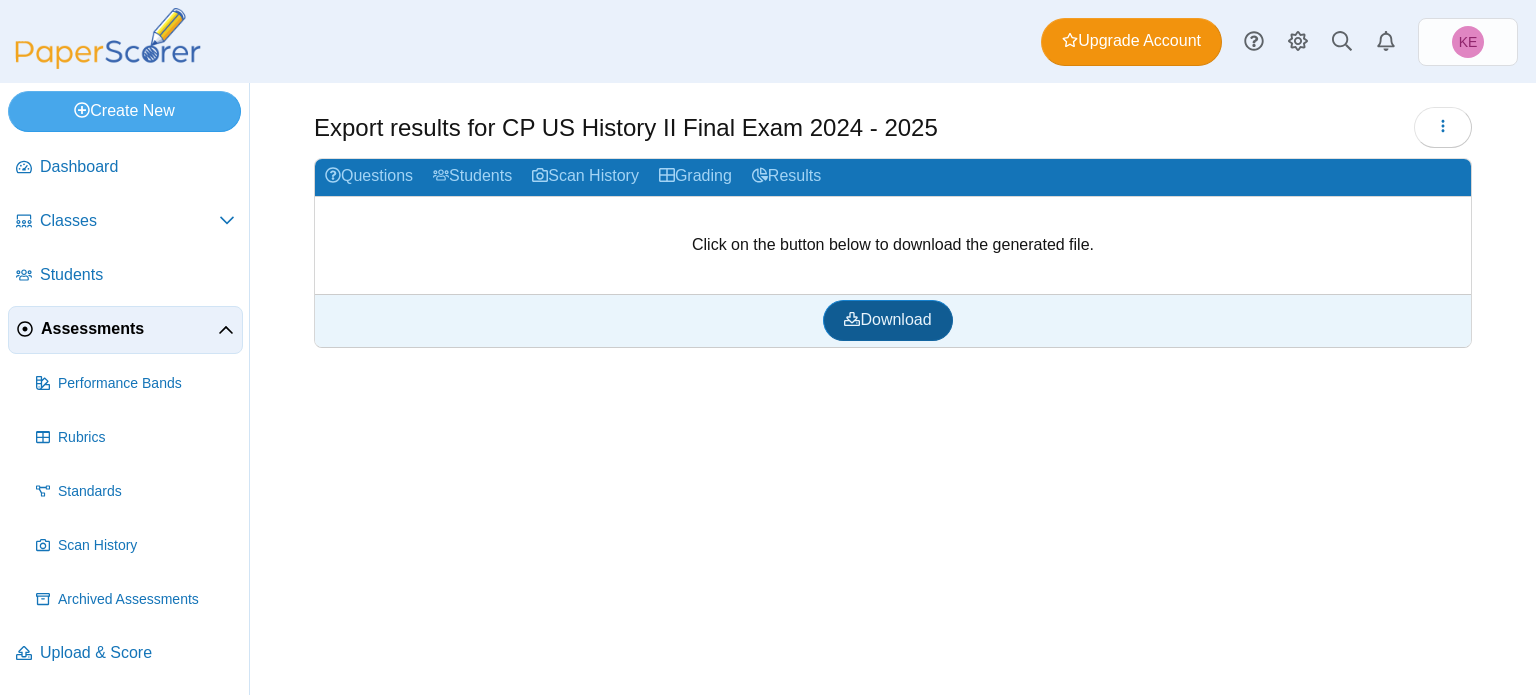 click on "Download" at bounding box center [887, 319] 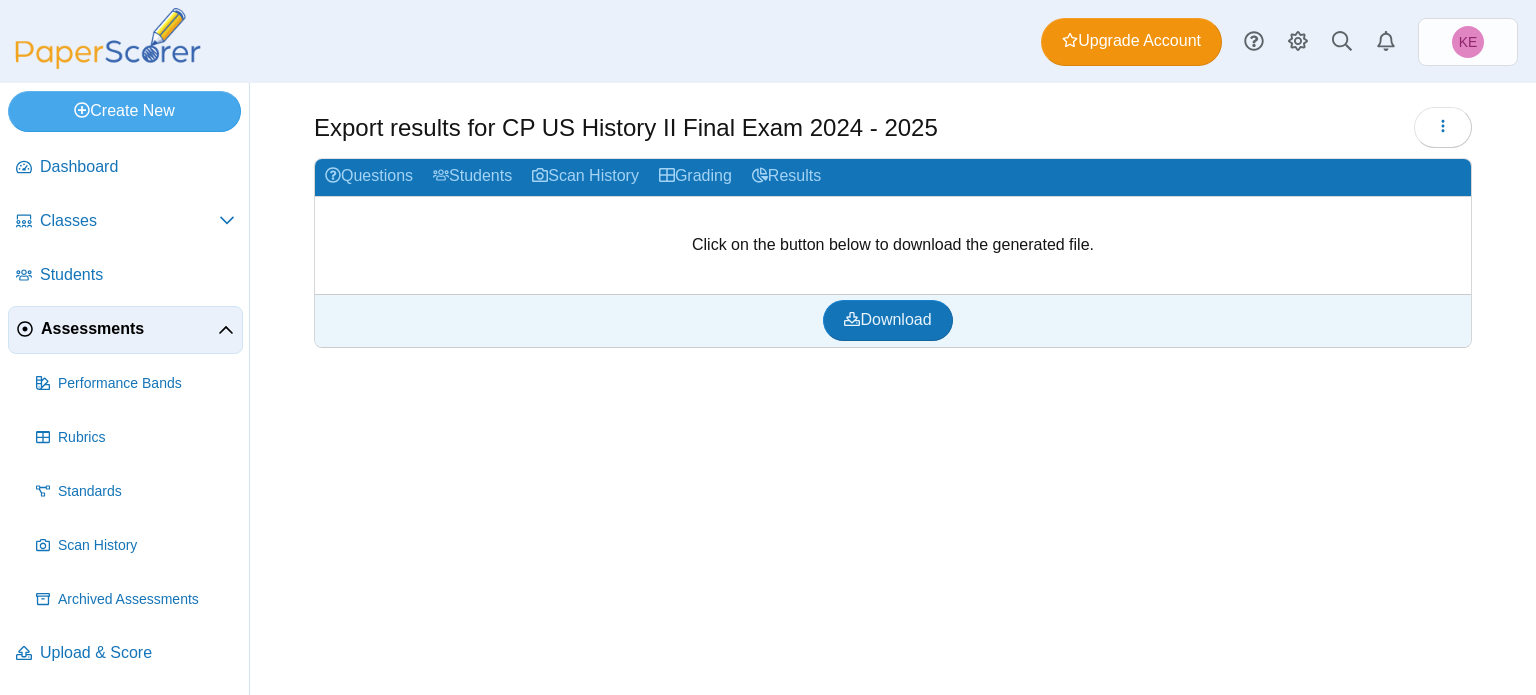 click on "Questions
Students
Scan History
Grading
Results
Click on the button below to download the generated file.
Download" at bounding box center (893, 253) 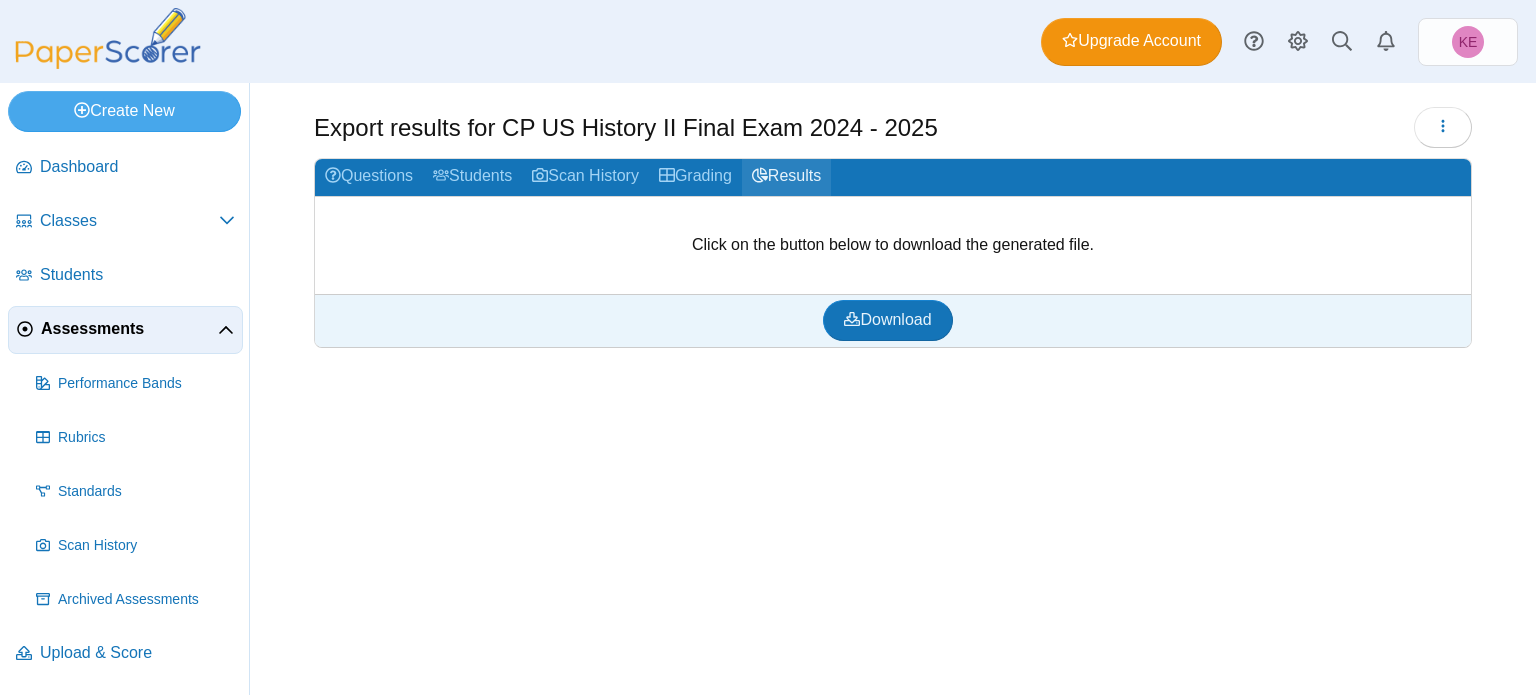 click on "Results" at bounding box center [786, 177] 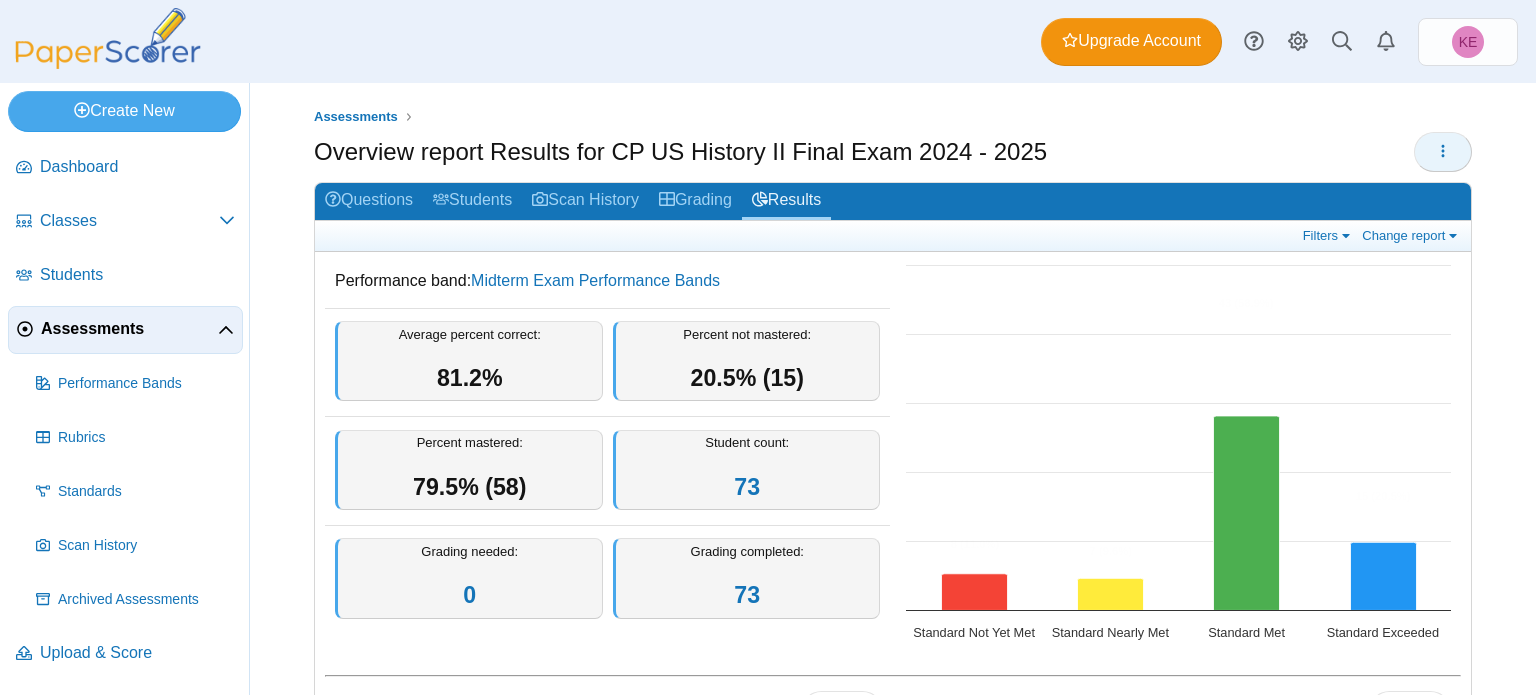 click at bounding box center (1443, 152) 